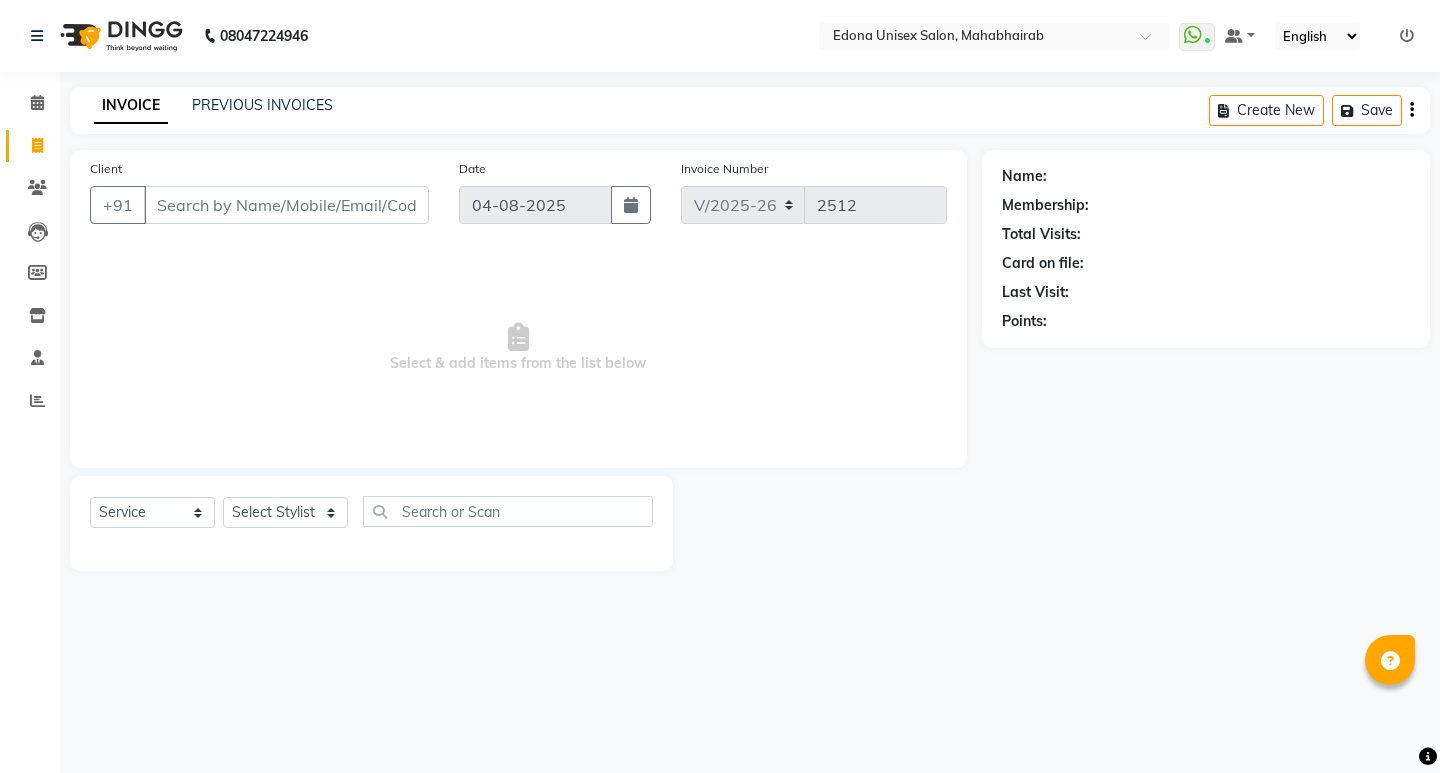 select on "5393" 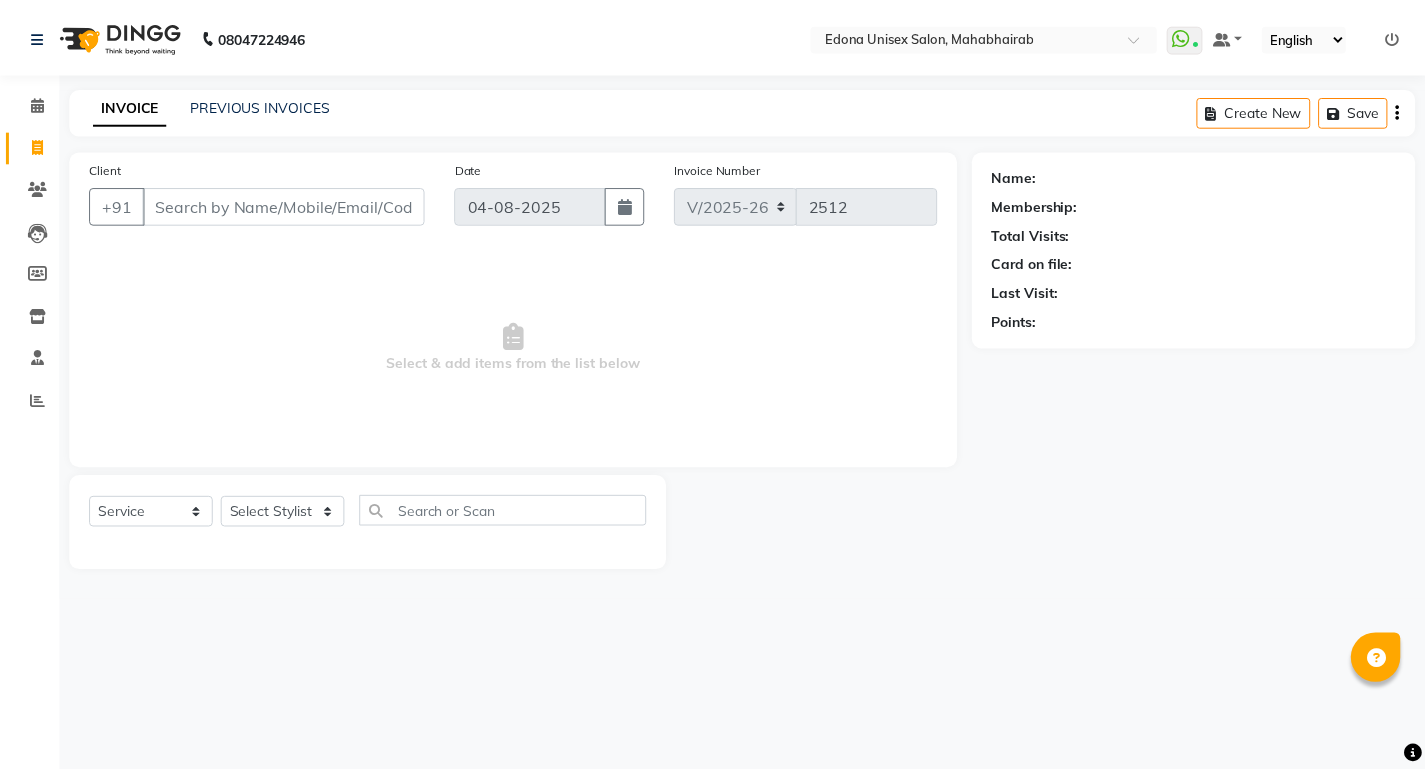 scroll, scrollTop: 0, scrollLeft: 0, axis: both 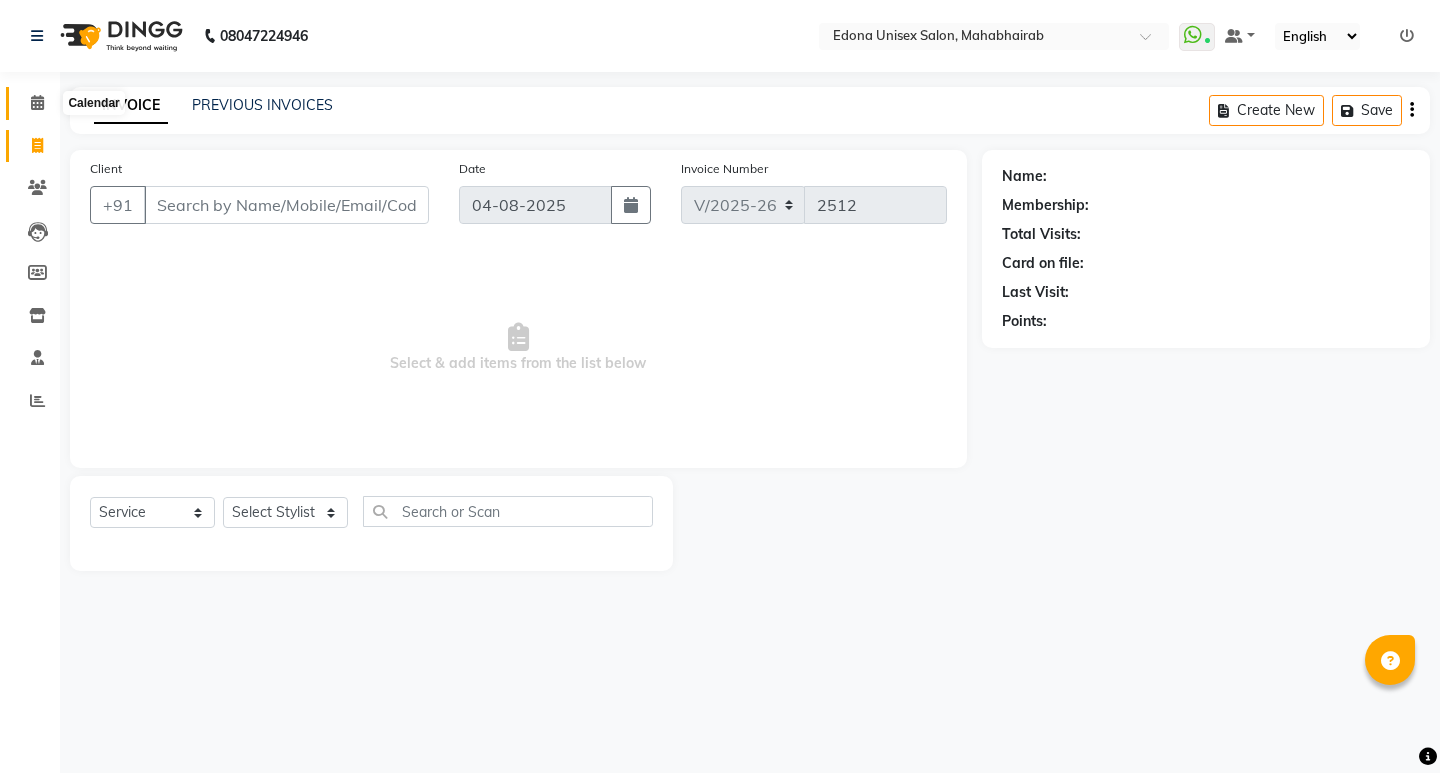 click 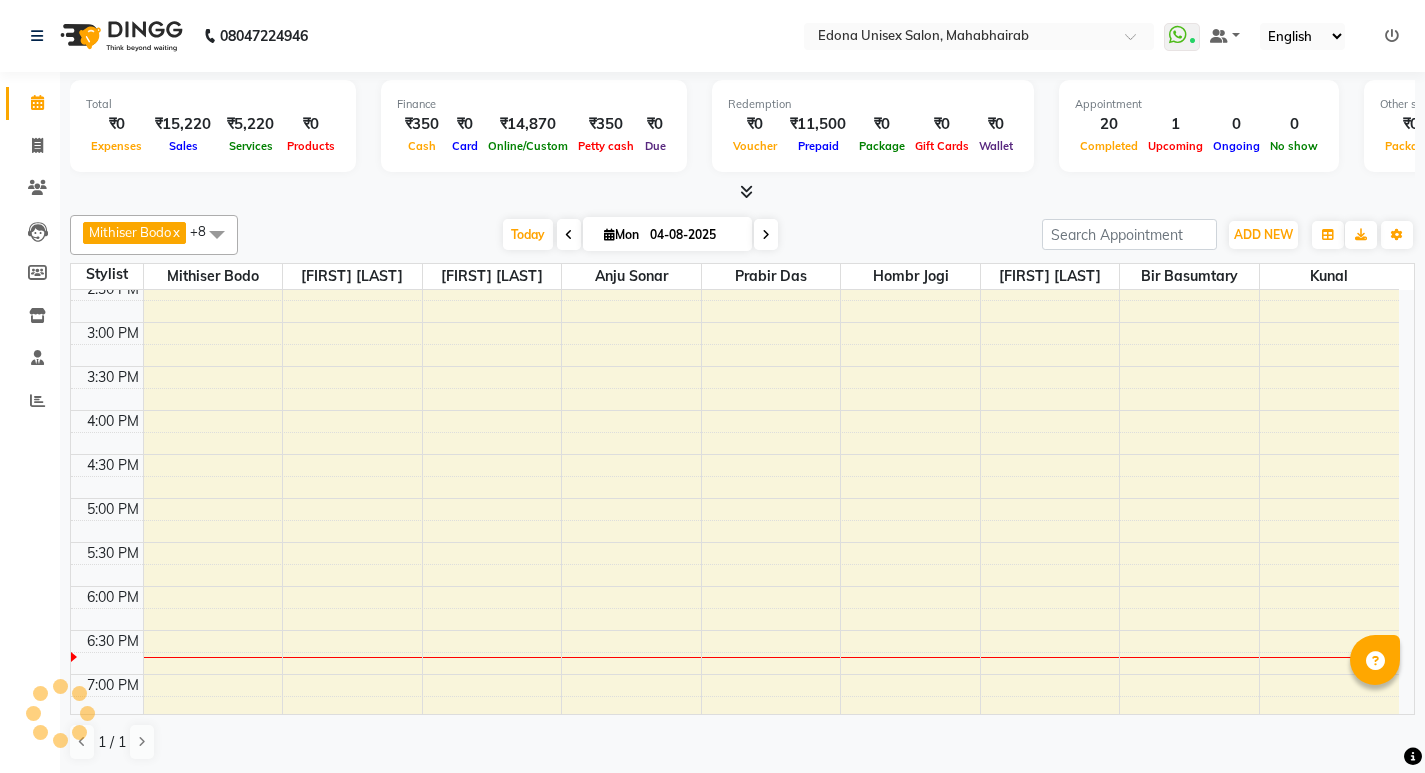 scroll, scrollTop: 0, scrollLeft: 0, axis: both 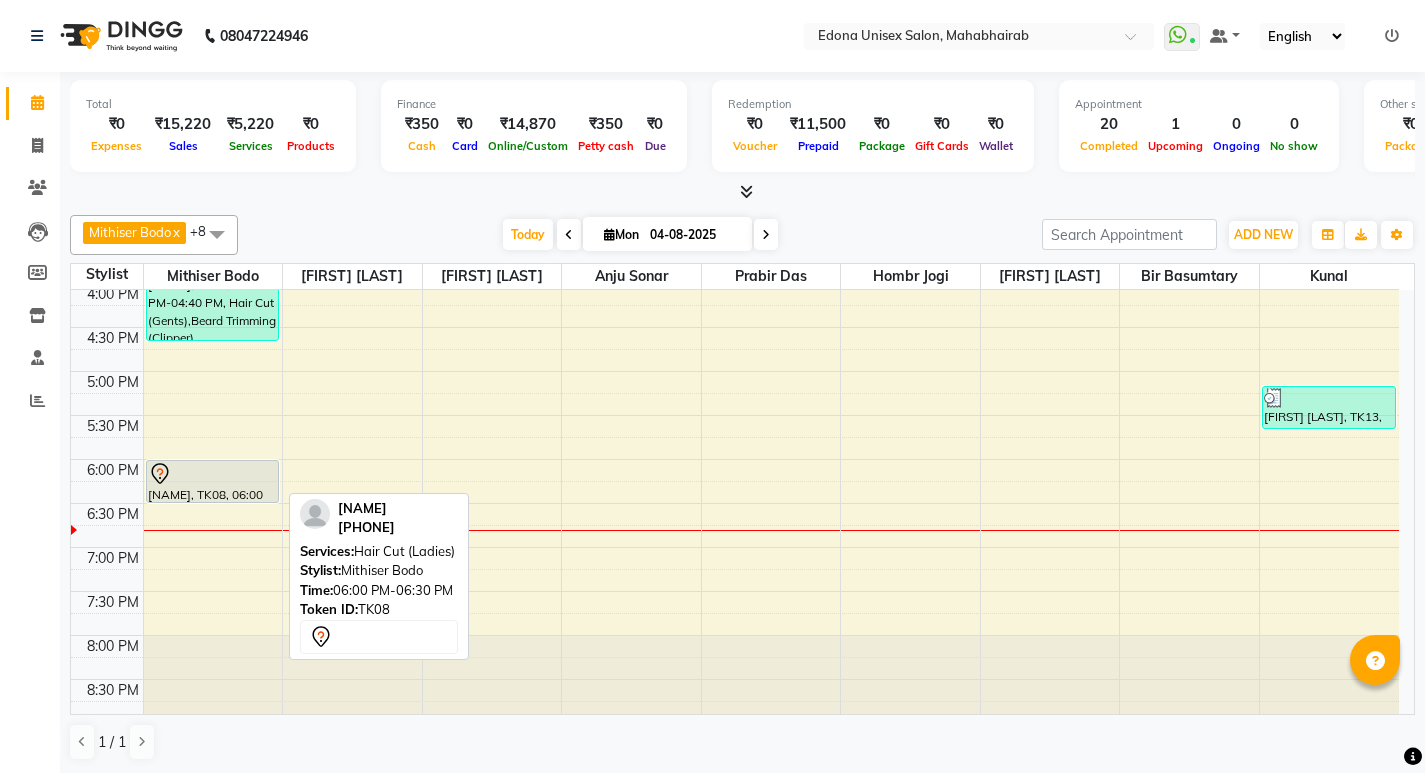 click on "[FIRST], TK08, 06:00 PM-06:30 PM, Hair Cut (Ladies)" at bounding box center (212, 481) 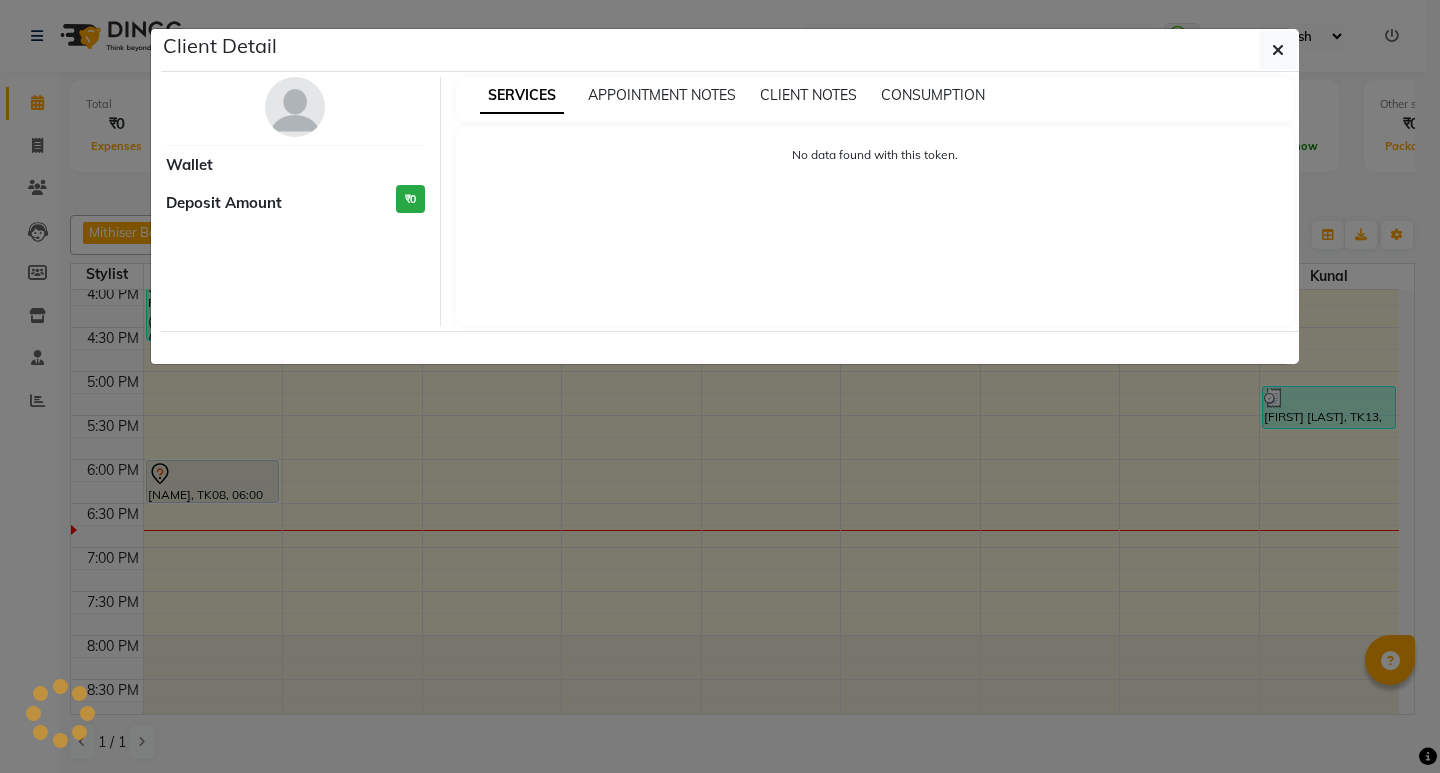select on "7" 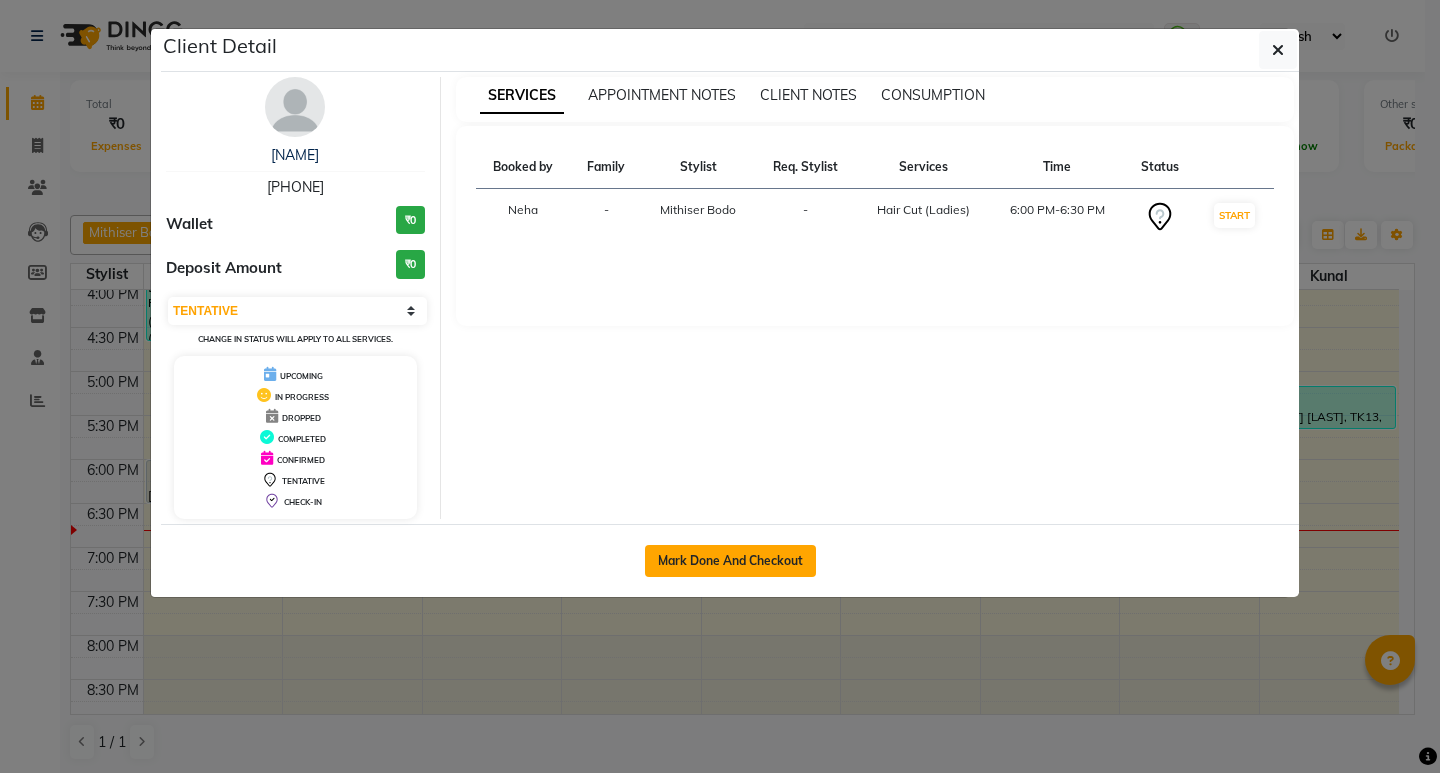 click on "Mark Done And Checkout" 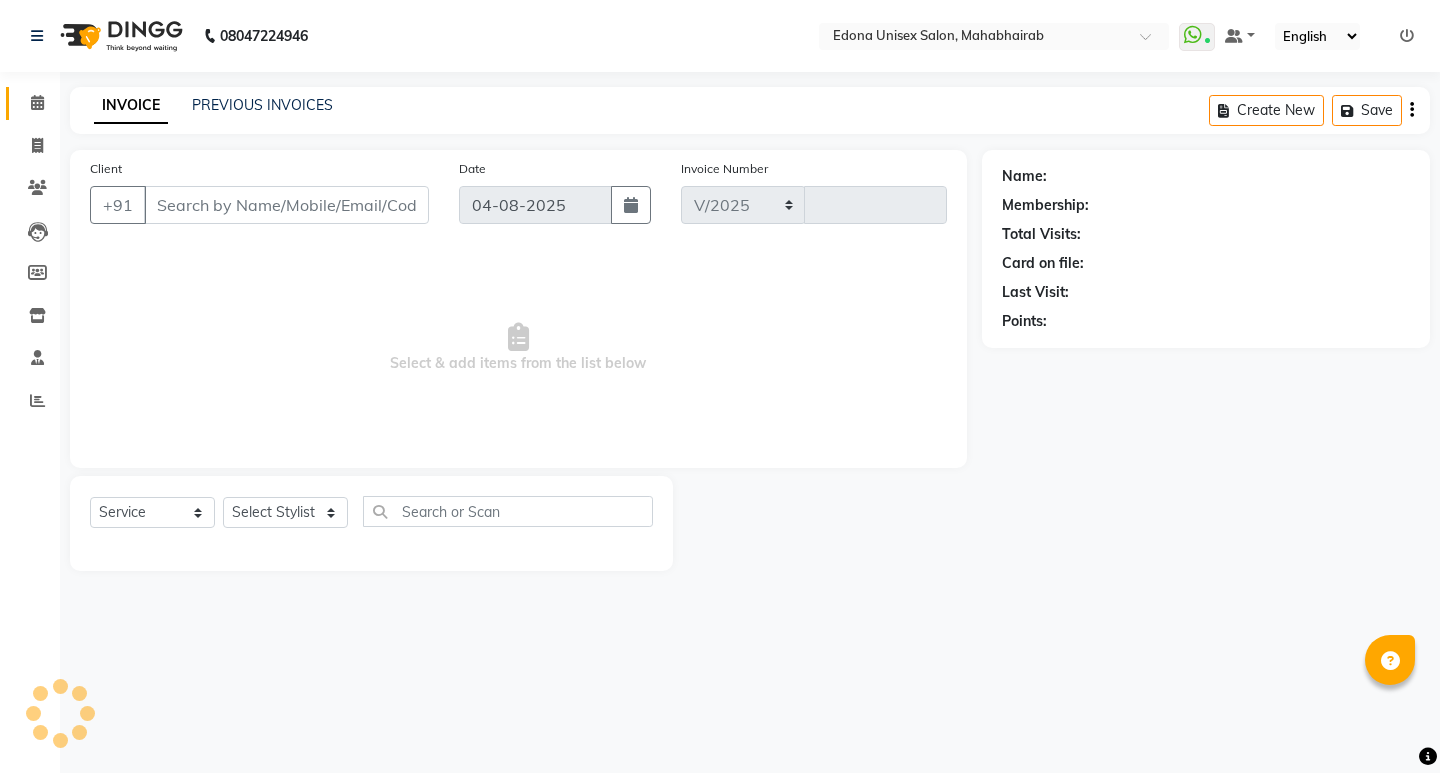 select on "5393" 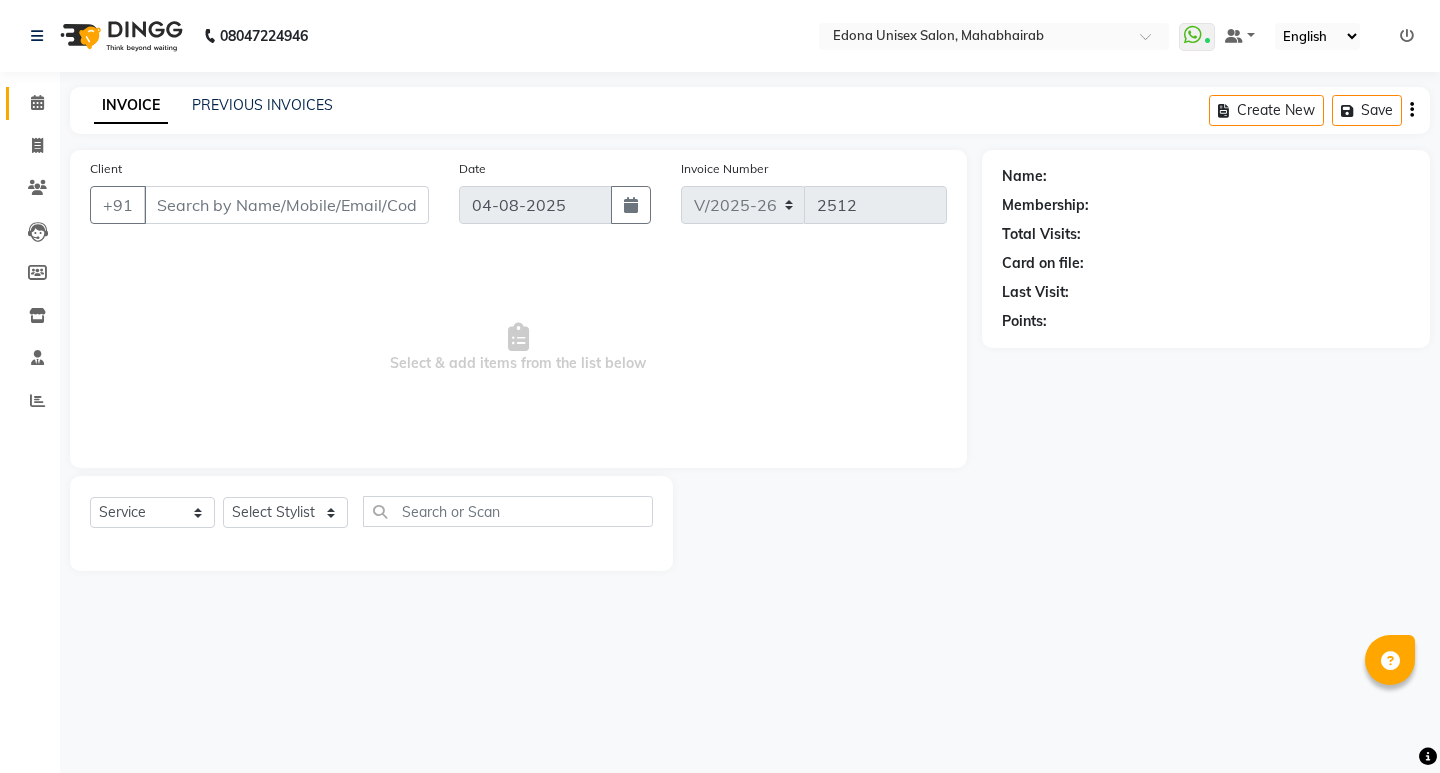 type on "[PHONE]" 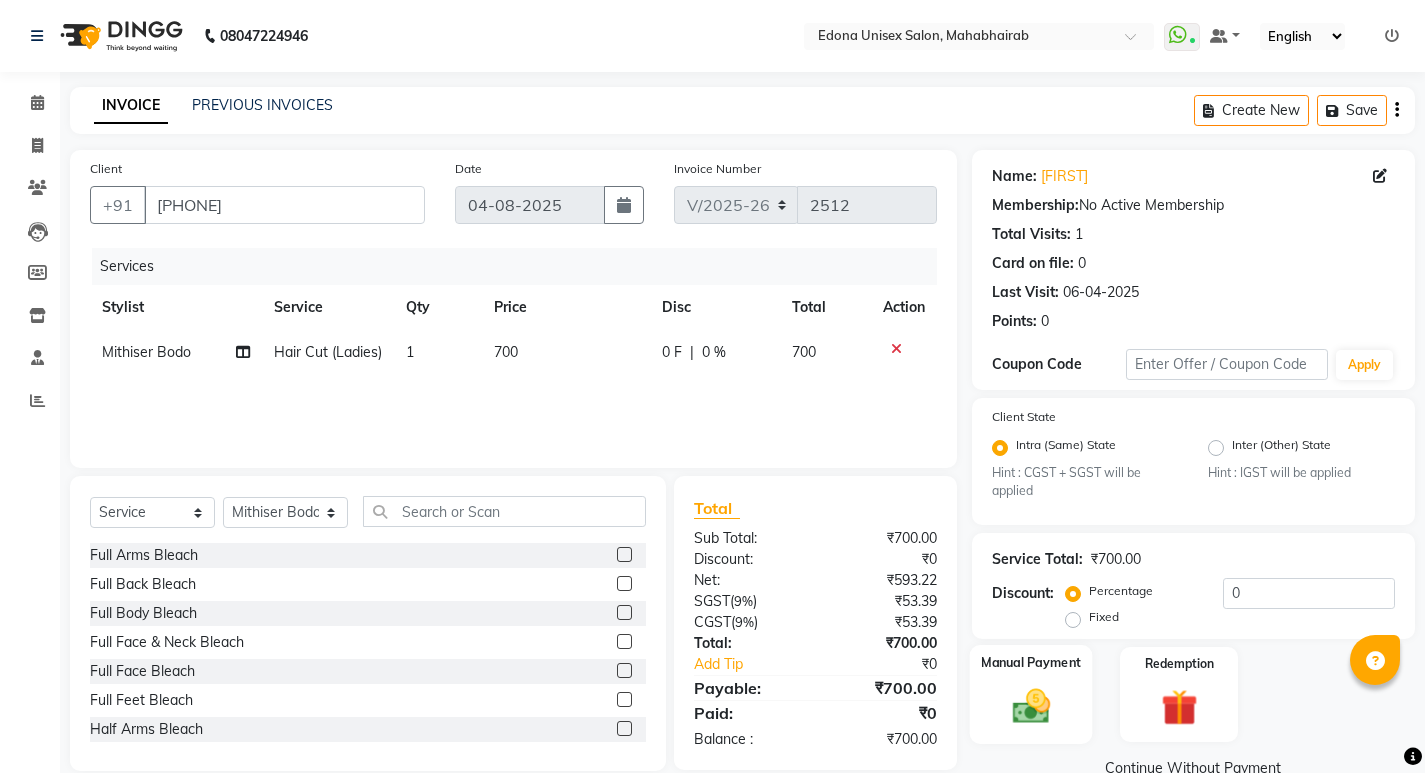 click on "Manual Payment" 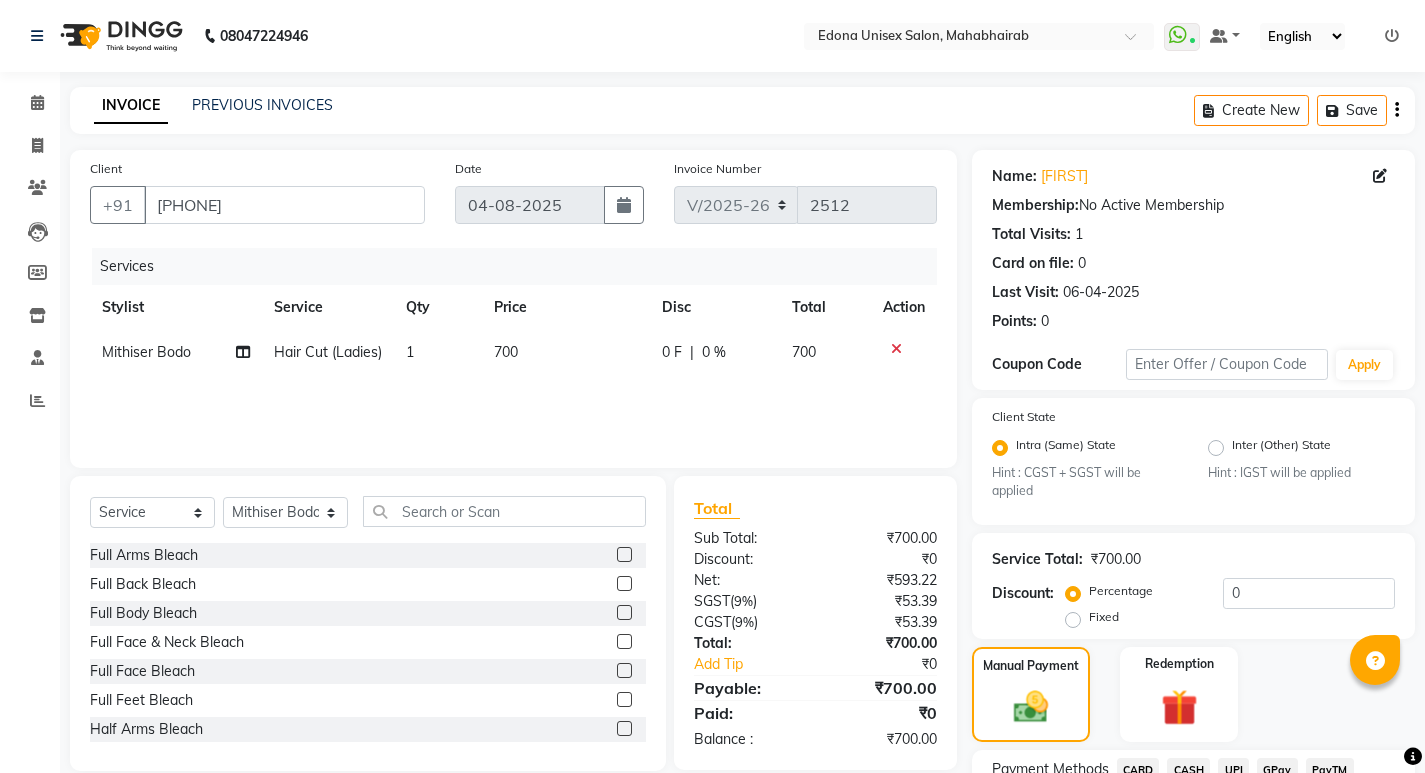 scroll, scrollTop: 168, scrollLeft: 0, axis: vertical 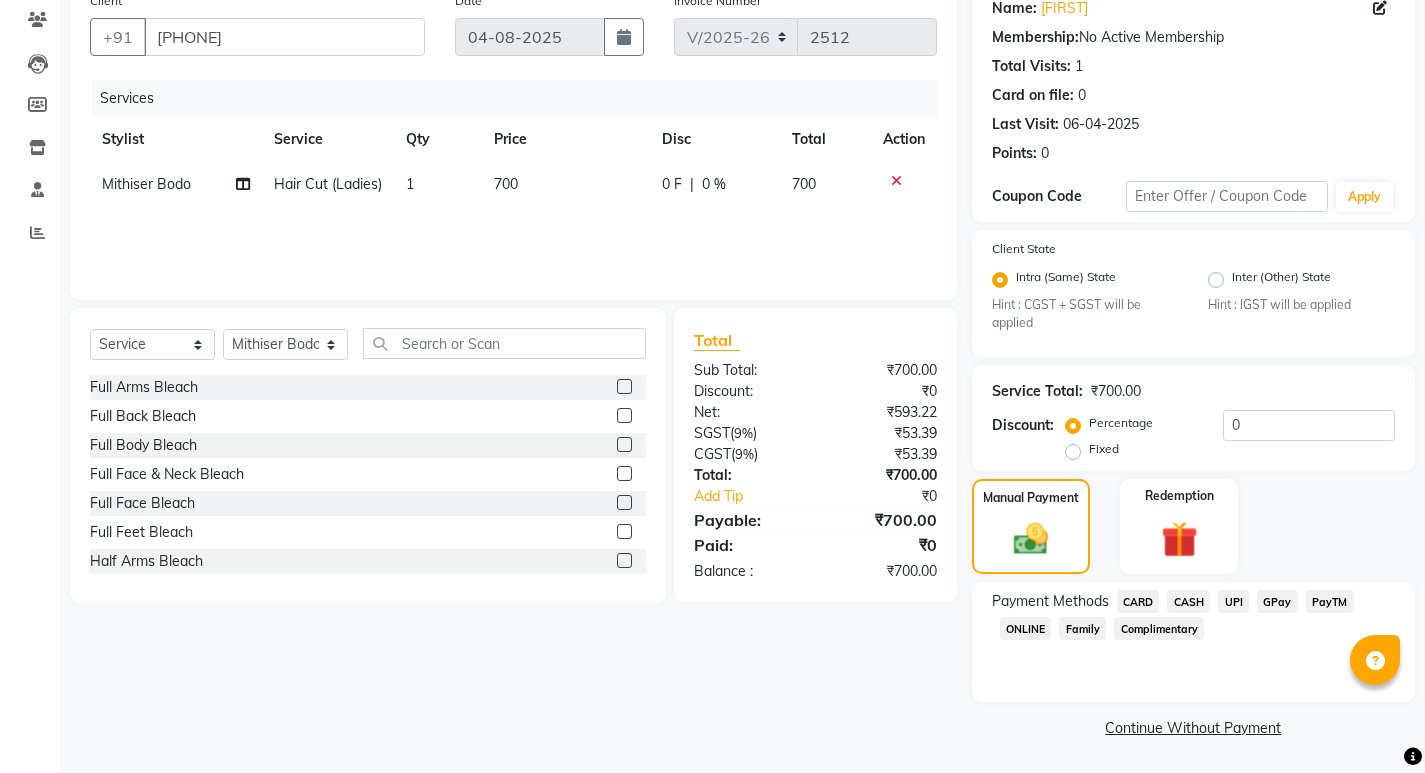 drag, startPoint x: 1253, startPoint y: 639, endPoint x: 1234, endPoint y: 634, distance: 19.646883 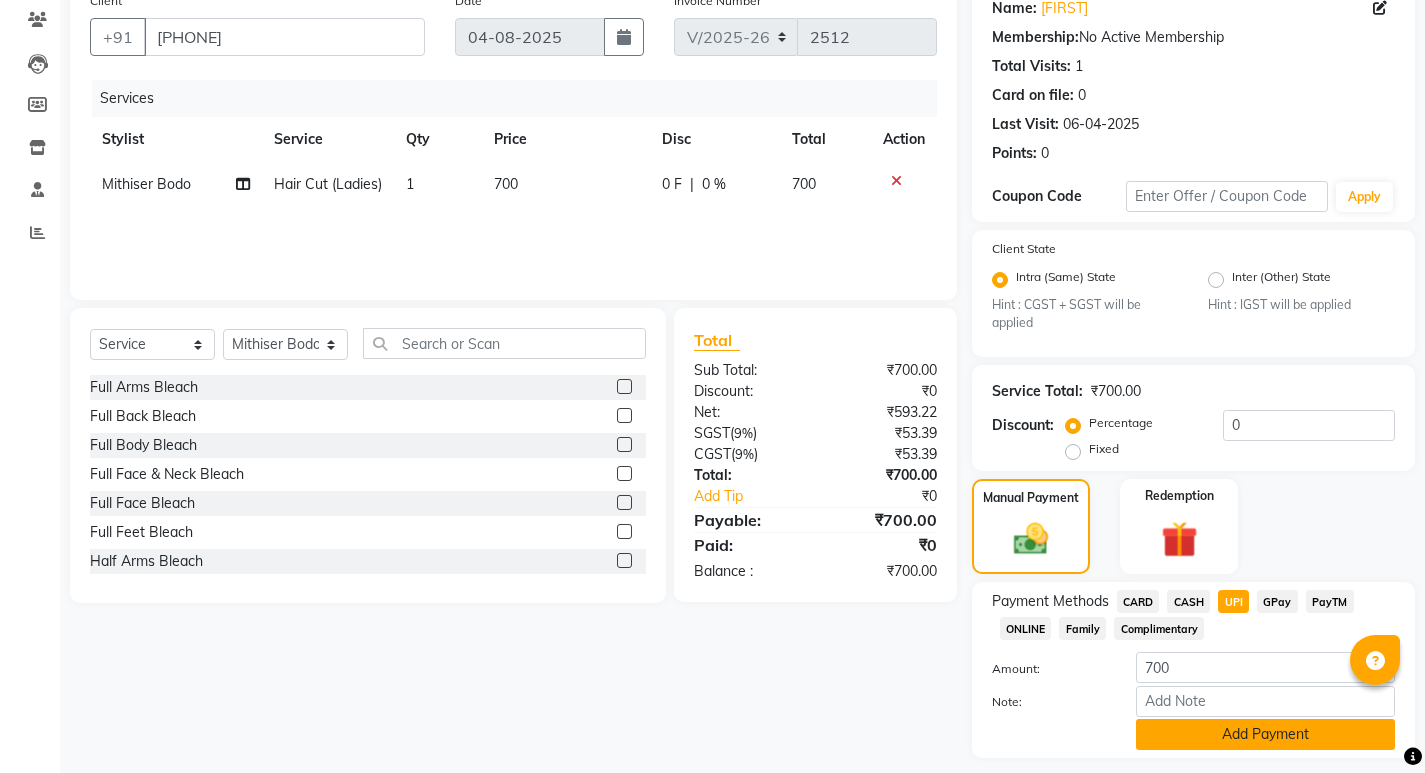 scroll, scrollTop: 224, scrollLeft: 0, axis: vertical 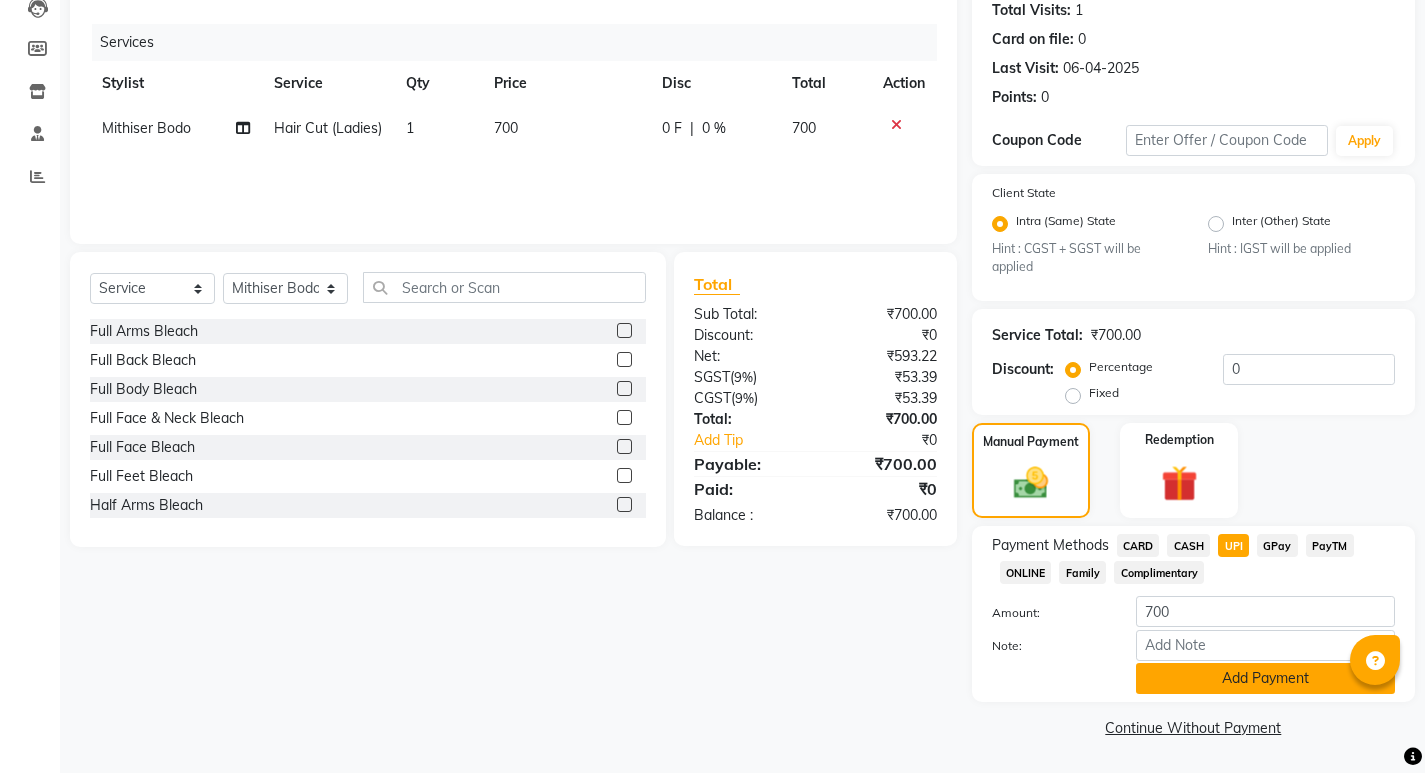 click on "Add Payment" 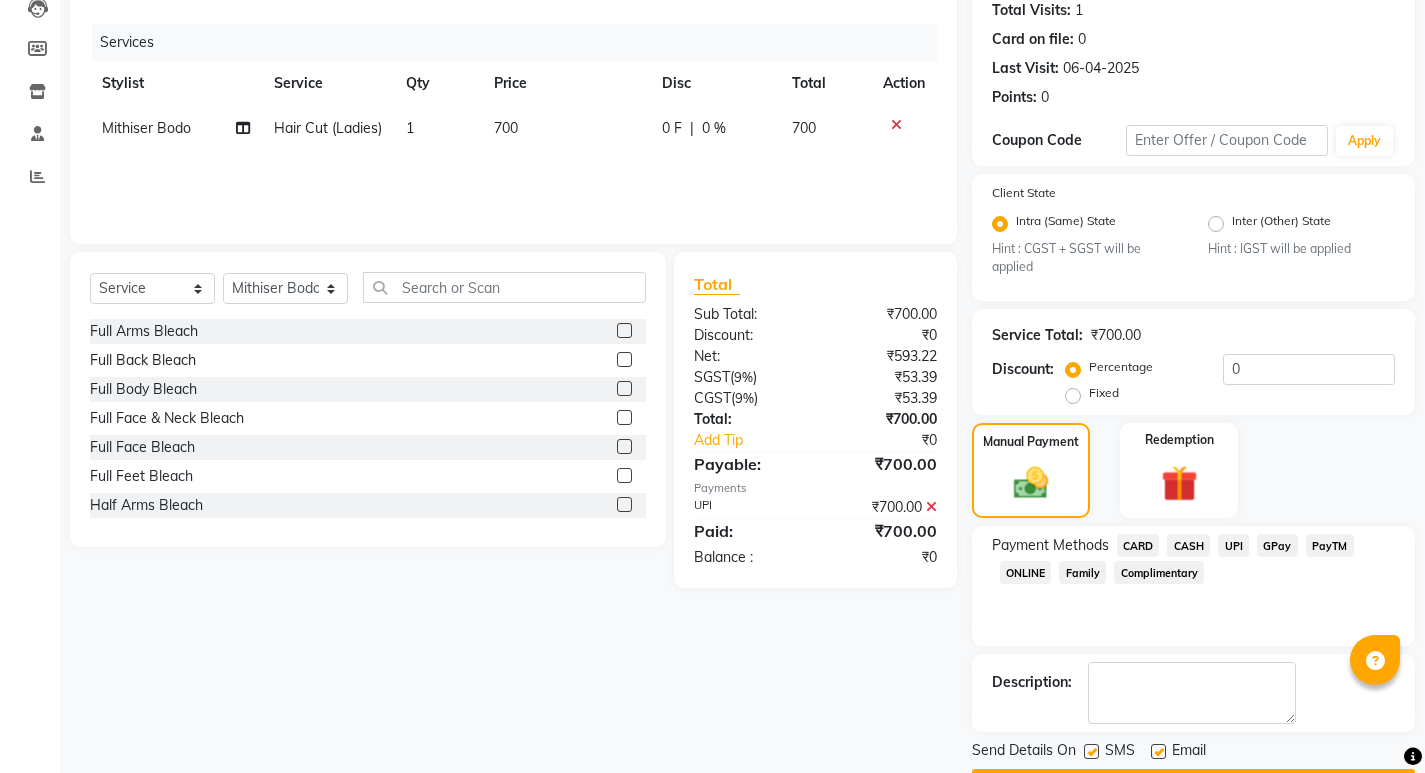 scroll, scrollTop: 281, scrollLeft: 0, axis: vertical 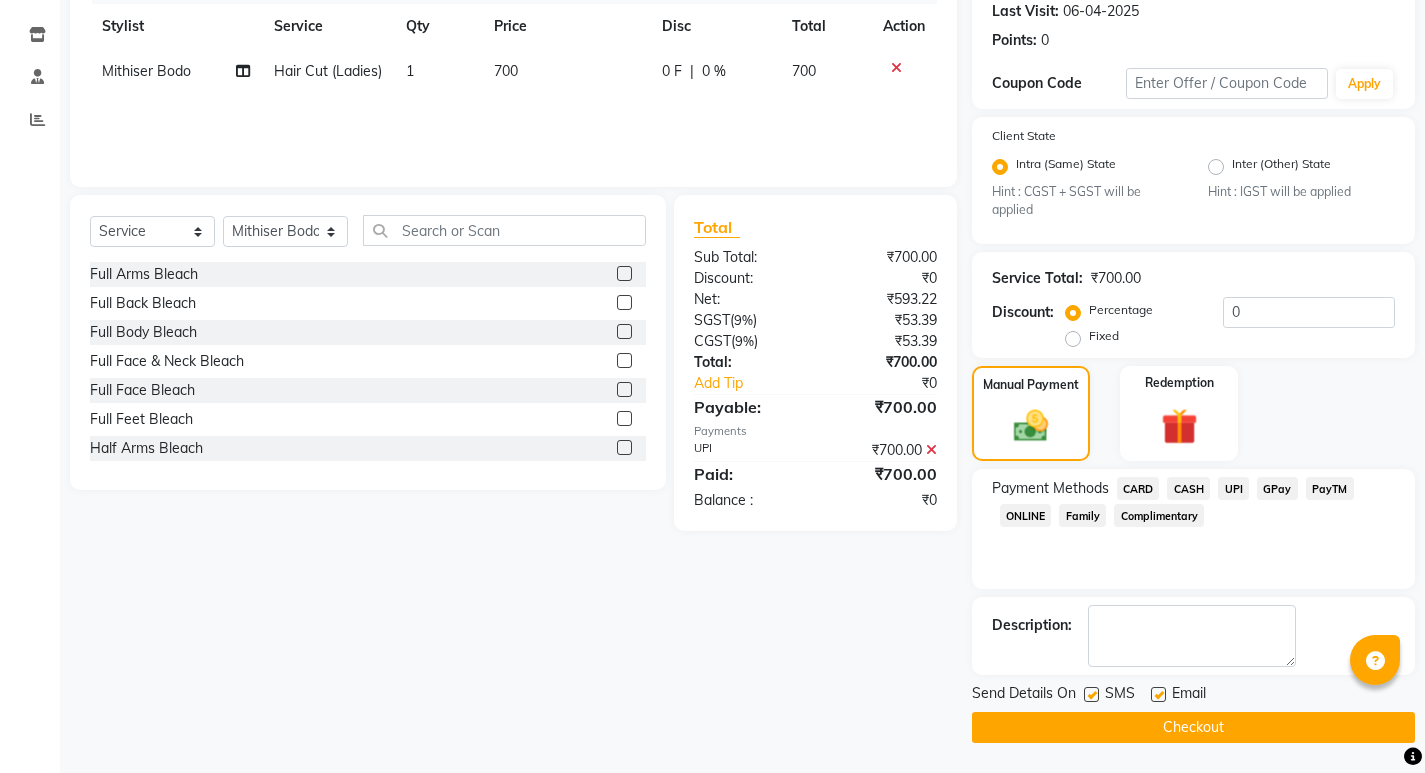 click on "Checkout" 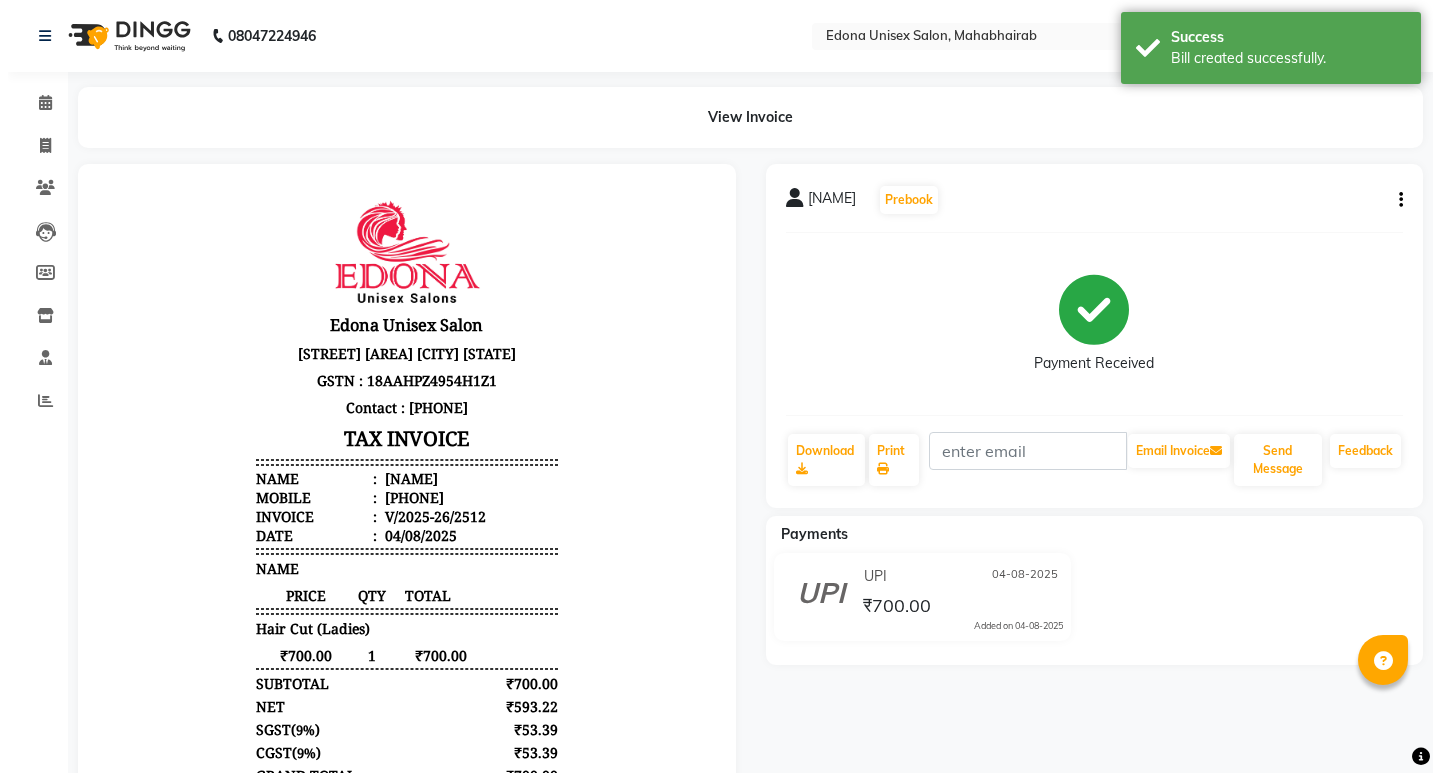 scroll, scrollTop: 0, scrollLeft: 0, axis: both 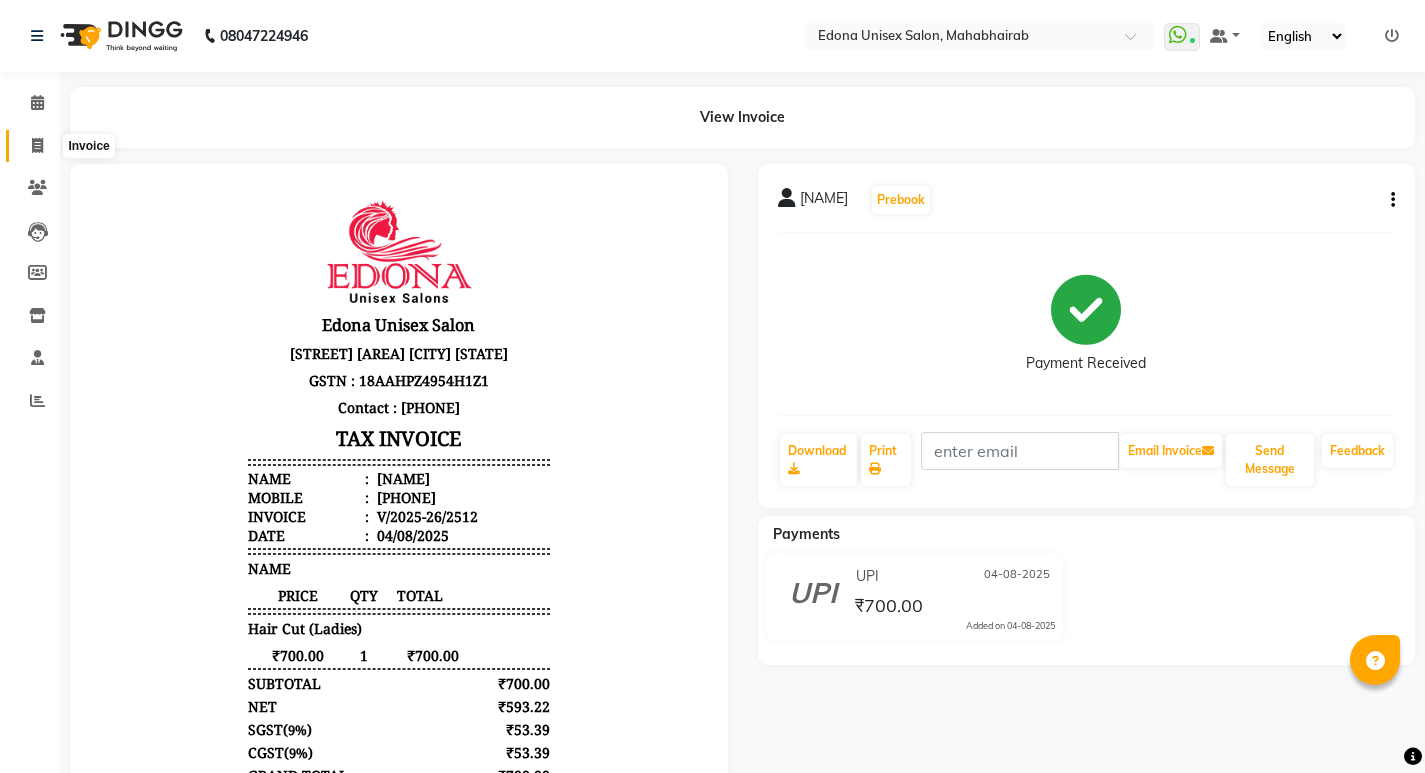 click 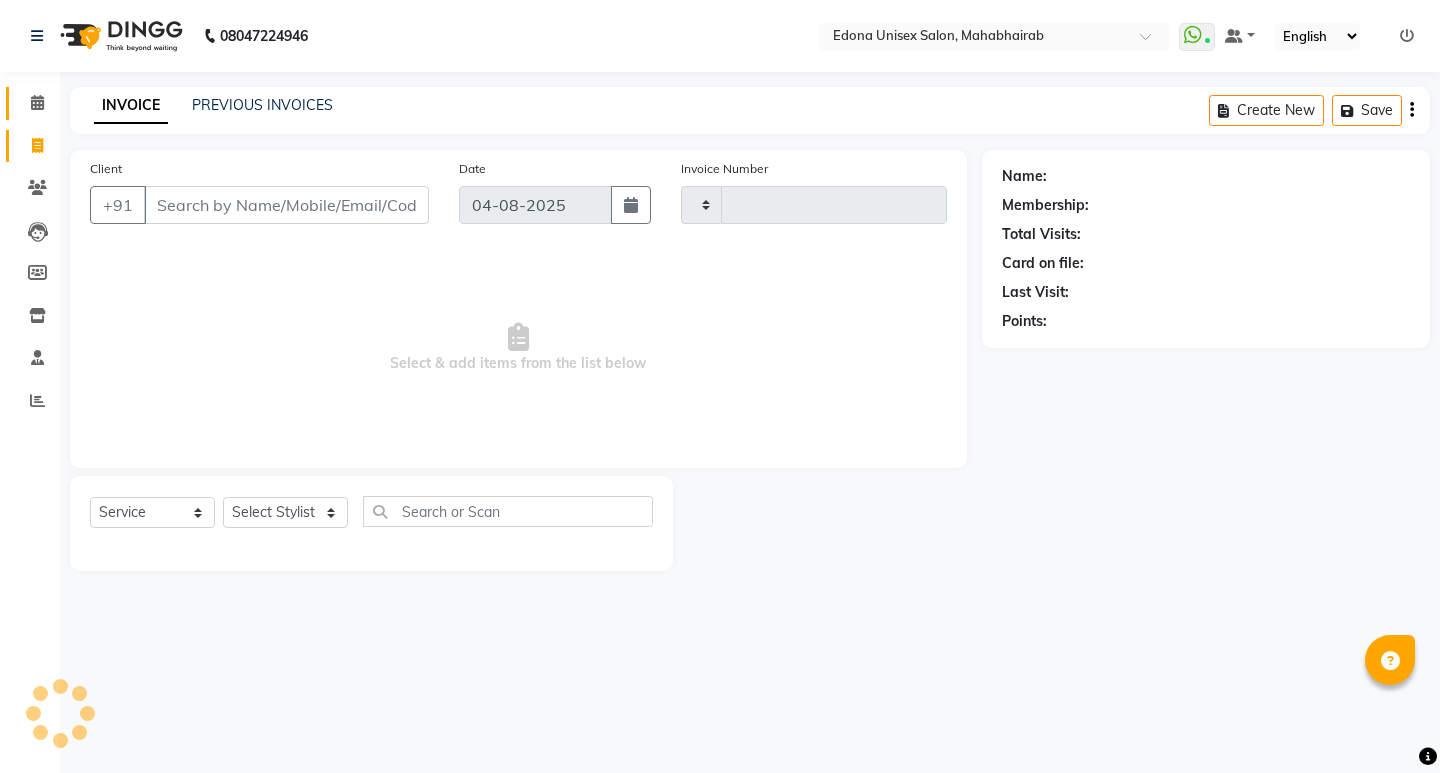 click 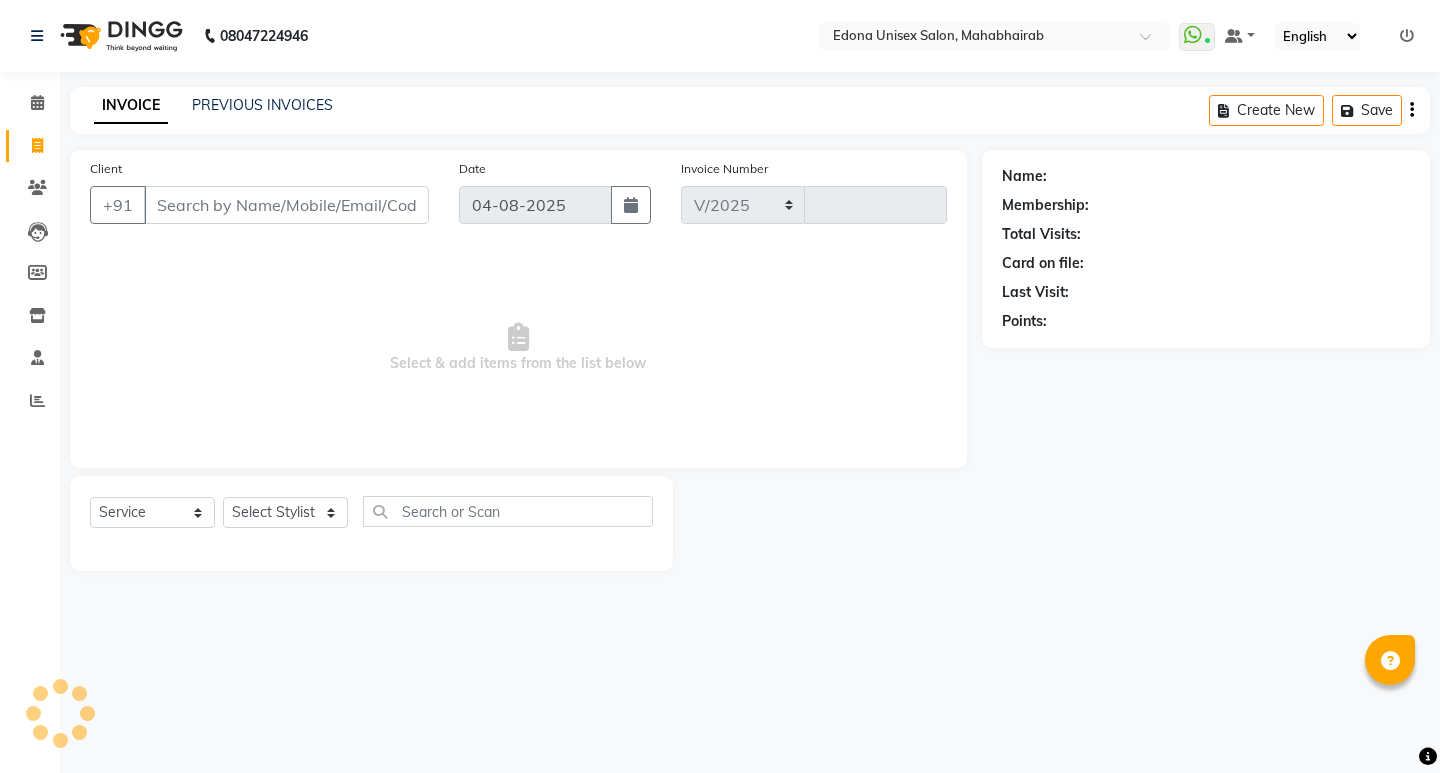 select on "5393" 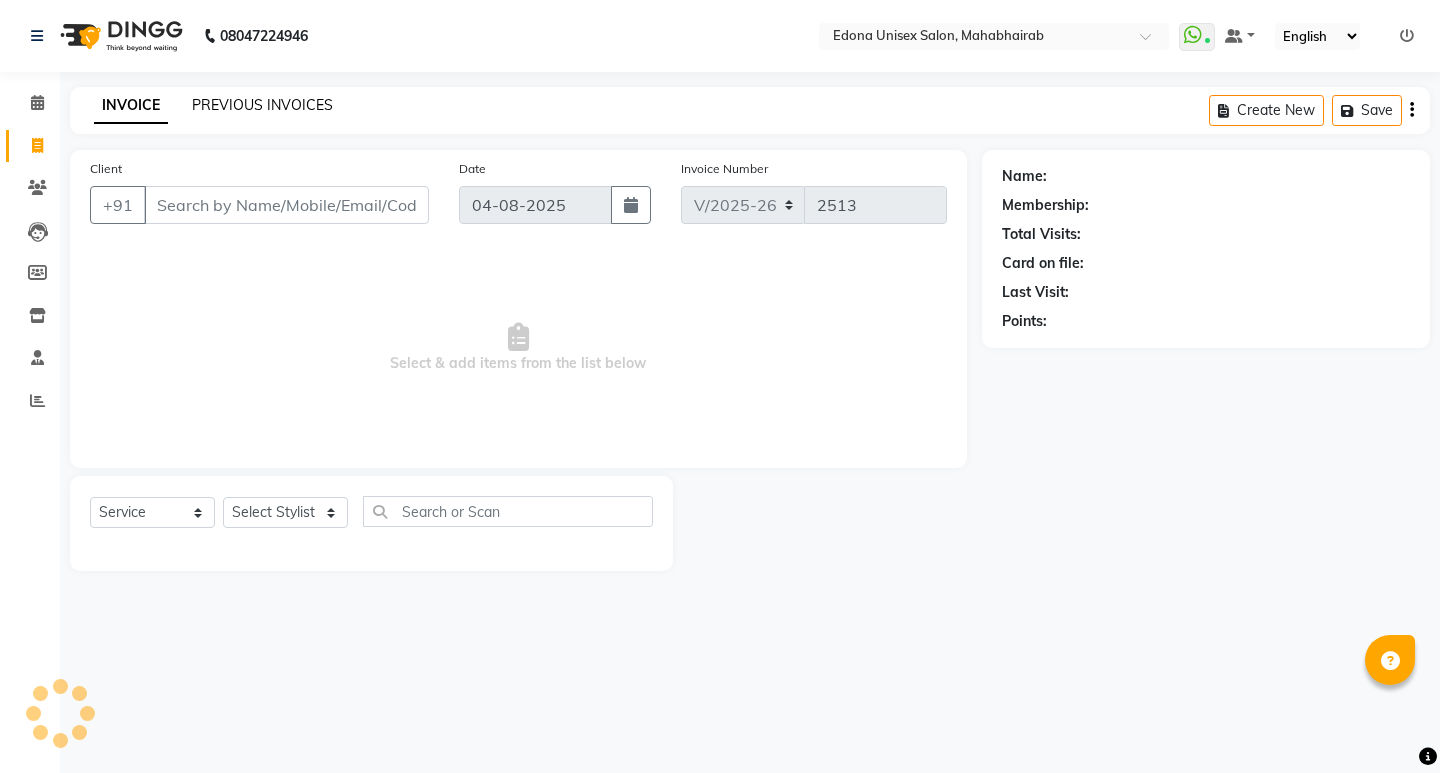 click on "PREVIOUS INVOICES" 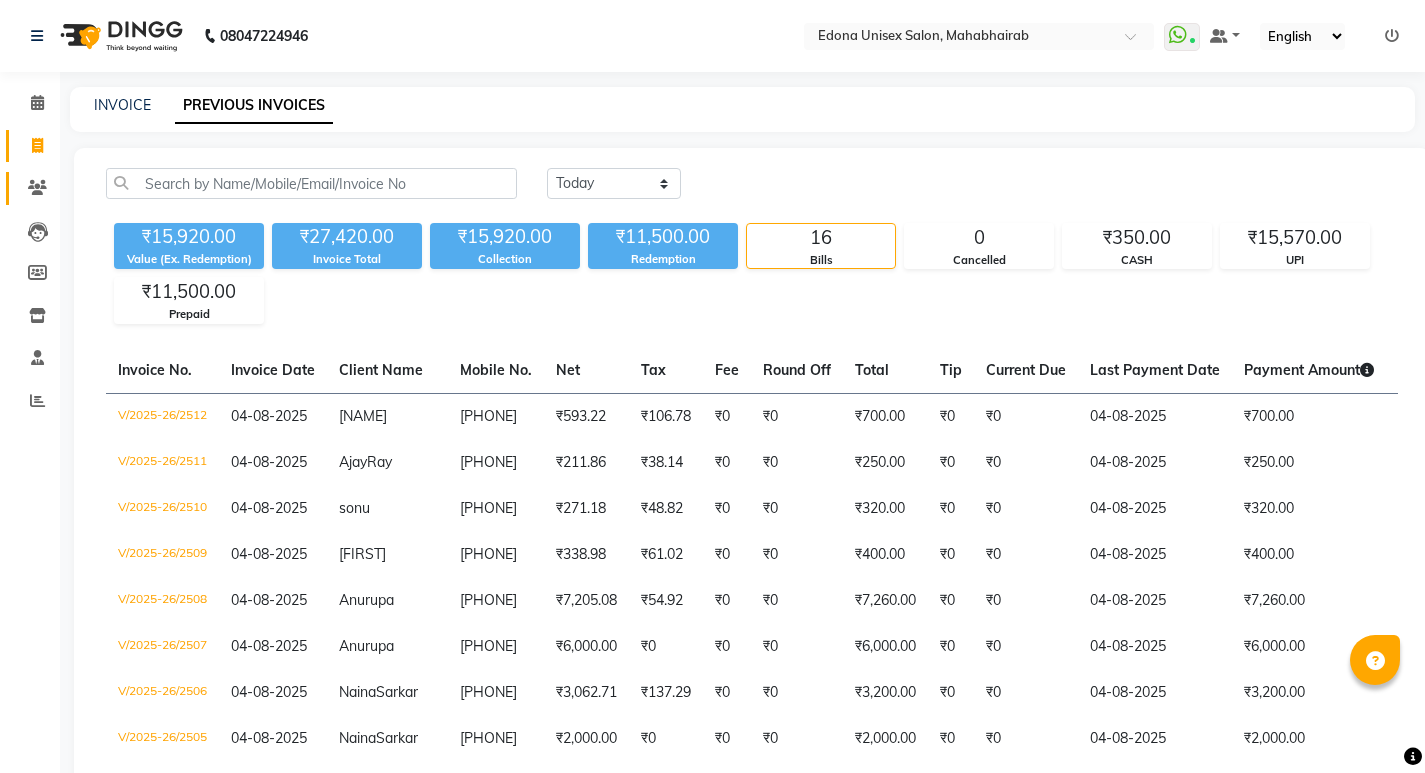 drag, startPoint x: 113, startPoint y: 112, endPoint x: 11, endPoint y: 174, distance: 119.36499 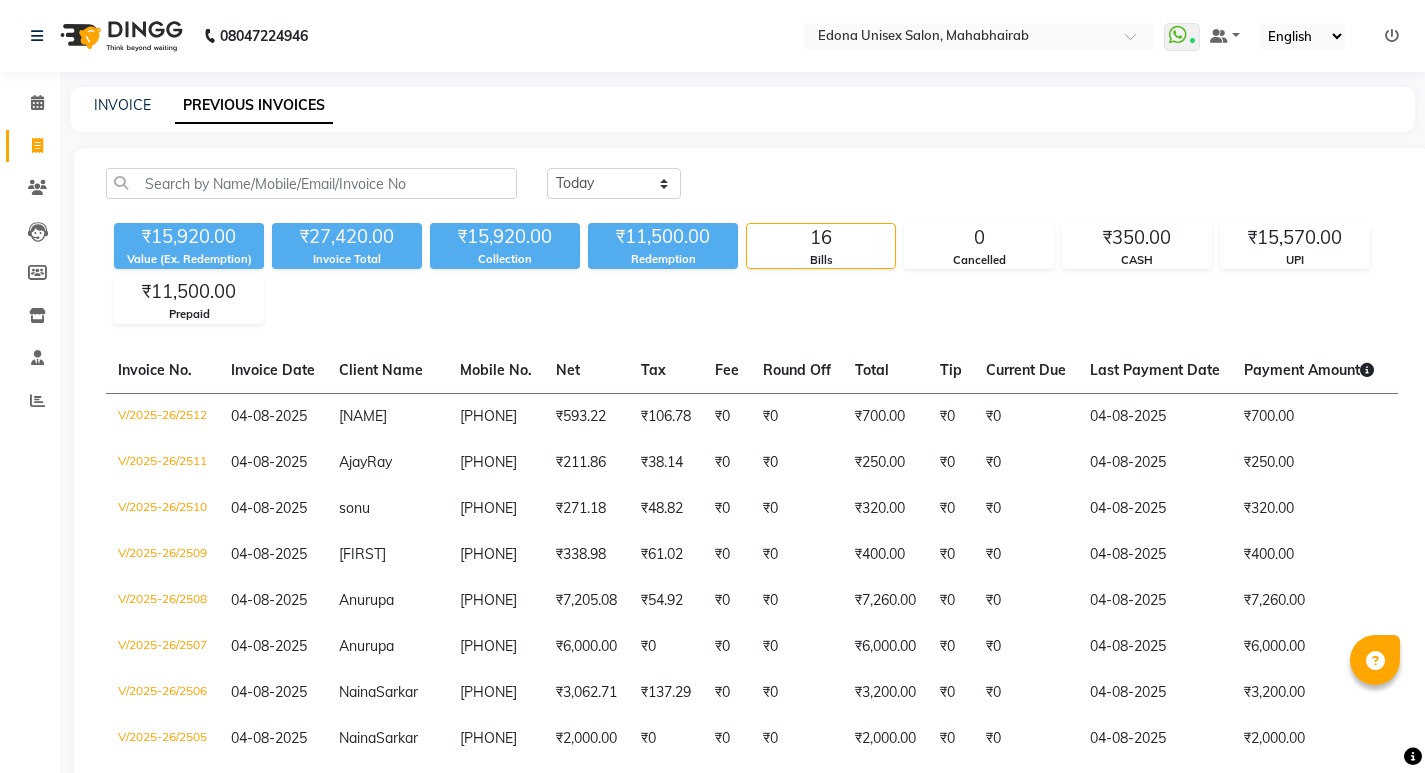 drag, startPoint x: 11, startPoint y: 174, endPoint x: 505, endPoint y: 303, distance: 510.56537 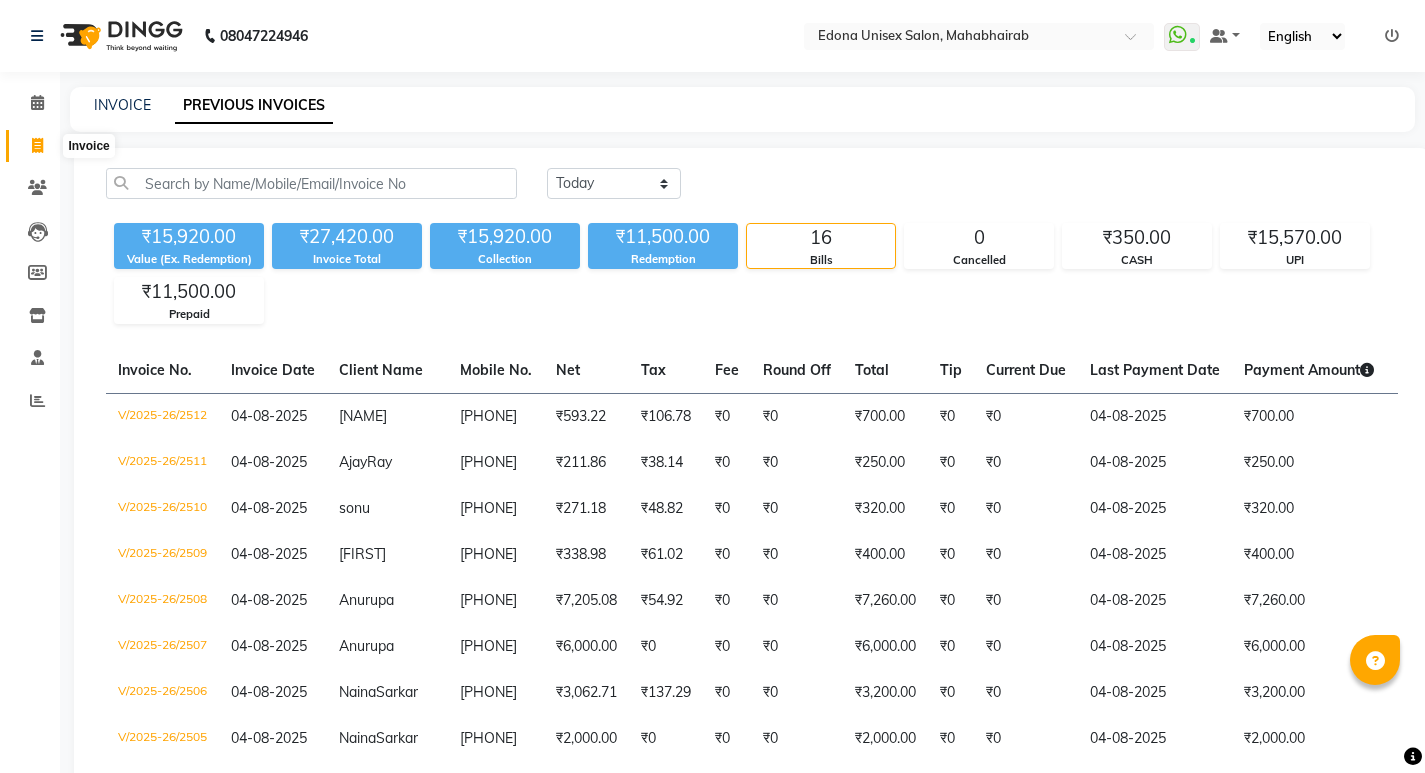click 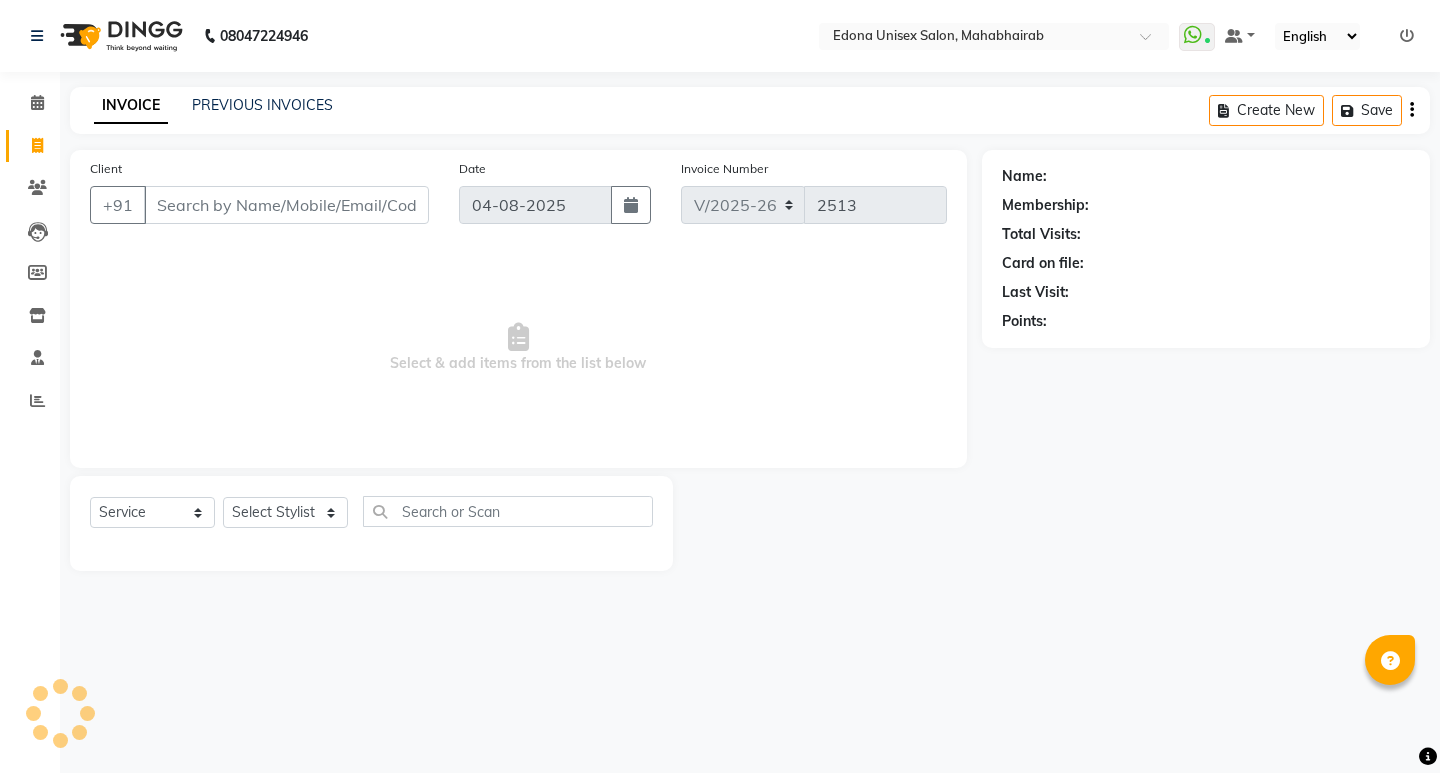 click 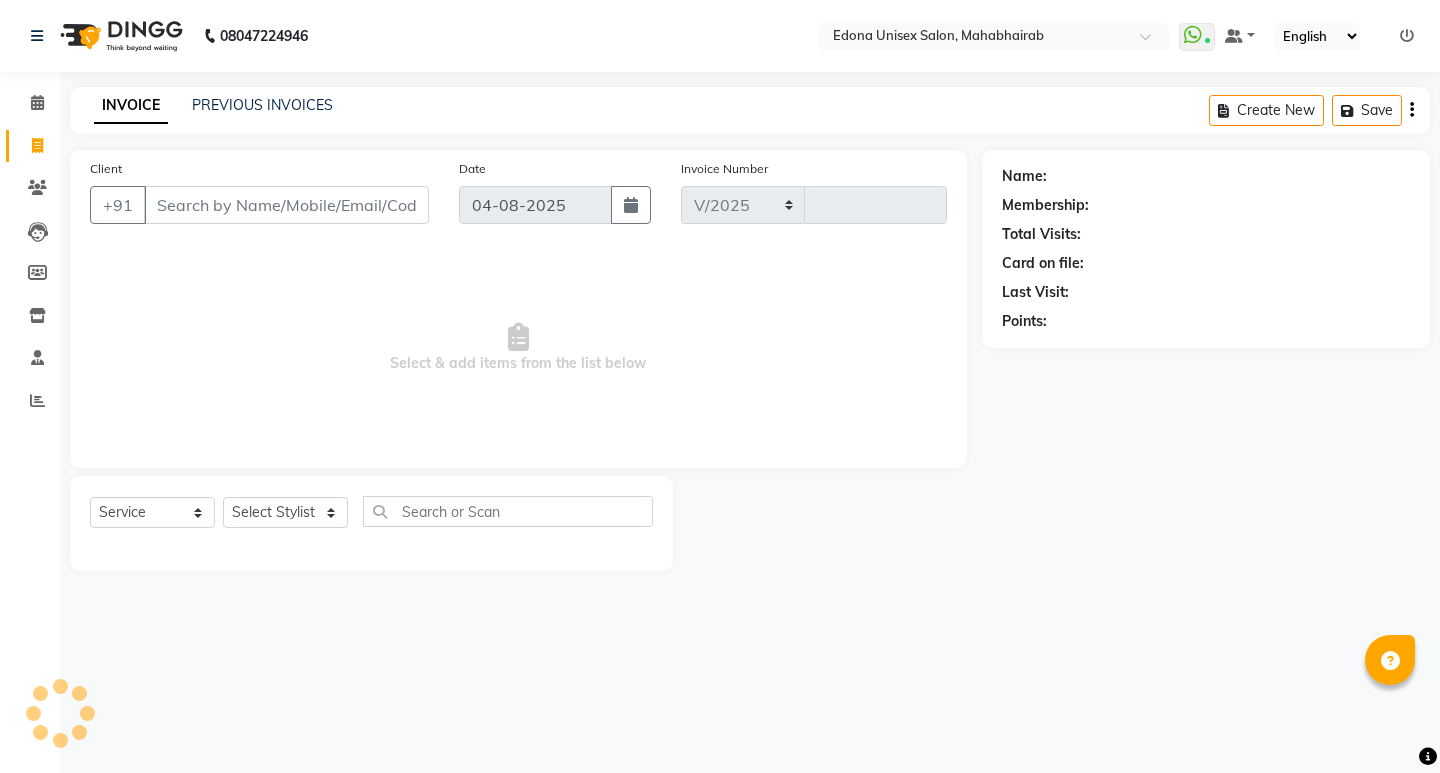 select on "5393" 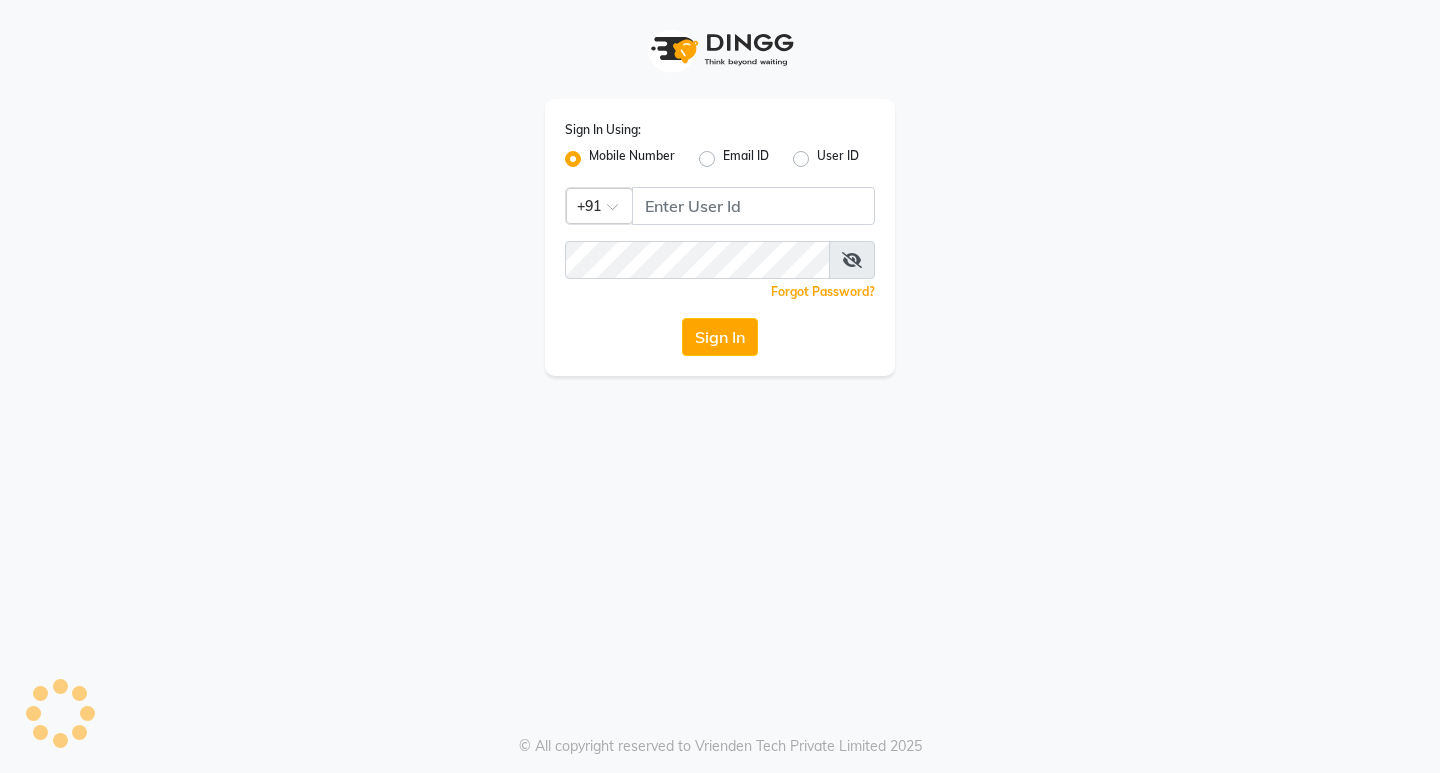 click on "Sign In" 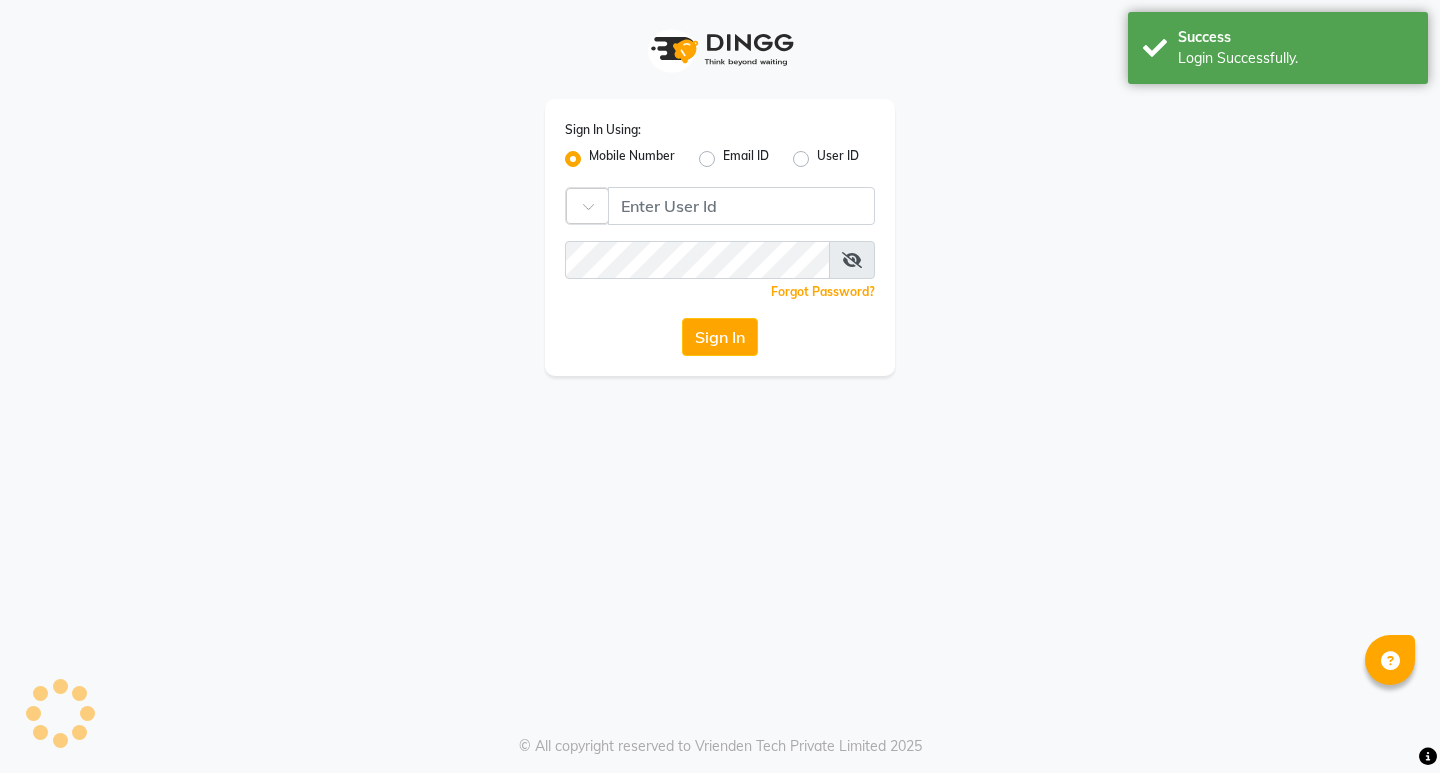 scroll, scrollTop: 0, scrollLeft: 0, axis: both 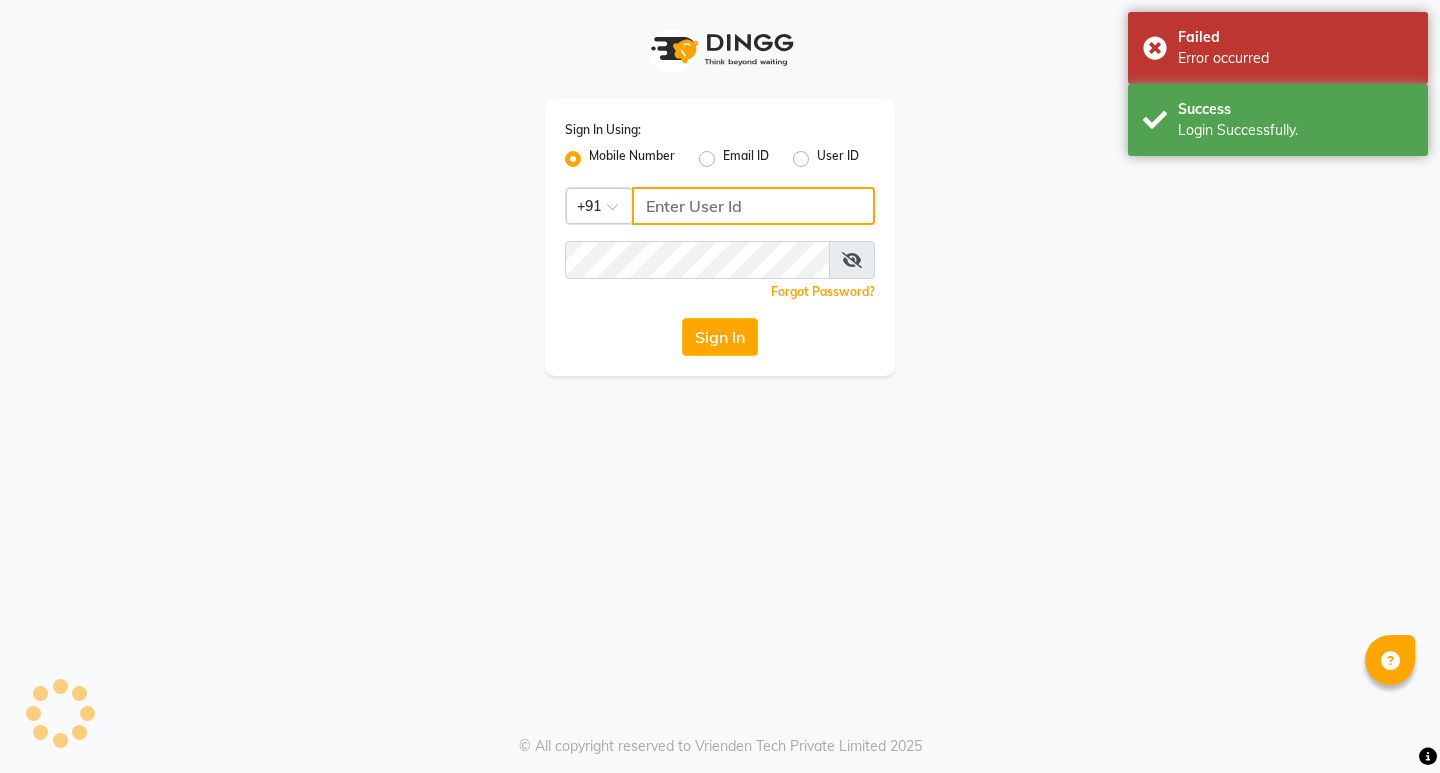 type on "[PHONE]" 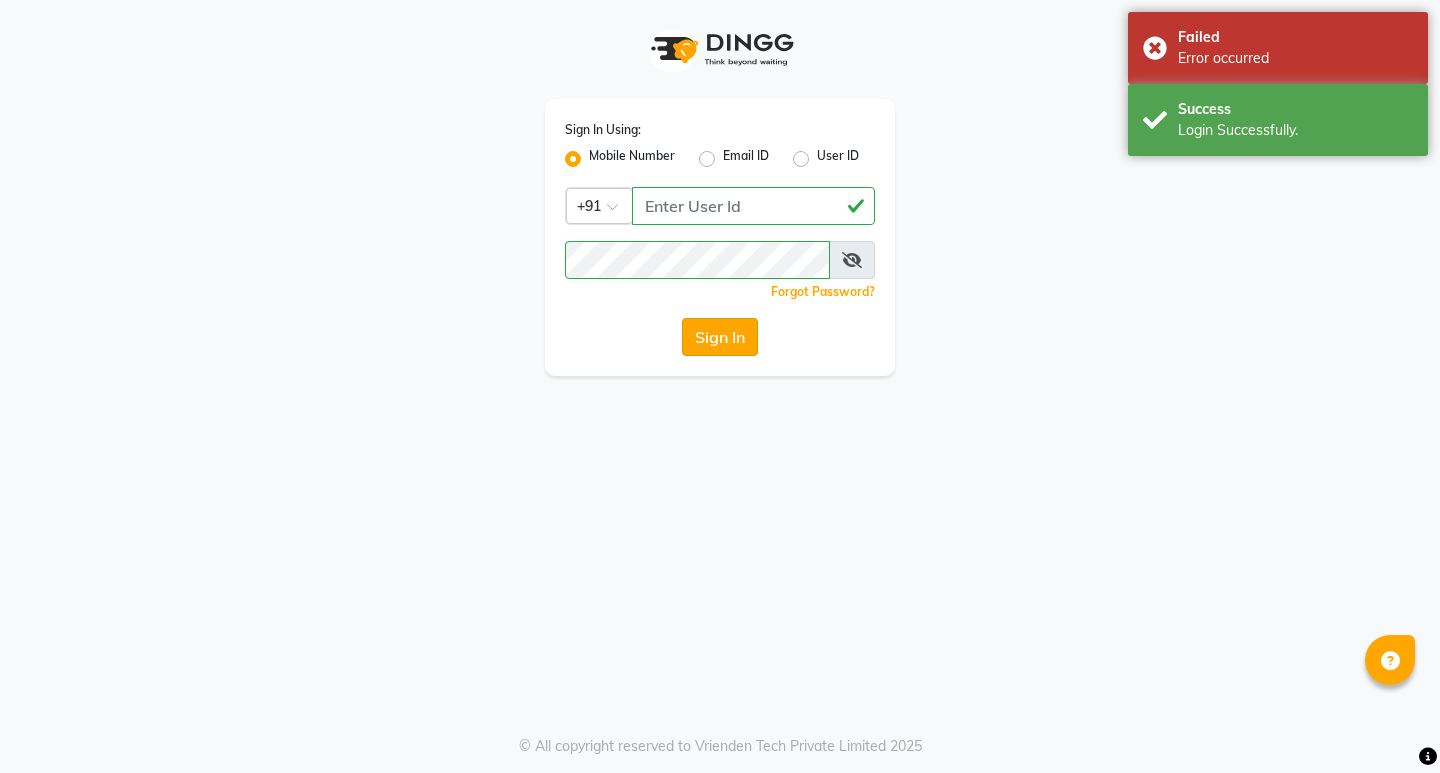 click on "Sign In" 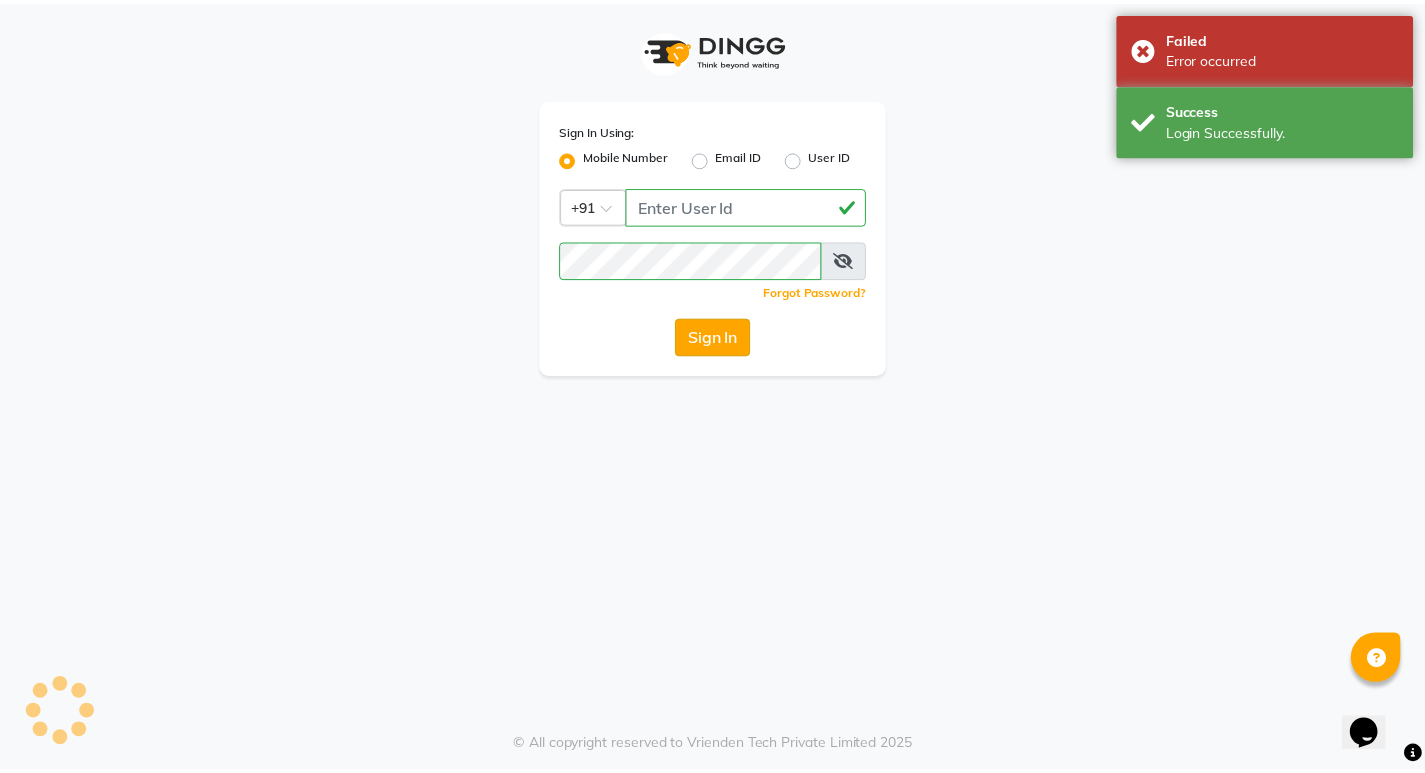 scroll, scrollTop: 0, scrollLeft: 0, axis: both 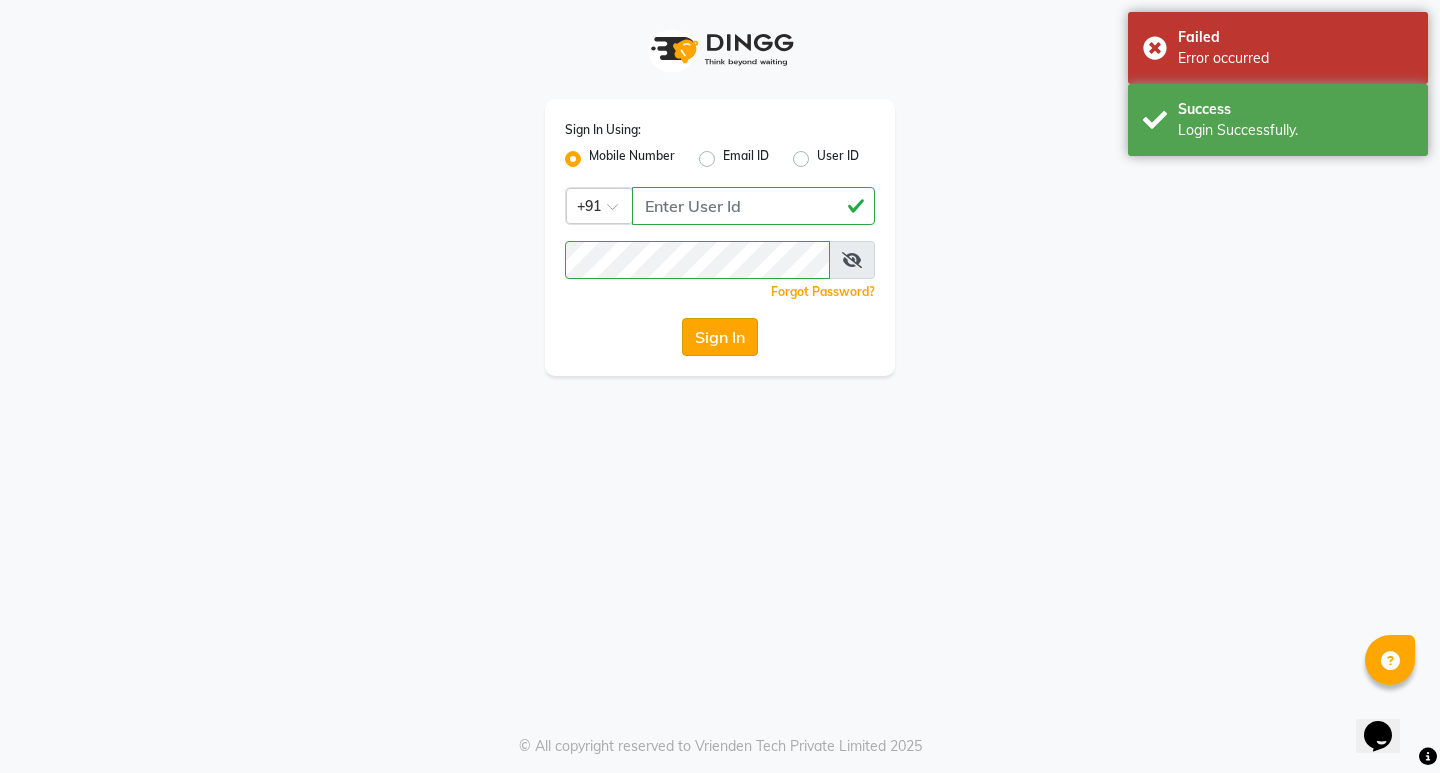 click on "Sign In" 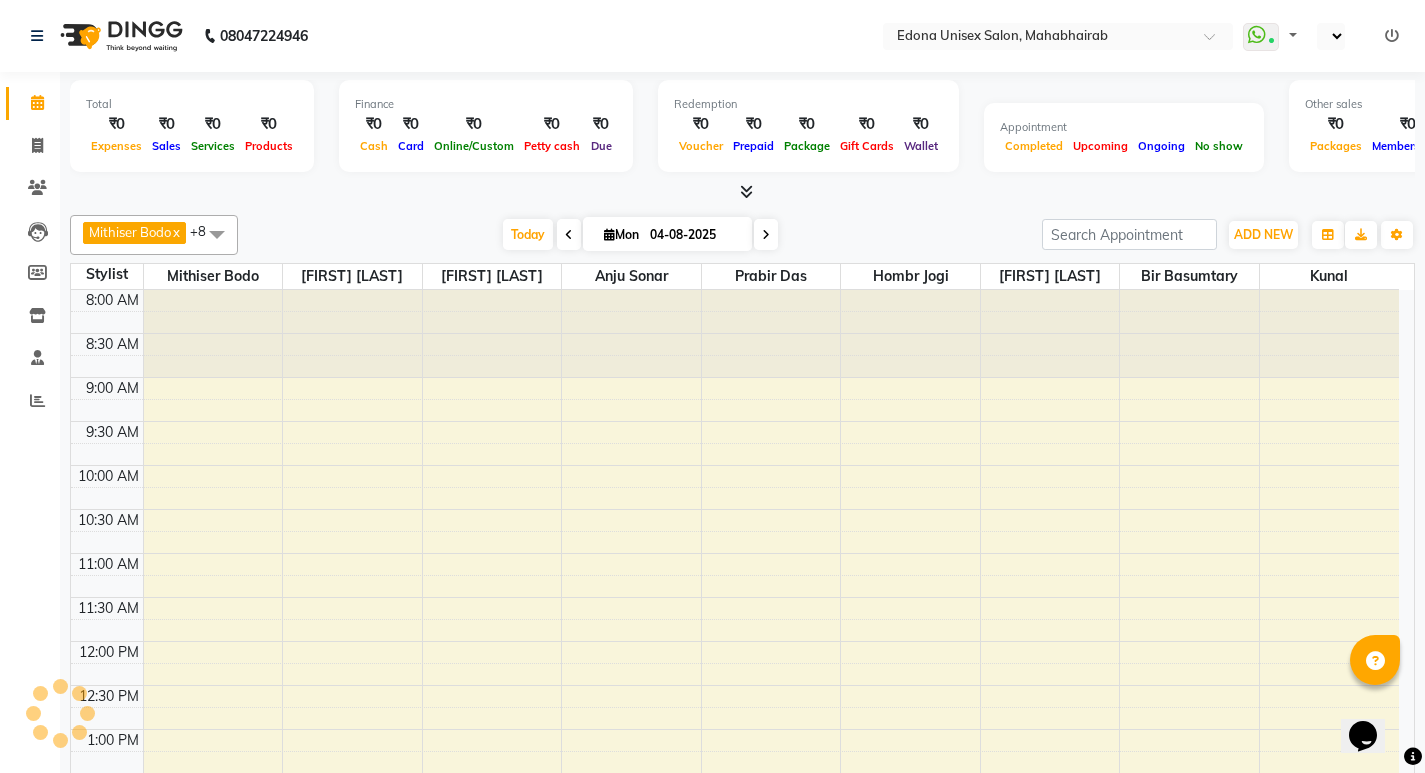scroll, scrollTop: 485, scrollLeft: 0, axis: vertical 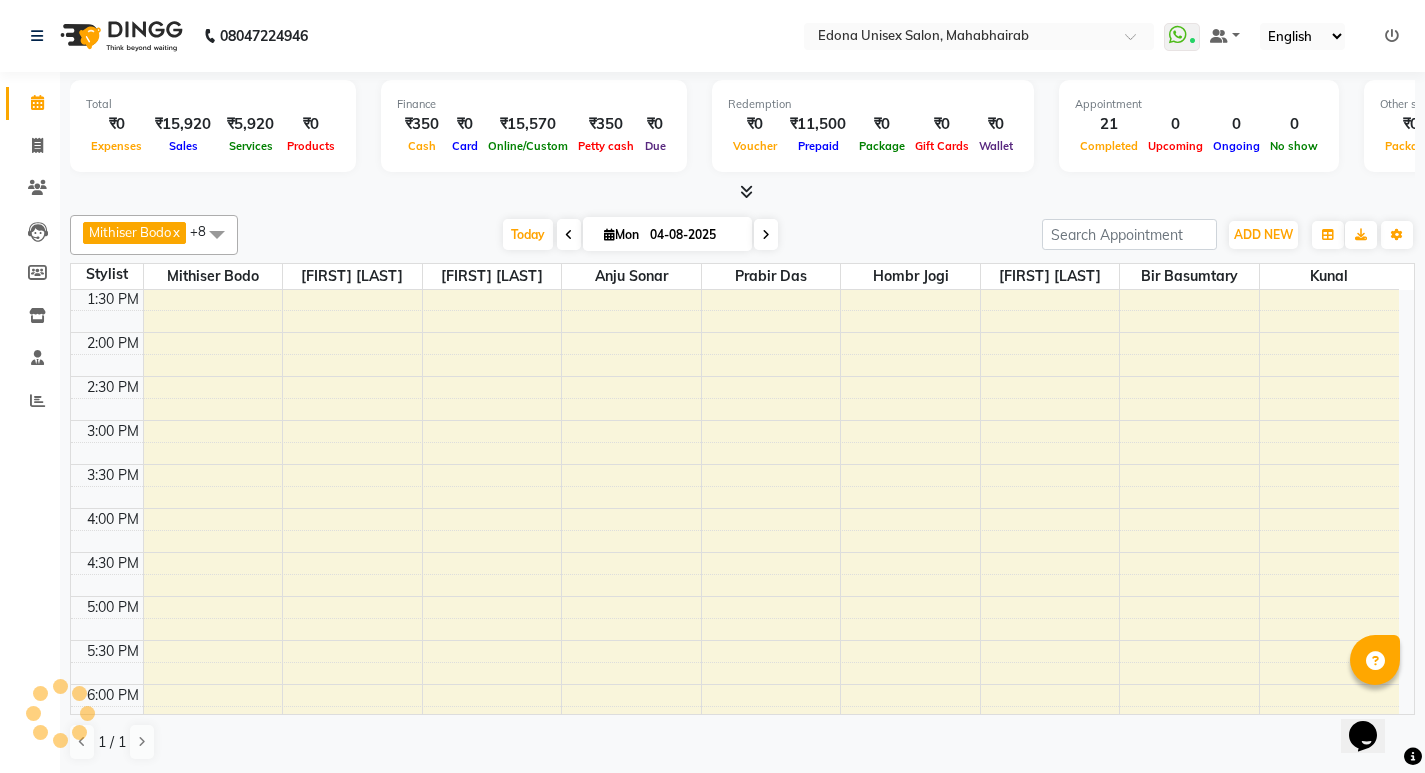 select on "en" 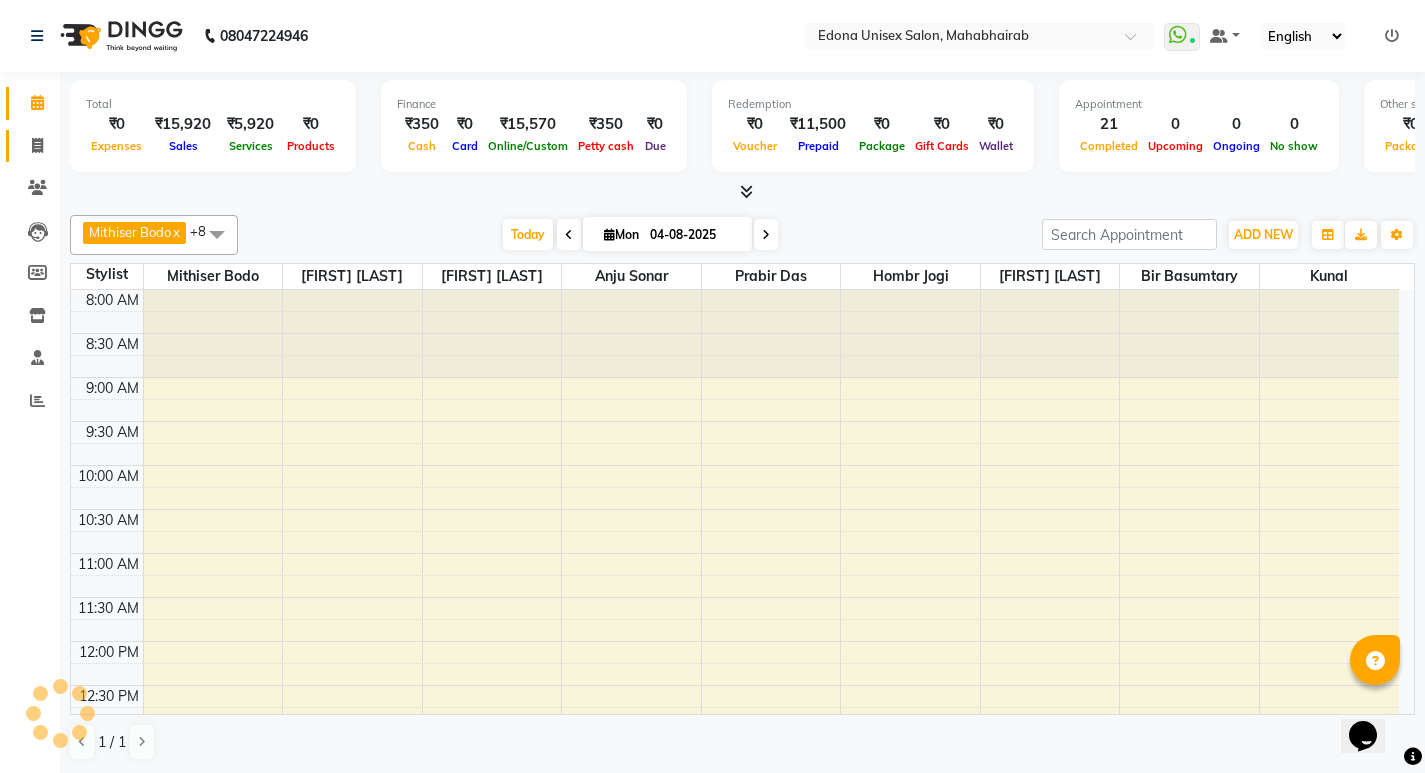 click 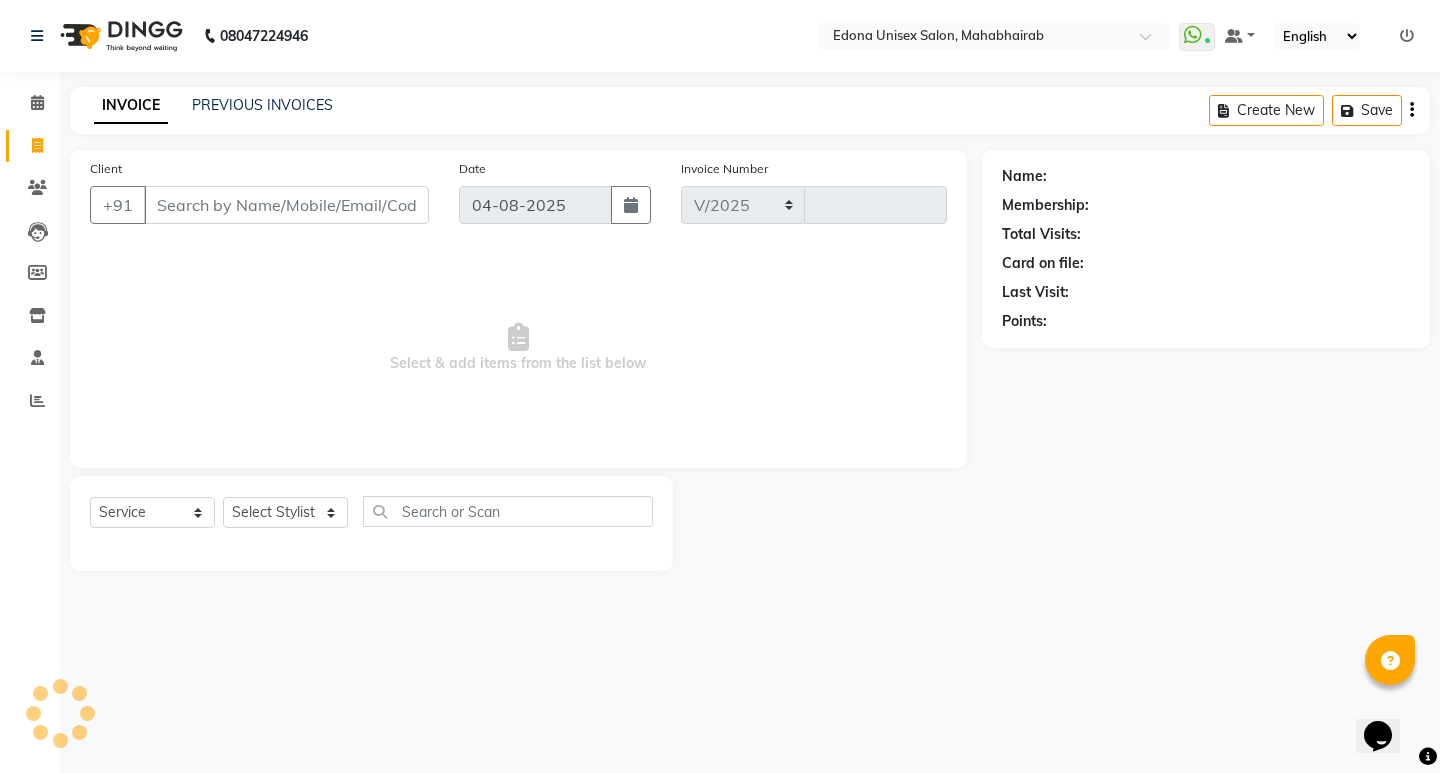 select on "5393" 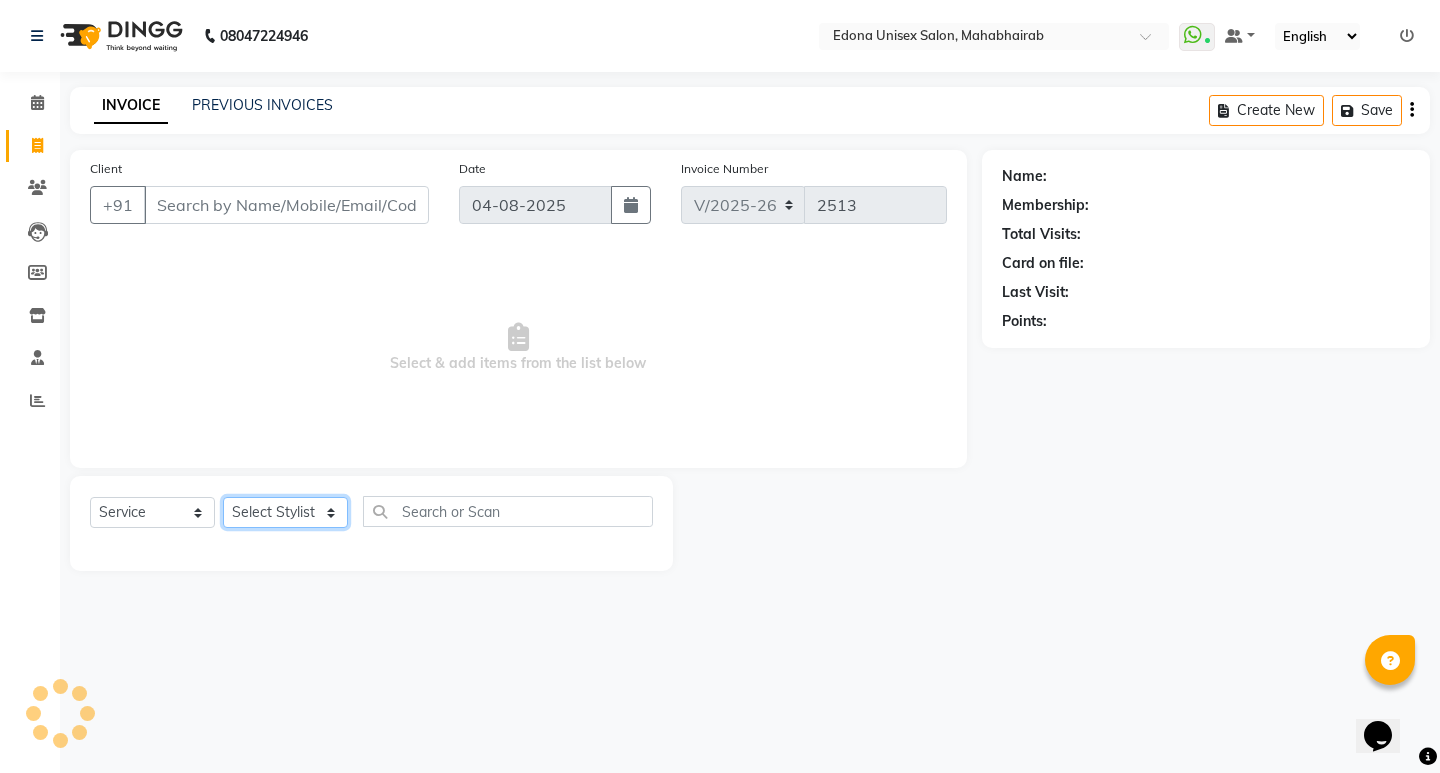 click on "Select Stylist" 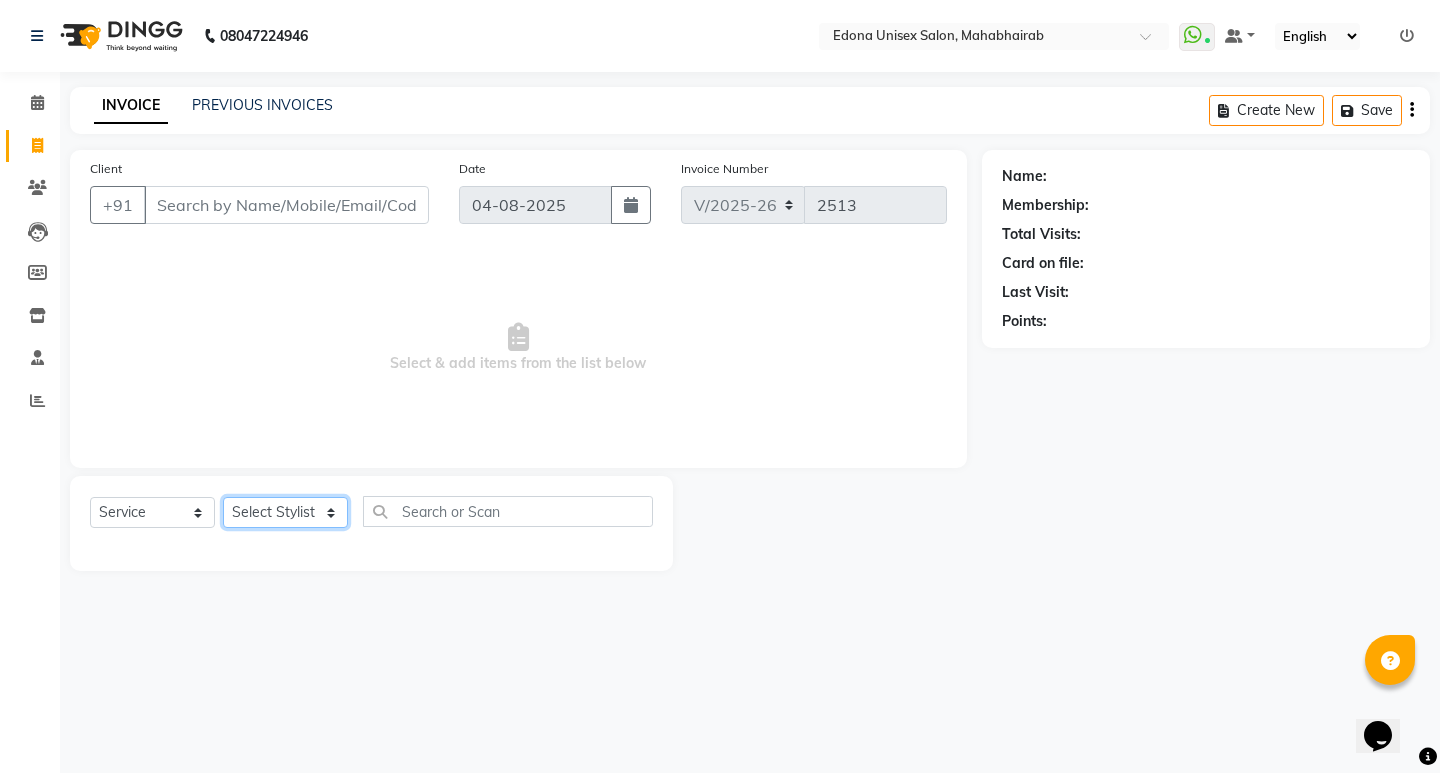 select on "35904" 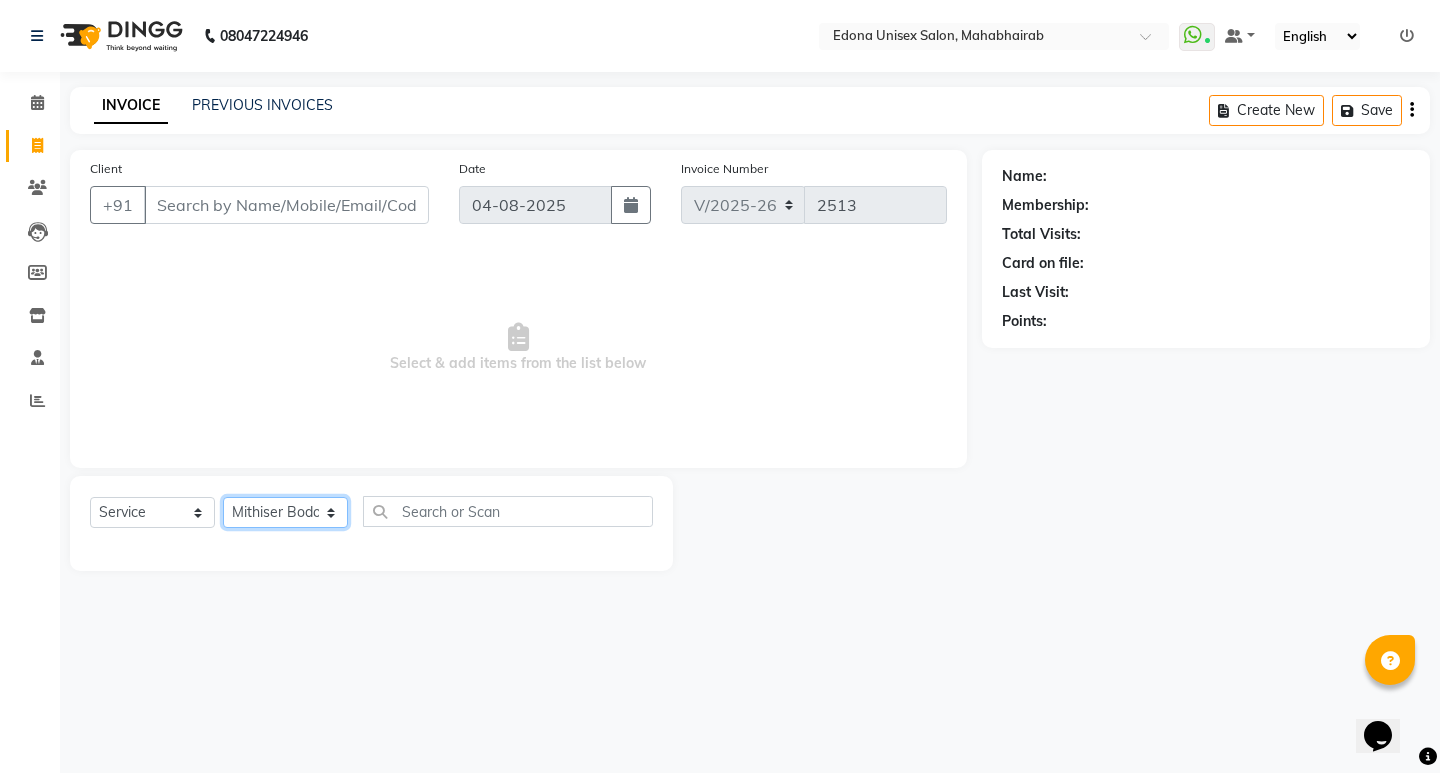click on "Select Stylist Admin Anju Sonar Bir Basumtary Bishal Bharma Hemen Daimari Hombr Jogi Jenny kayina Kriti Kunal Lokesh Verma Mithiser Bodo Monisha Goyari Neha Pahi Prabir Das Rashmi Basumtary Reshma Sultana Roselin Basumtary Sumitra Subba" 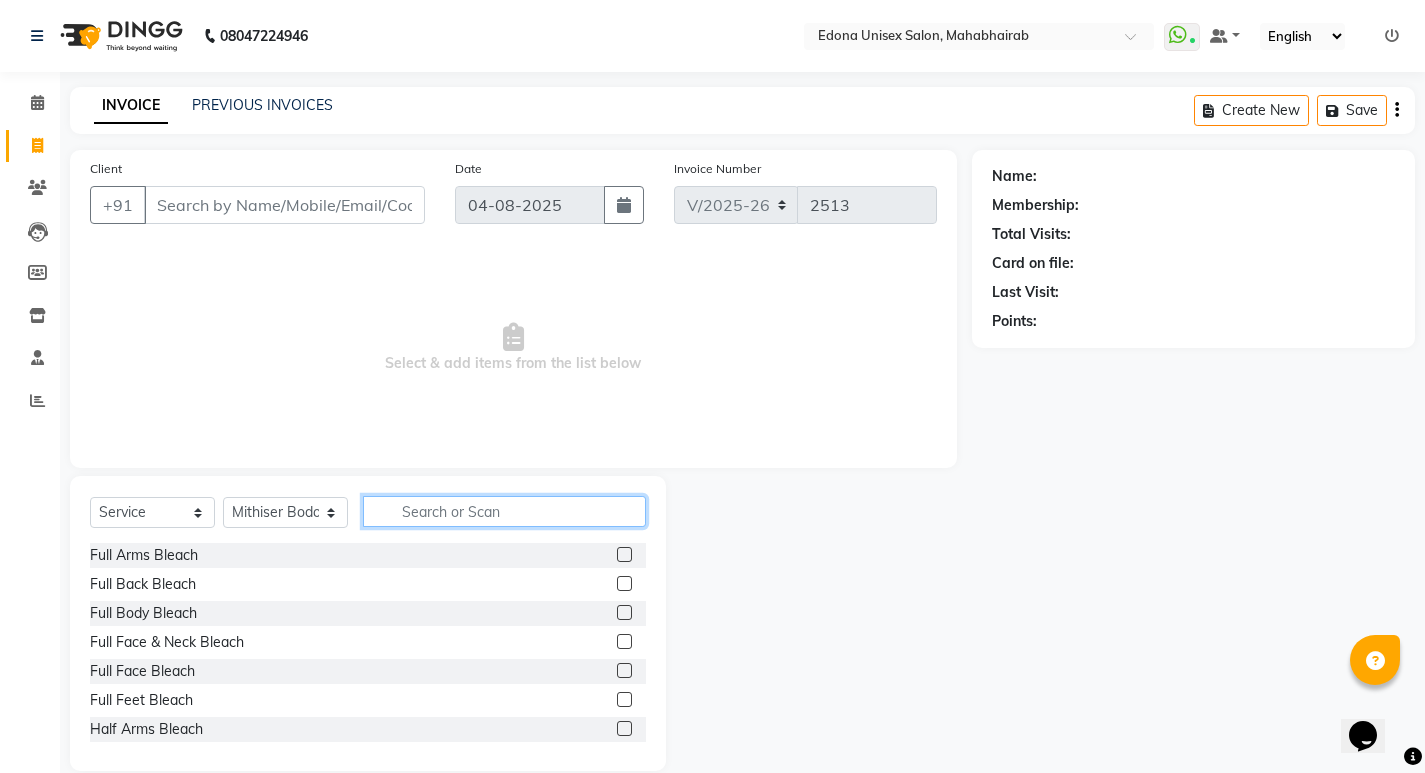 click 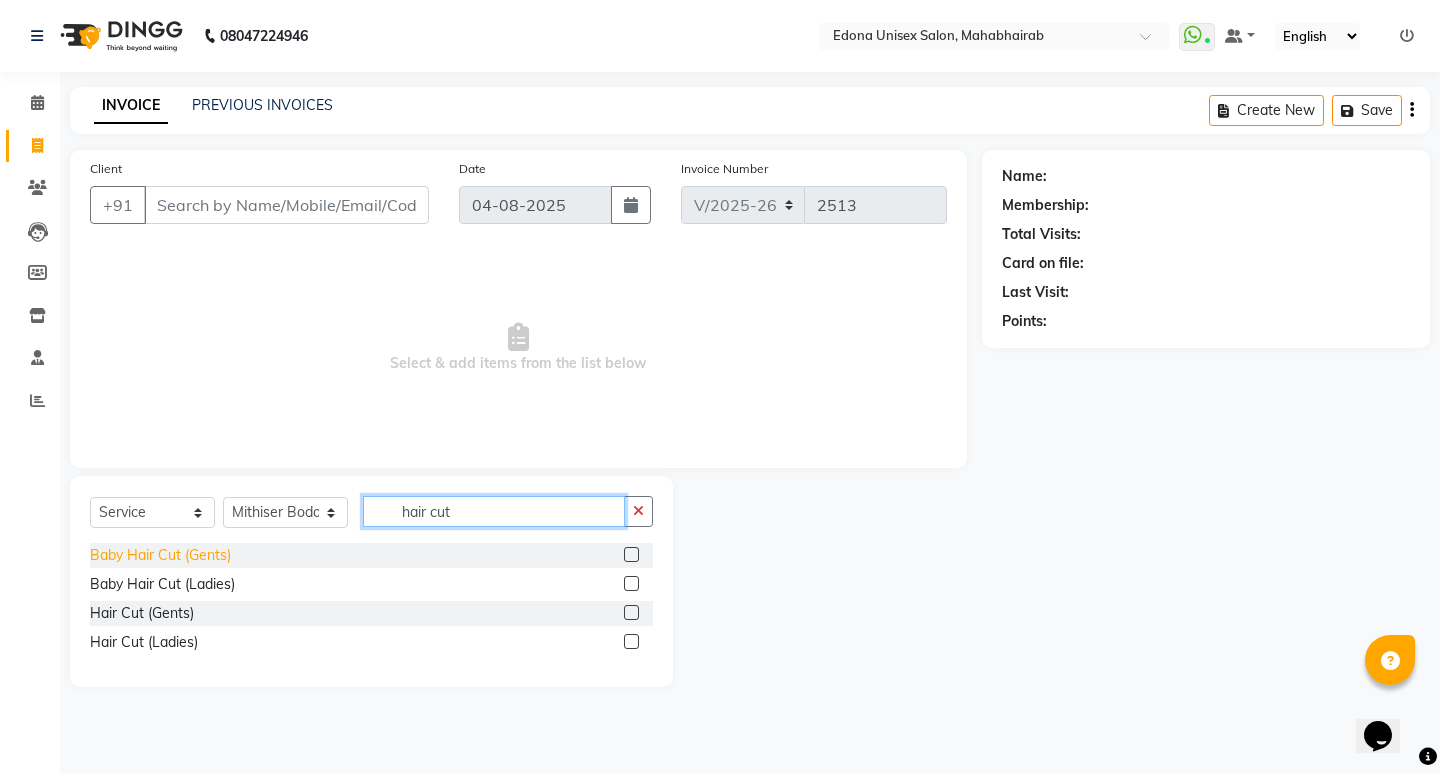 type on "hair cut" 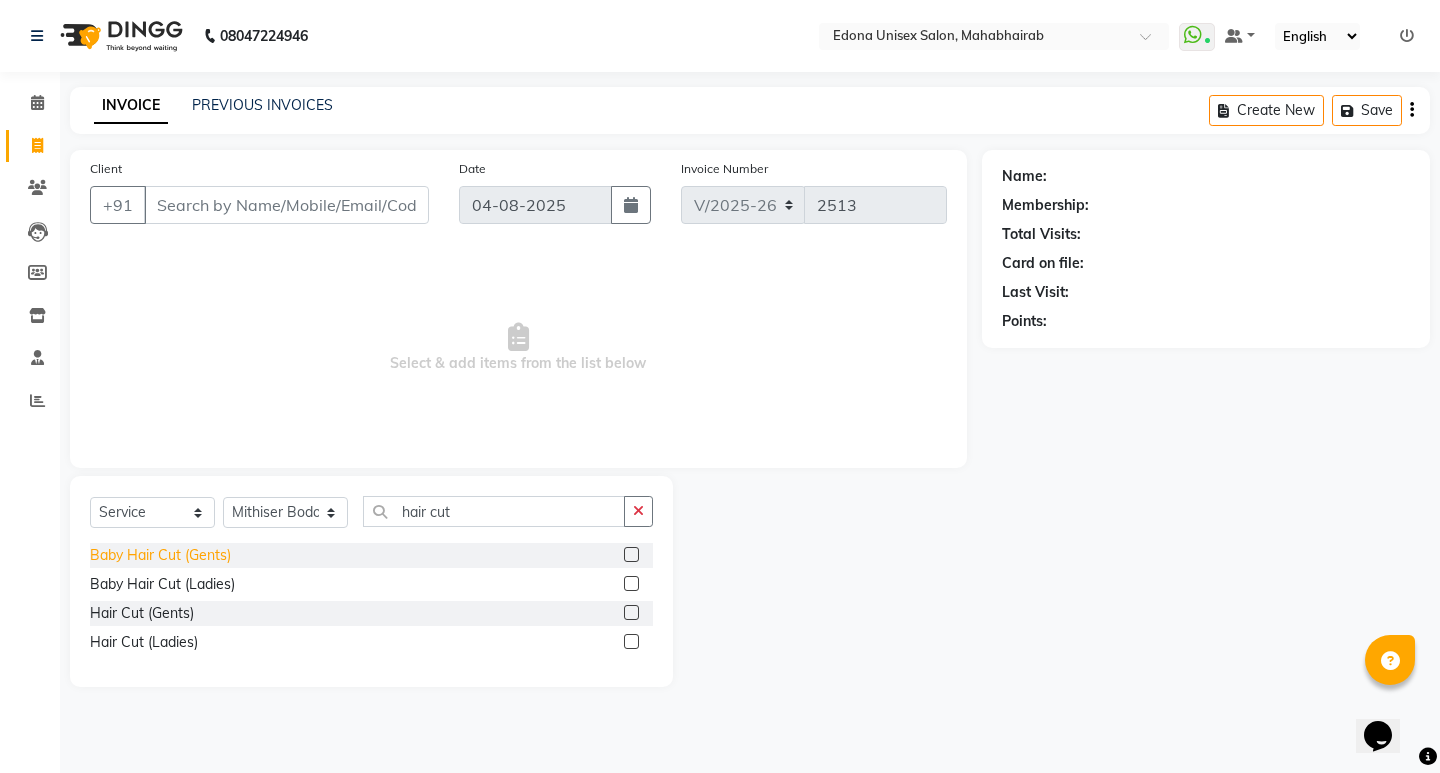 click on "Baby Hair Cut (Gents)" 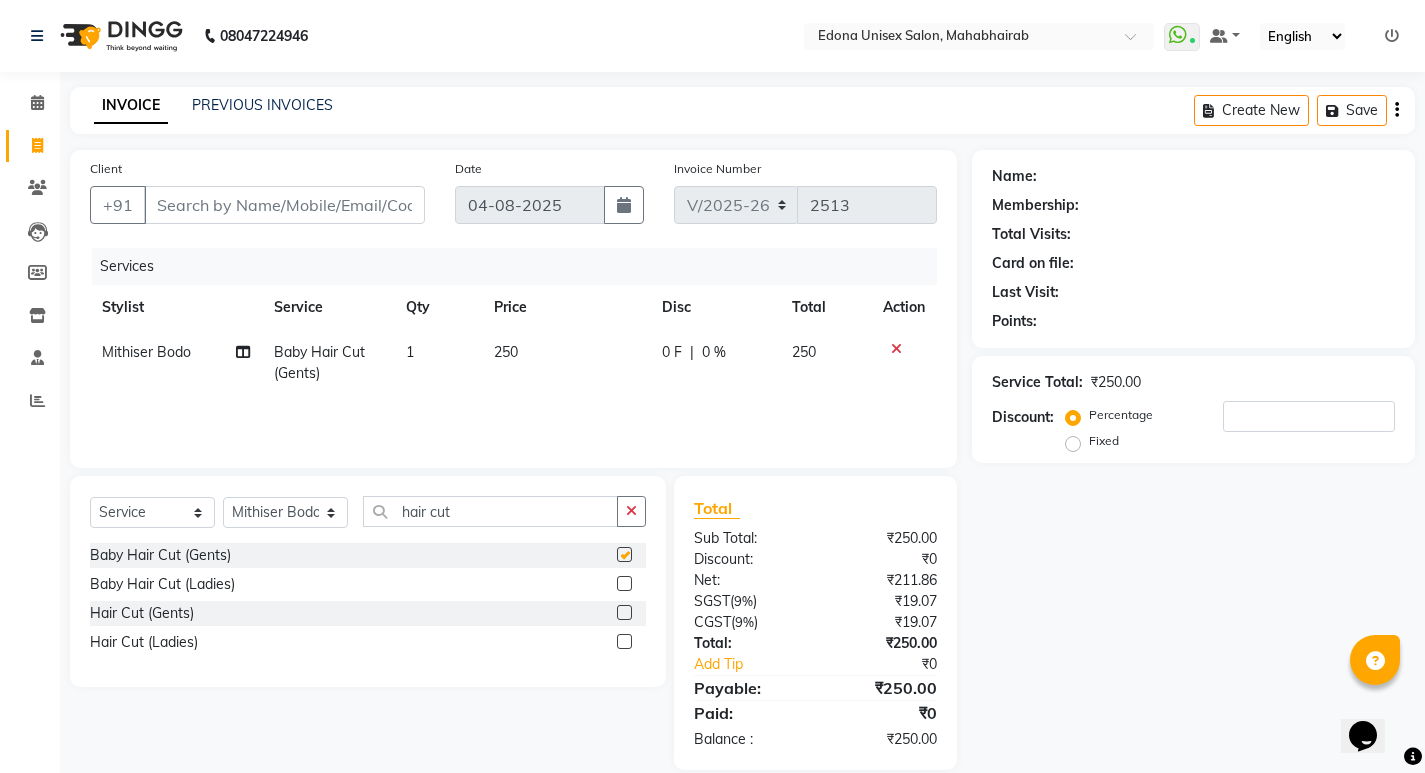 checkbox on "false" 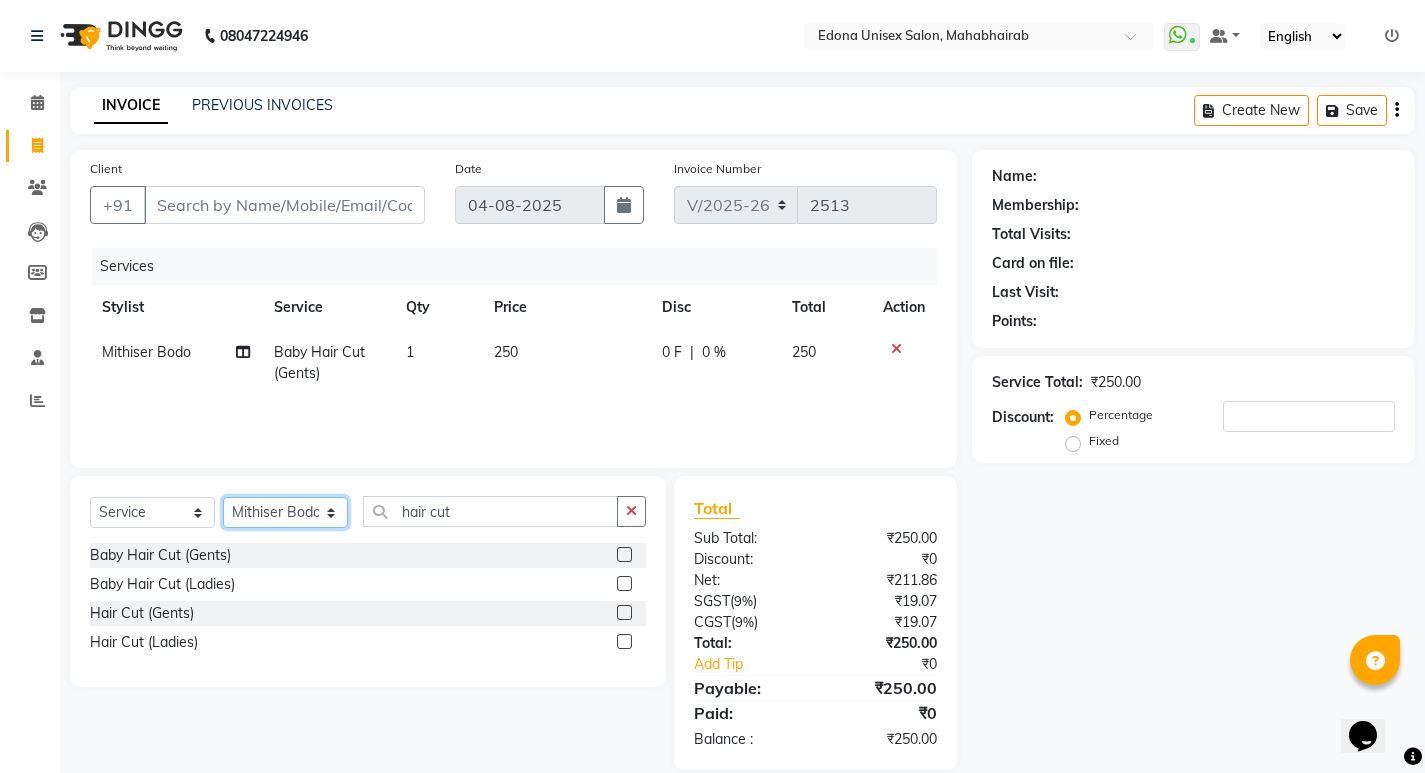 drag, startPoint x: 307, startPoint y: 513, endPoint x: 295, endPoint y: 516, distance: 12.369317 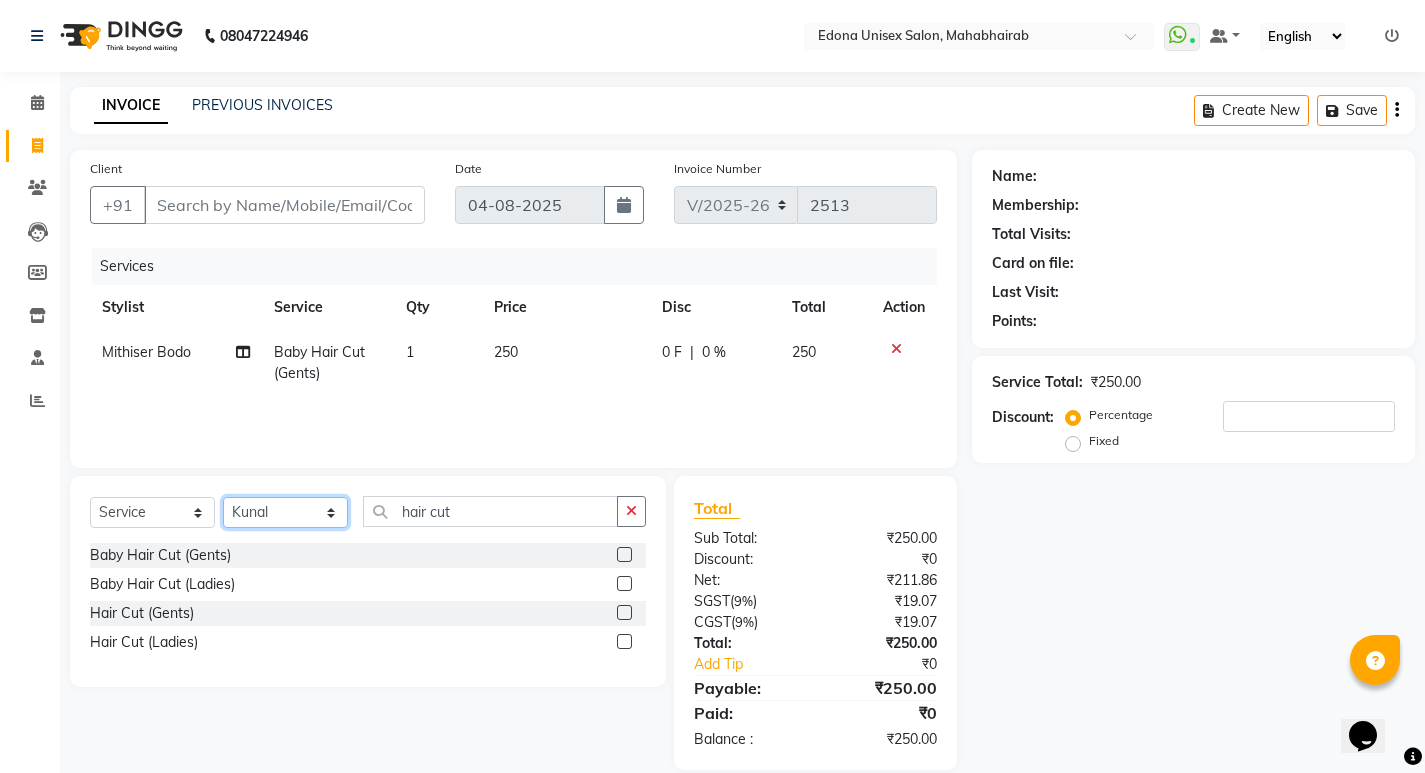 click on "Select Stylist Admin Anju Sonar Bir Basumtary Bishal Bharma Hemen Daimari Hombr Jogi Jenny kayina Kriti Kunal Lokesh Verma Mithiser Bodo Monisha Goyari Neha Pahi Prabir Das Rashmi Basumtary Reshma Sultana Roselin Basumtary Sumitra Subba" 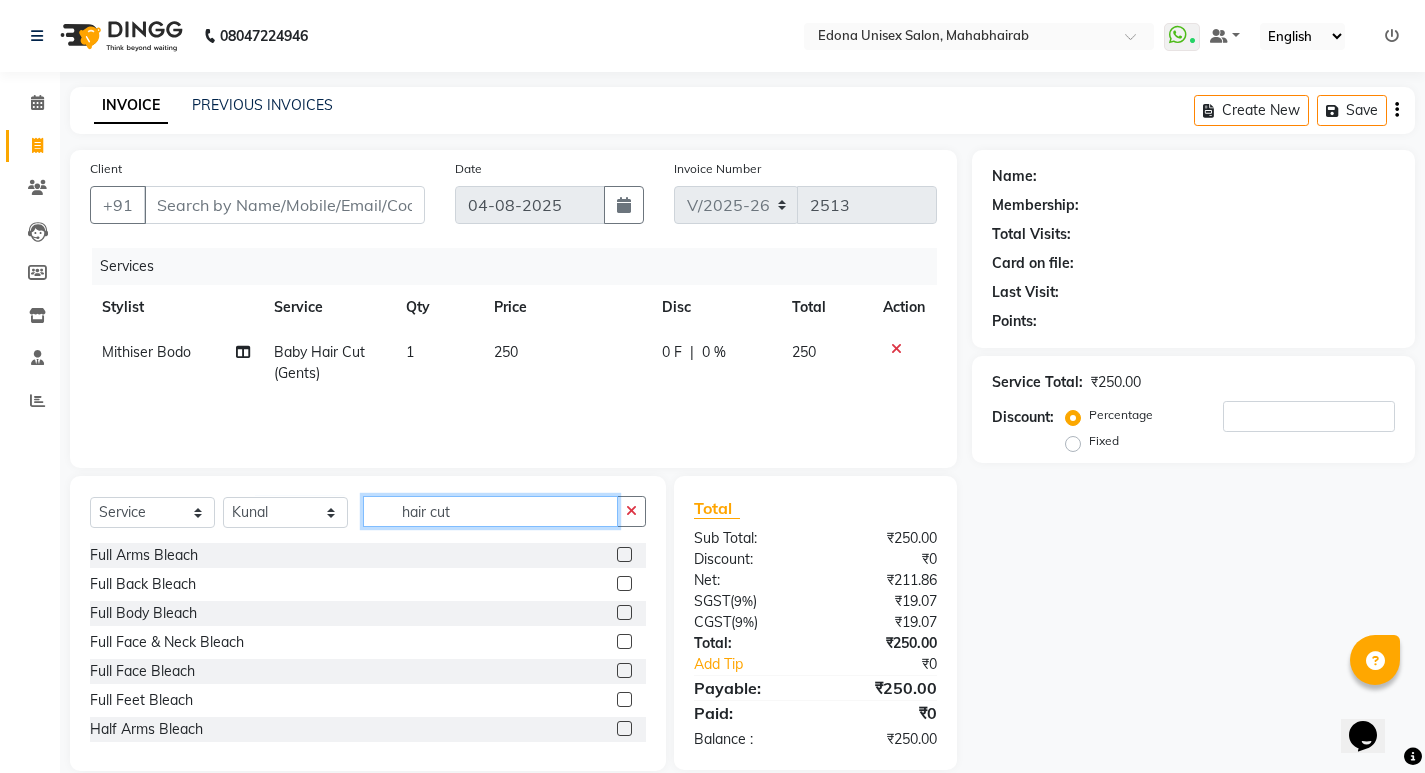 click on "hair cut" 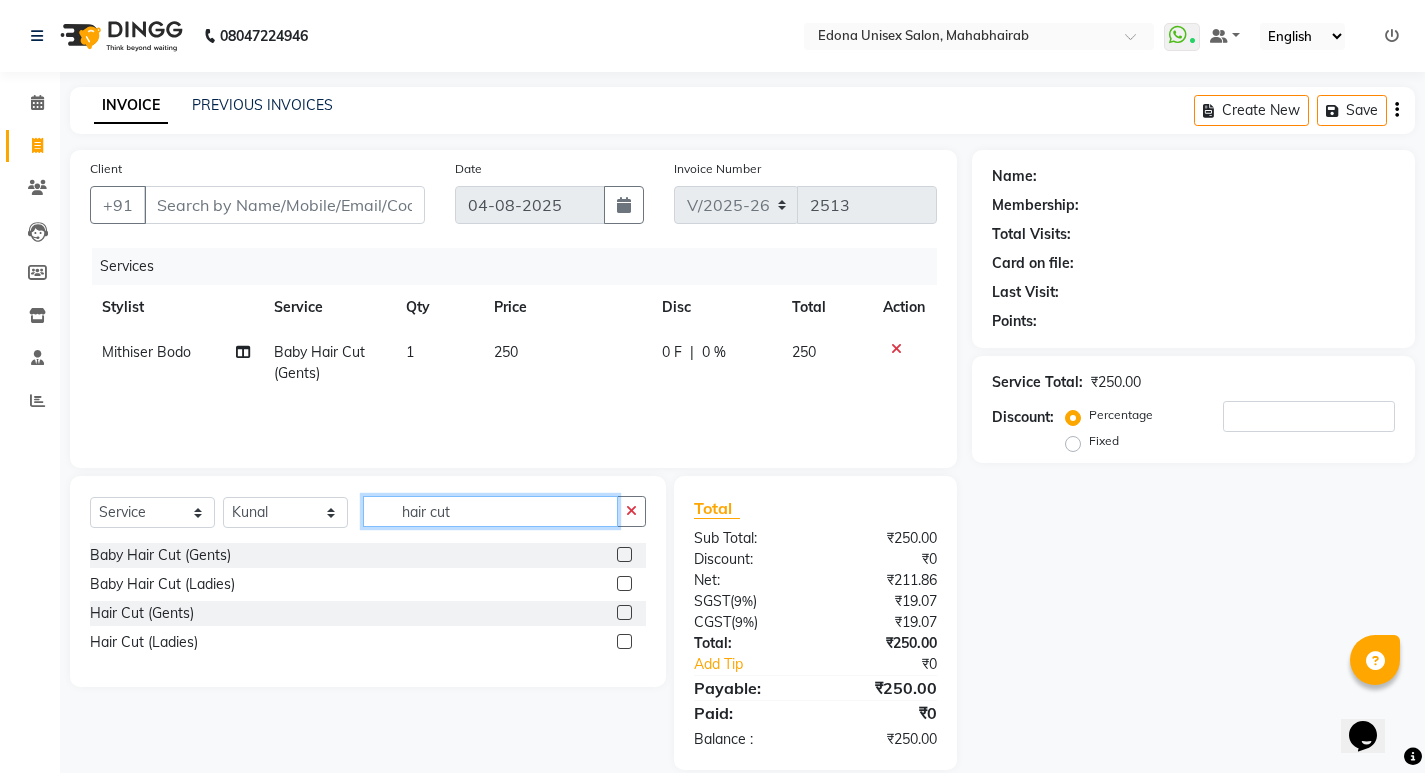 type on "hair cut" 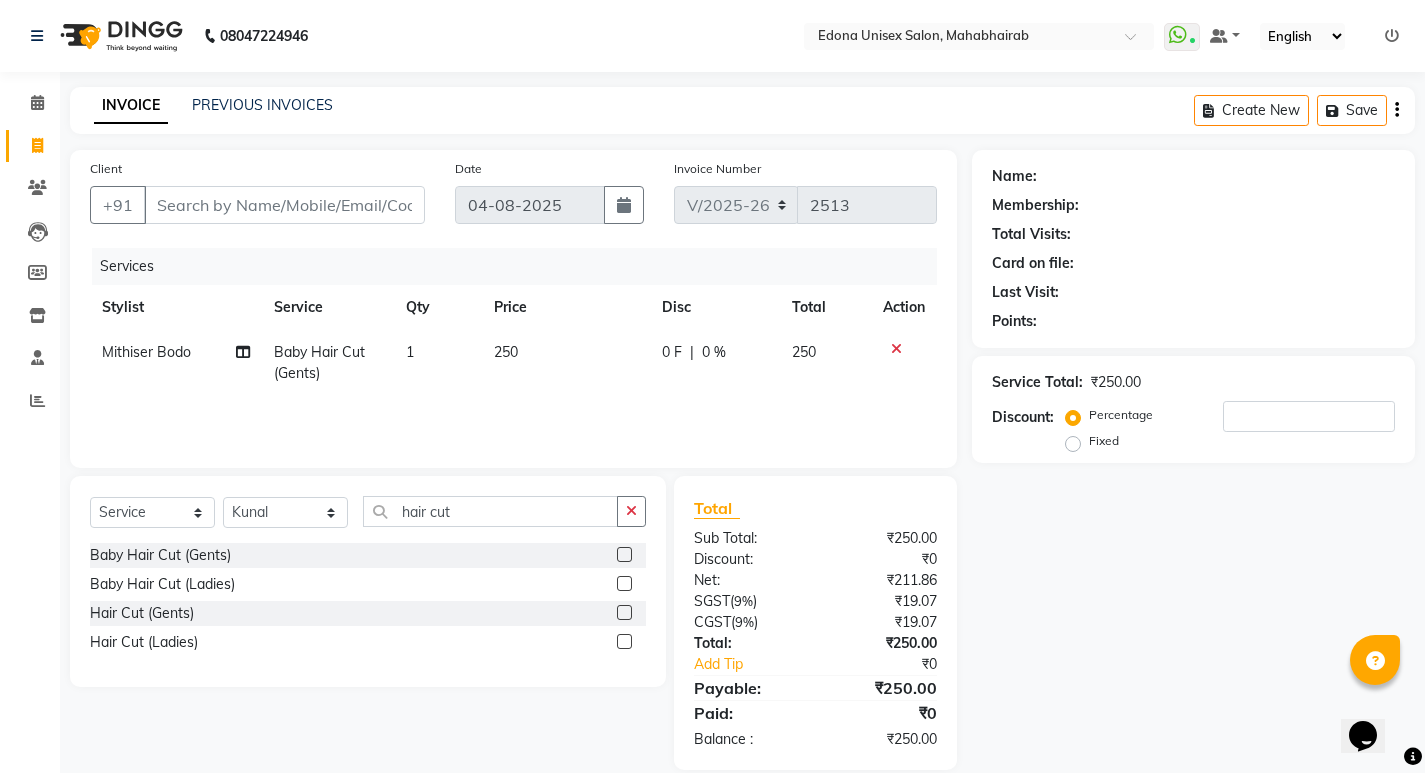 click on "Select  Service  Product  Membership  Package Voucher Prepaid Gift Card  Select Stylist Admin [FIRST] [LAST] [FIRST] [LAST] [FIRST] [LAST] [FIRST] [LAST] [FIRST] [LAST] [FIRST] [LAST] [FIRST] [LAST] [FIRST] [LAST] [FIRST] [LAST] [FIRST] [LAST] [FIRST] [LAST] [FIRST] [LAST] [FIRST] [LAST] [FIRST] [LAST] [FIRST] [LAST] [FIRST] [LAST] hair cut Baby Hair Cut (Gents)  Baby Hair Cut (Ladies)  Hair Cut (Gents)  Hair Cut (Ladies)" 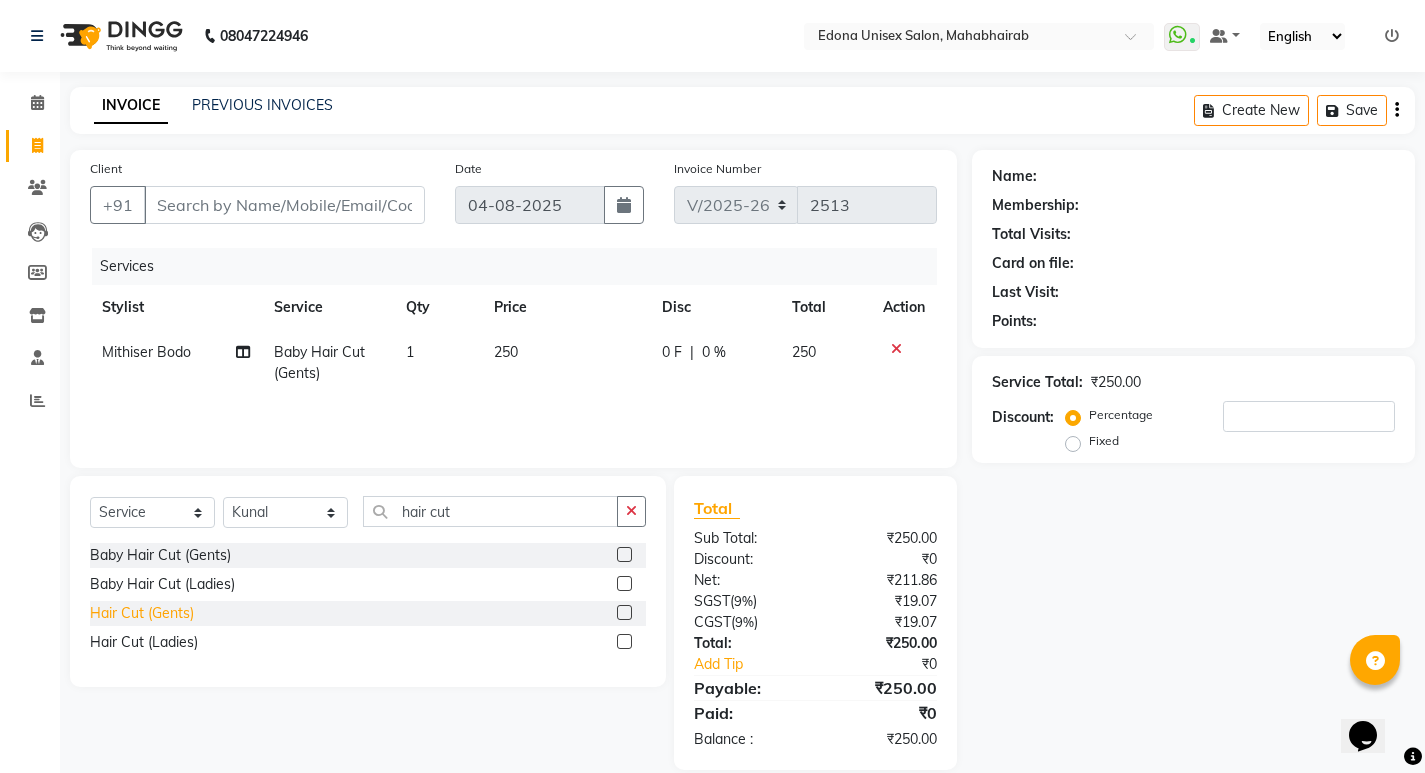 click on "Hair Cut (Gents)" 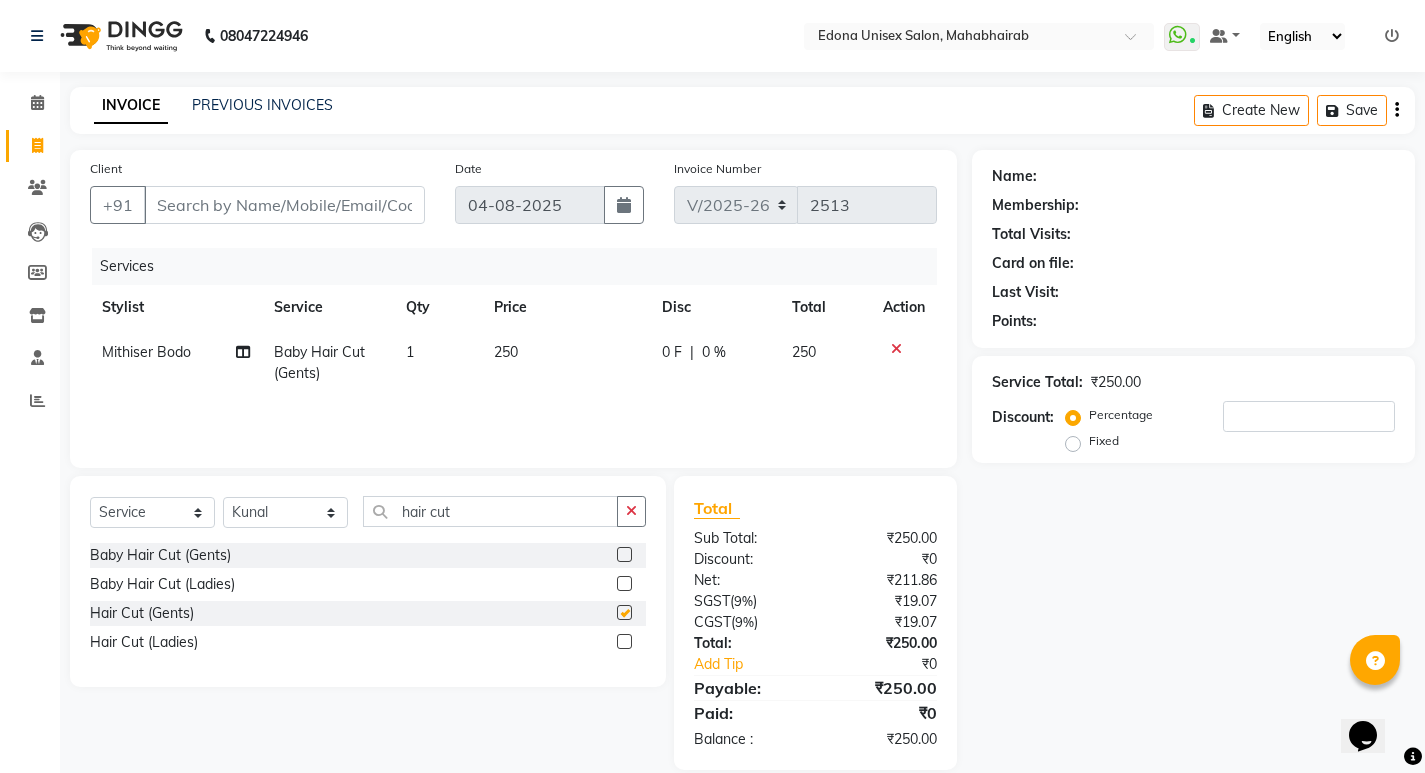 checkbox on "false" 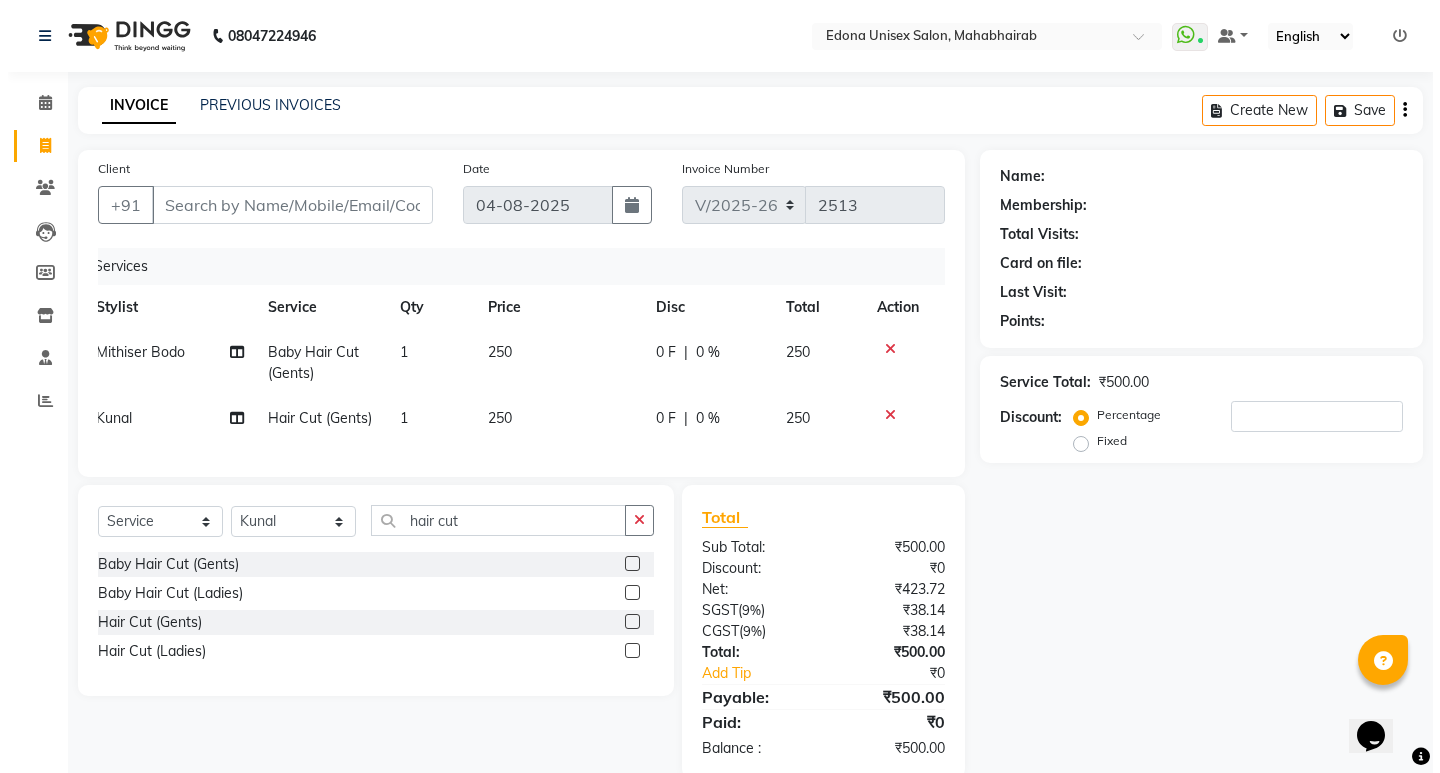 scroll, scrollTop: 0, scrollLeft: 15, axis: horizontal 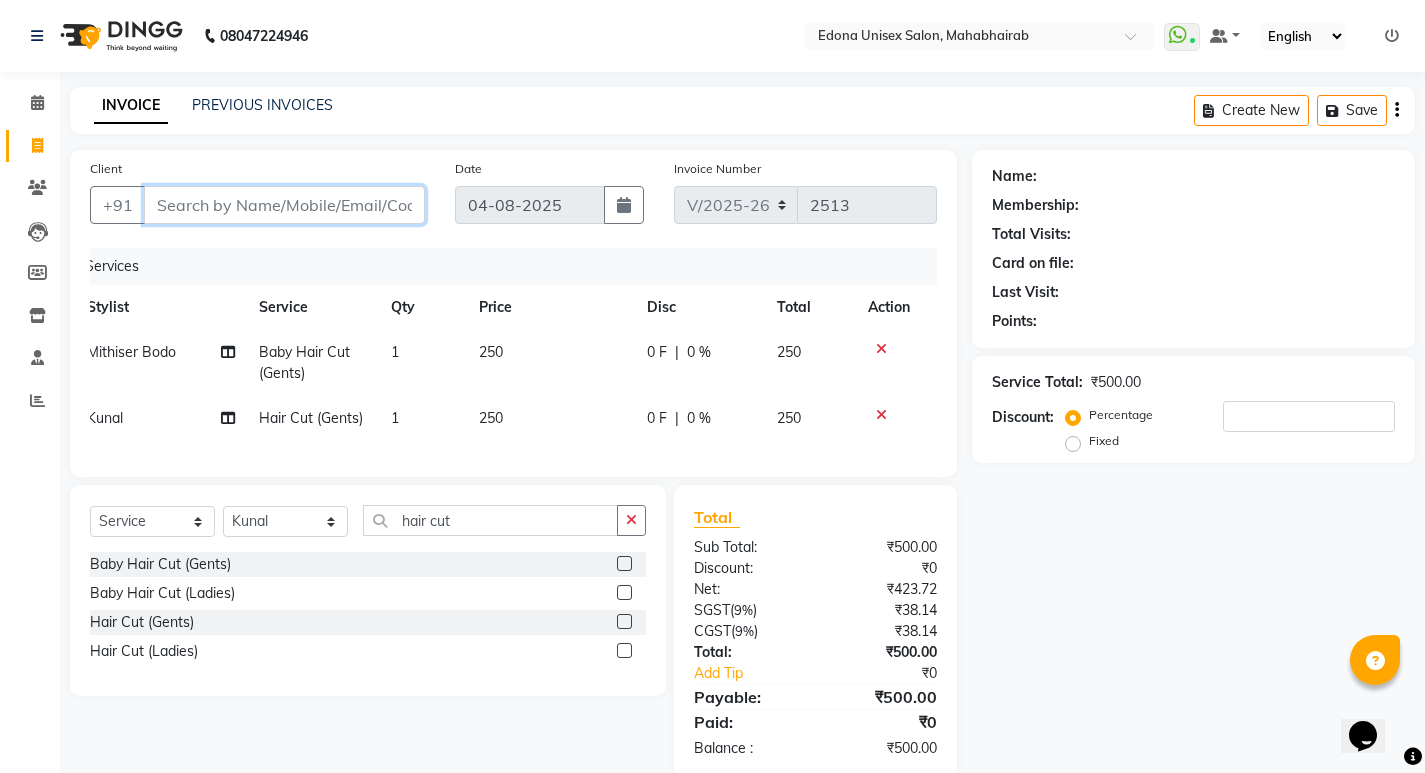 click on "Client" at bounding box center (284, 205) 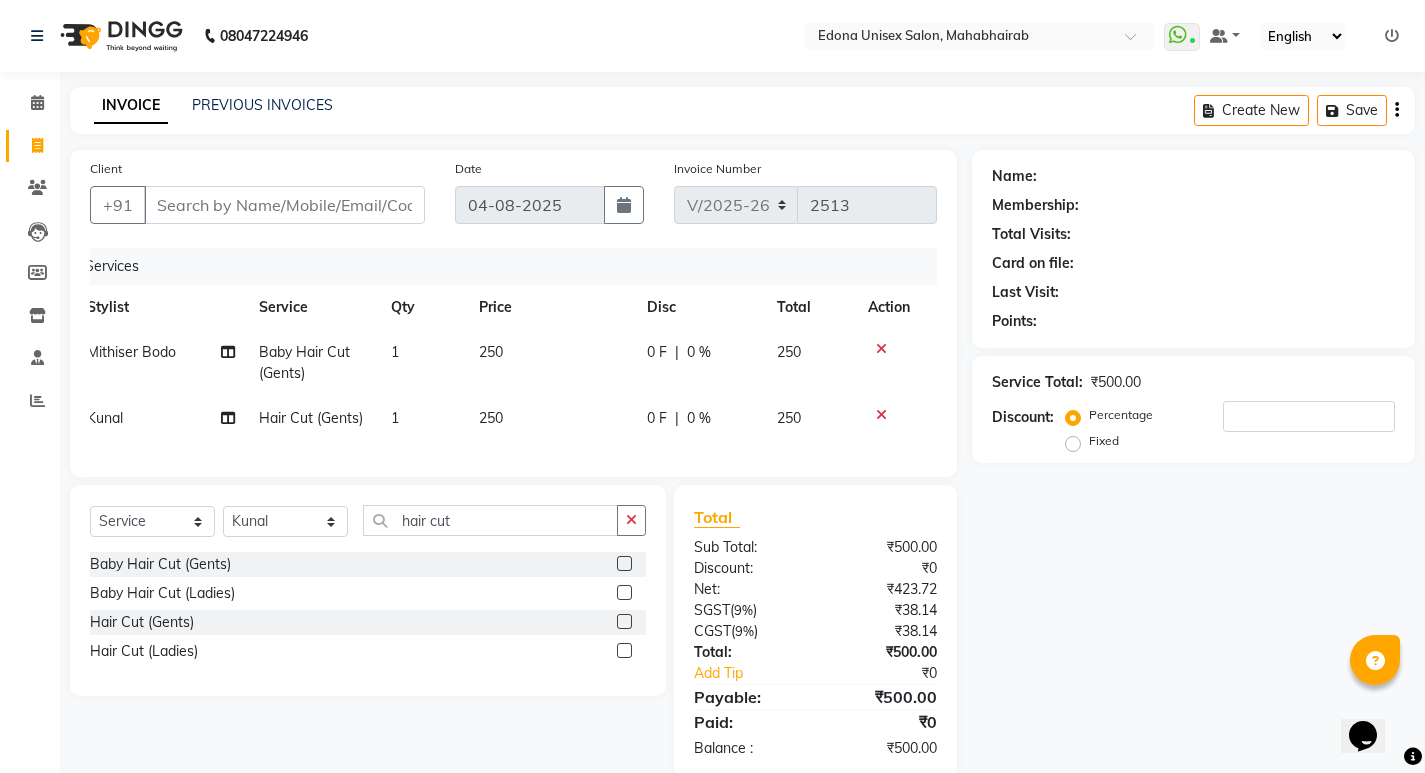 click on "Select  Service  Product  Membership  Package Voucher Prepaid Gift Card  Select Stylist Admin [FIRST] [LAST] [FIRST] [LAST] [FIRST] [LAST] [FIRST] [LAST] [FIRST] [LAST] [FIRST] [LAST] [FIRST] [LAST] [FIRST] [LAST] [FIRST] [LAST] [FIRST] [LAST] [FIRST] [LAST] [FIRST] [LAST] [FIRST] [LAST] [FIRST] [LAST] [FIRST] [LAST] [FIRST] [LAST] hair cut Baby Hair Cut (Gents)  Baby Hair Cut (Ladies)  Hair Cut (Gents)  Hair Cut (Ladies)" 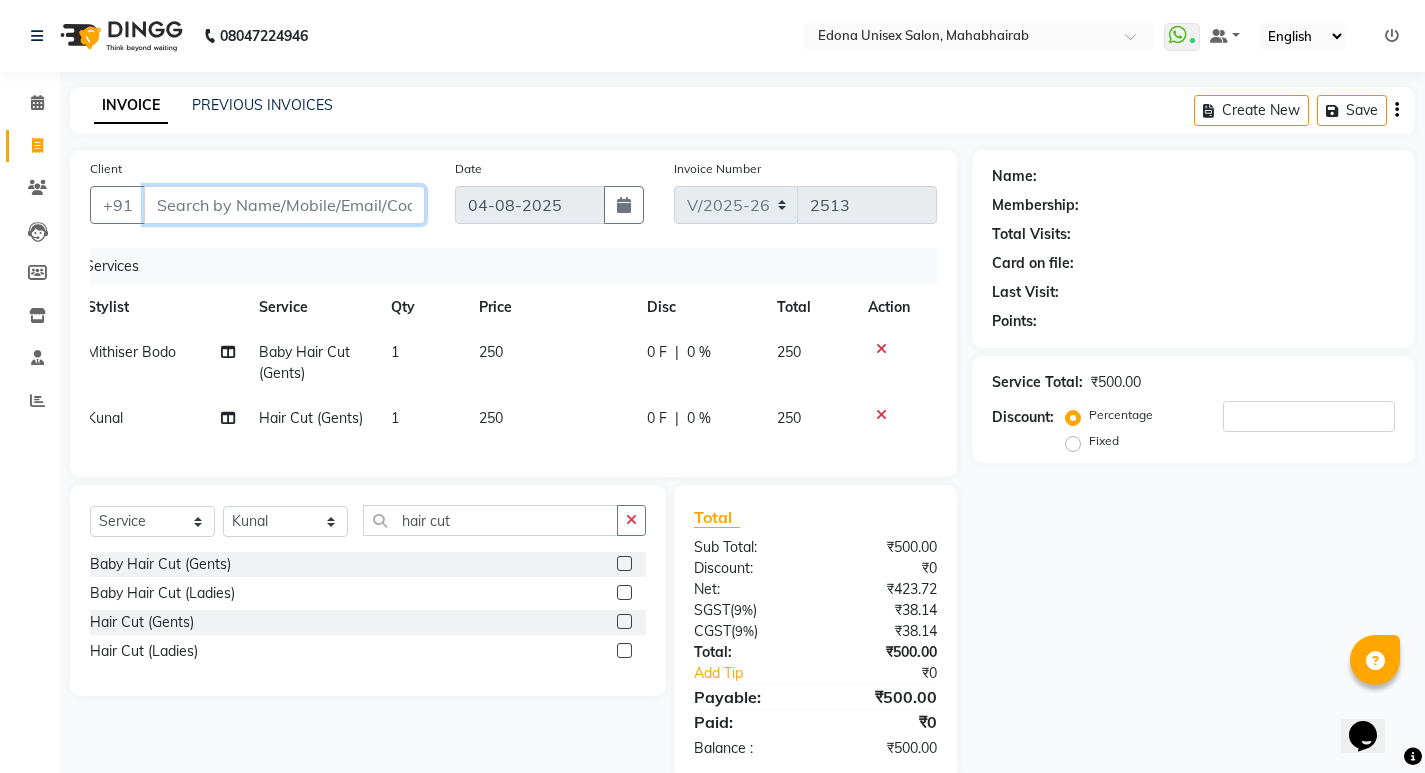 click on "Client" at bounding box center [284, 205] 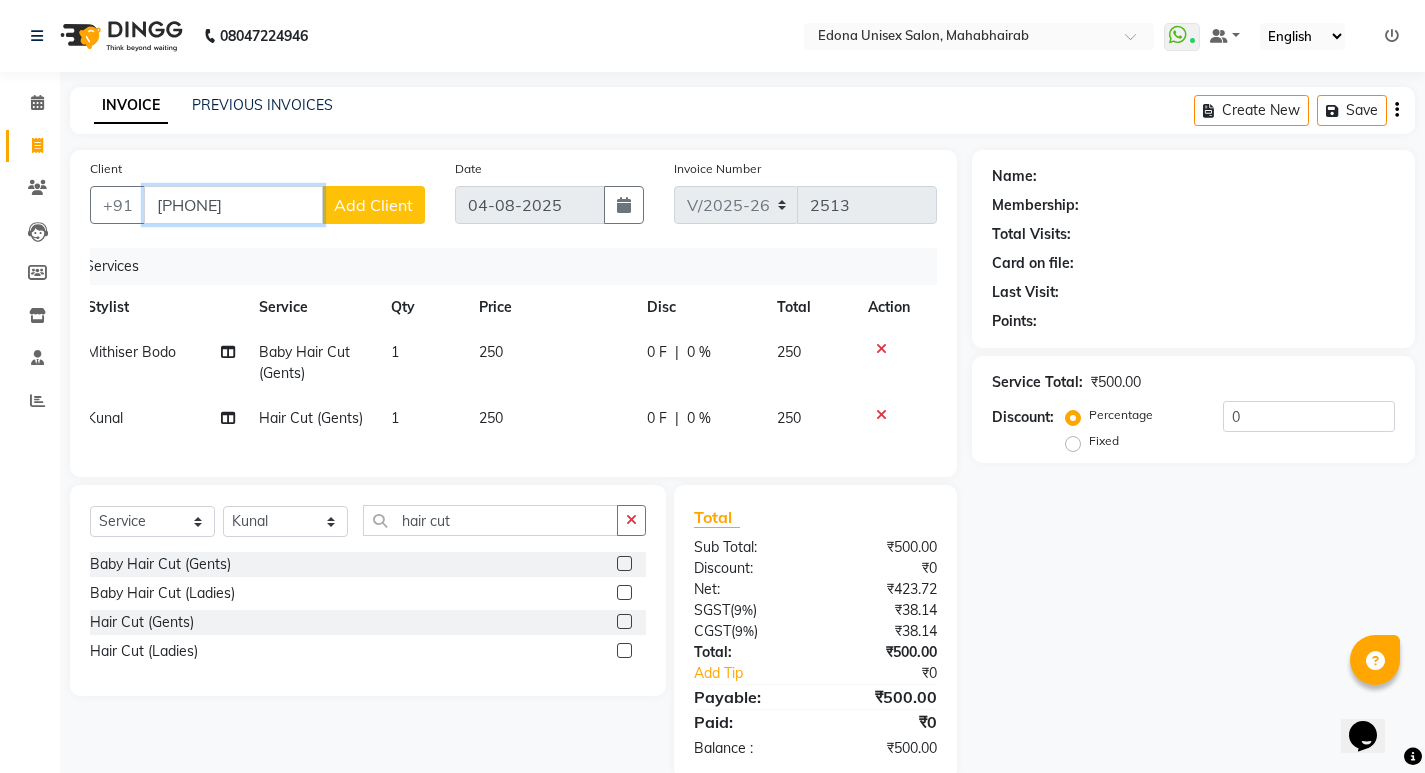 type on "[PHONE]" 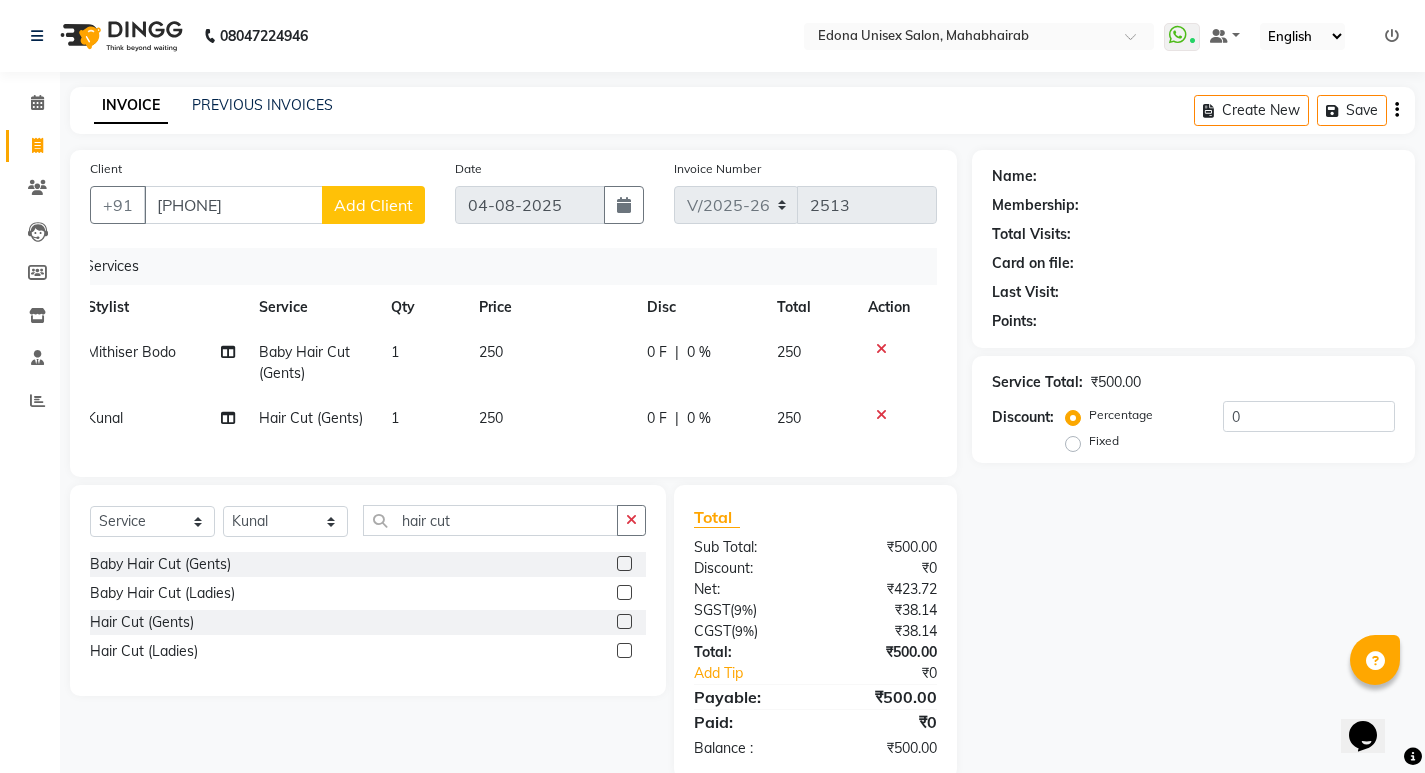 click on "Add Client" 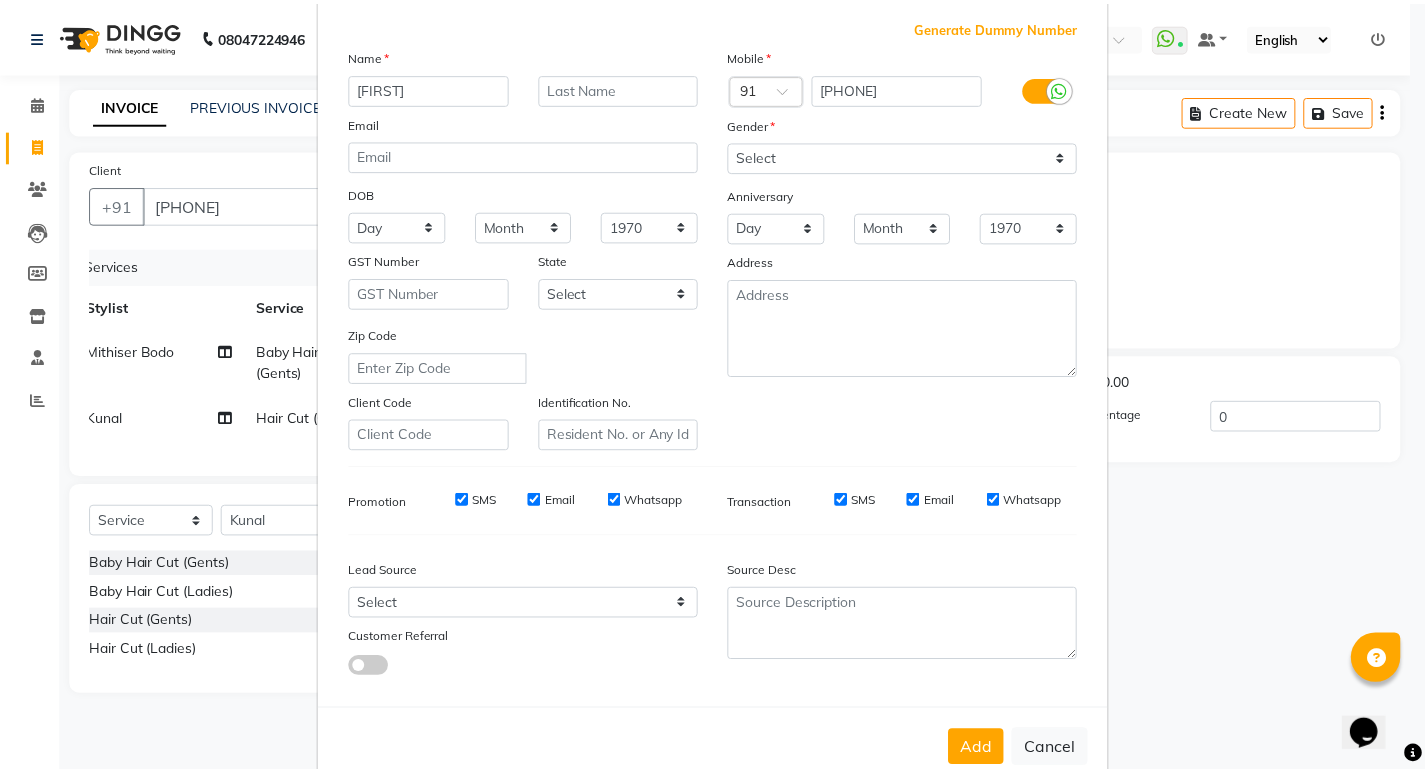 scroll, scrollTop: 150, scrollLeft: 0, axis: vertical 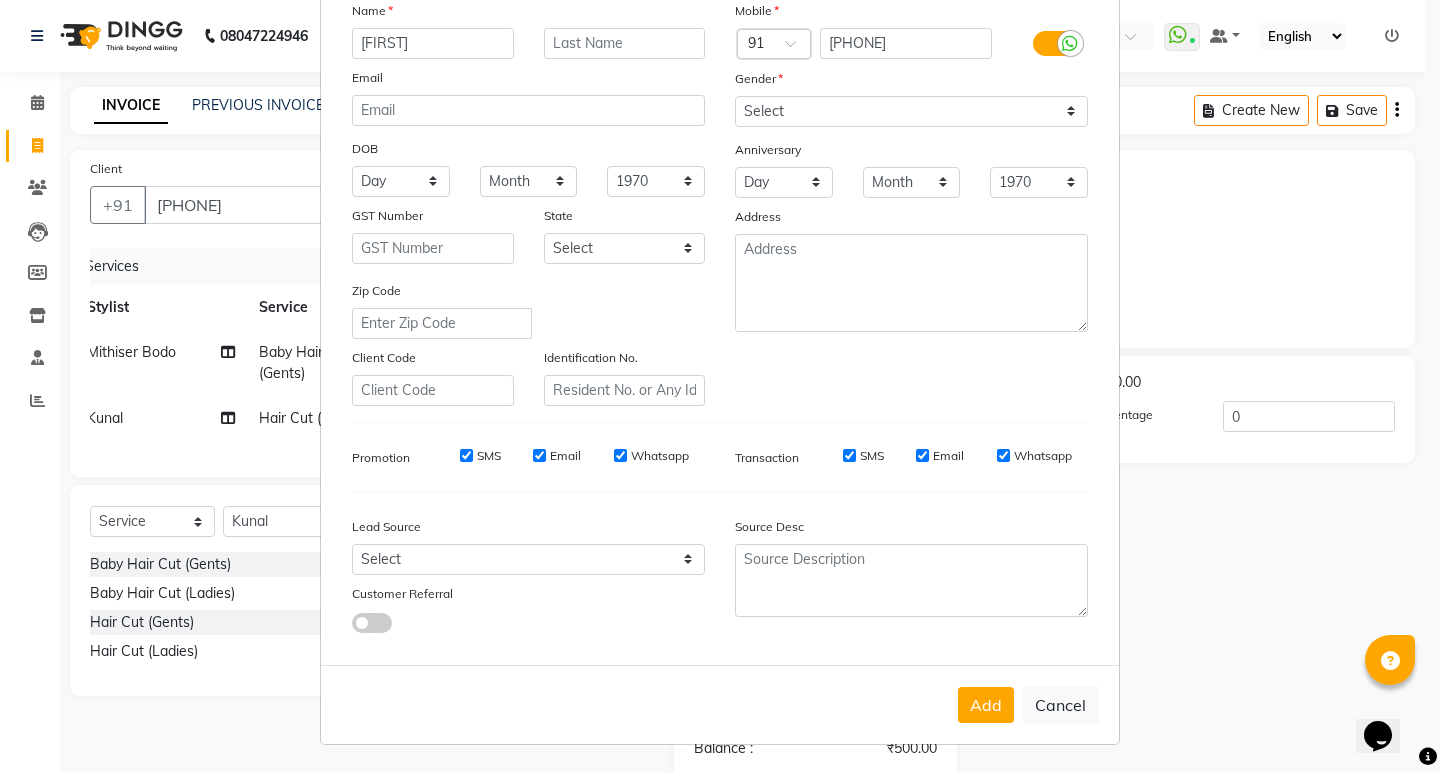 type on "[FIRST]" 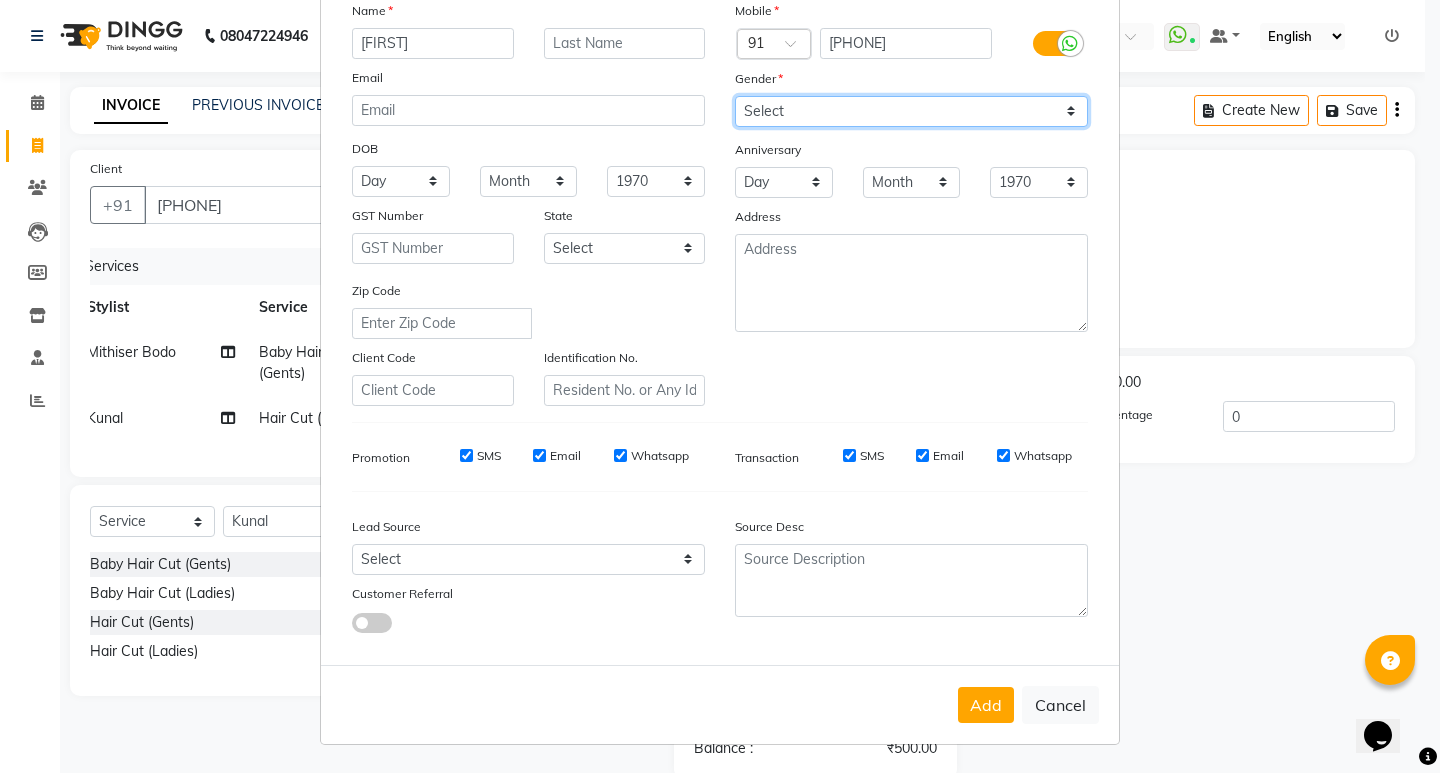 click on "Select Male Female Other Prefer Not To Say" at bounding box center [911, 111] 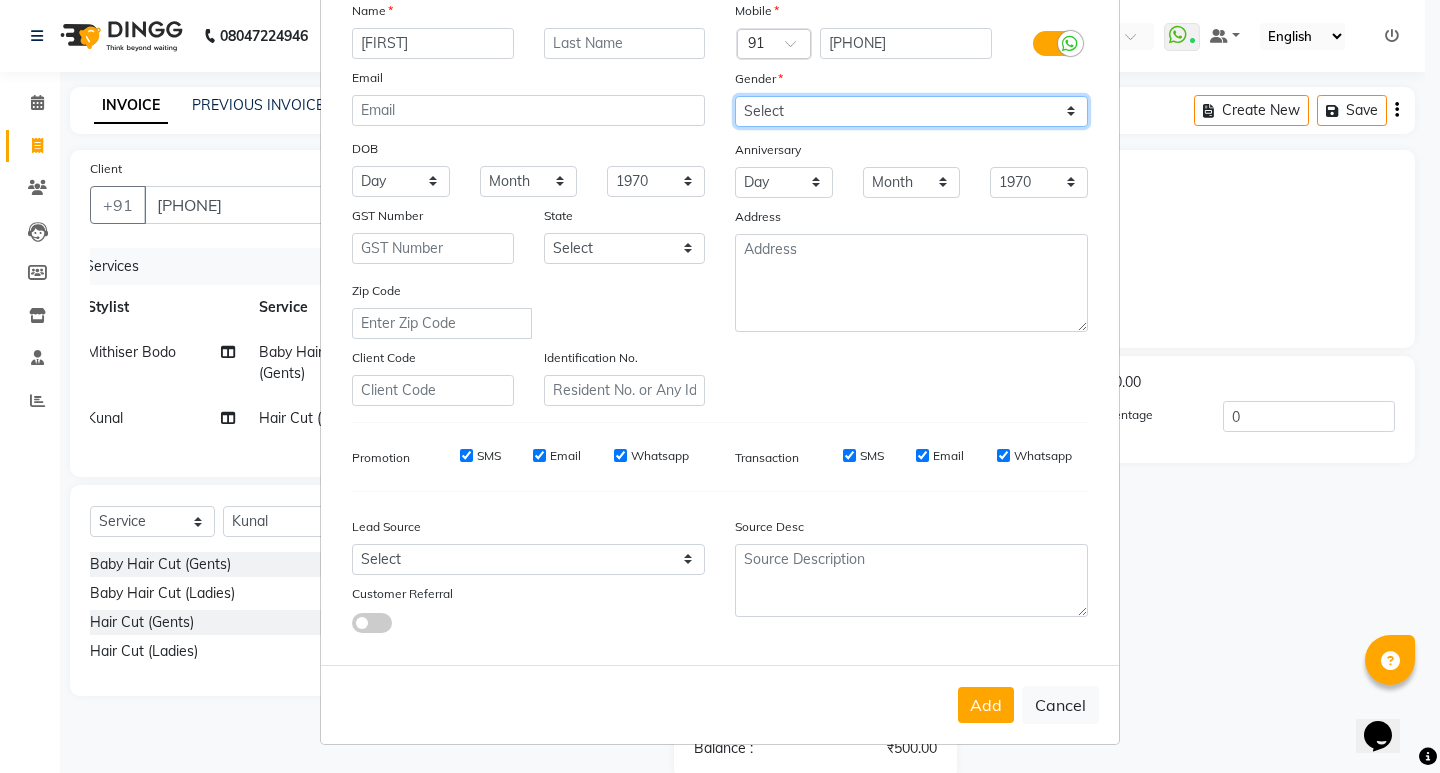 select on "female" 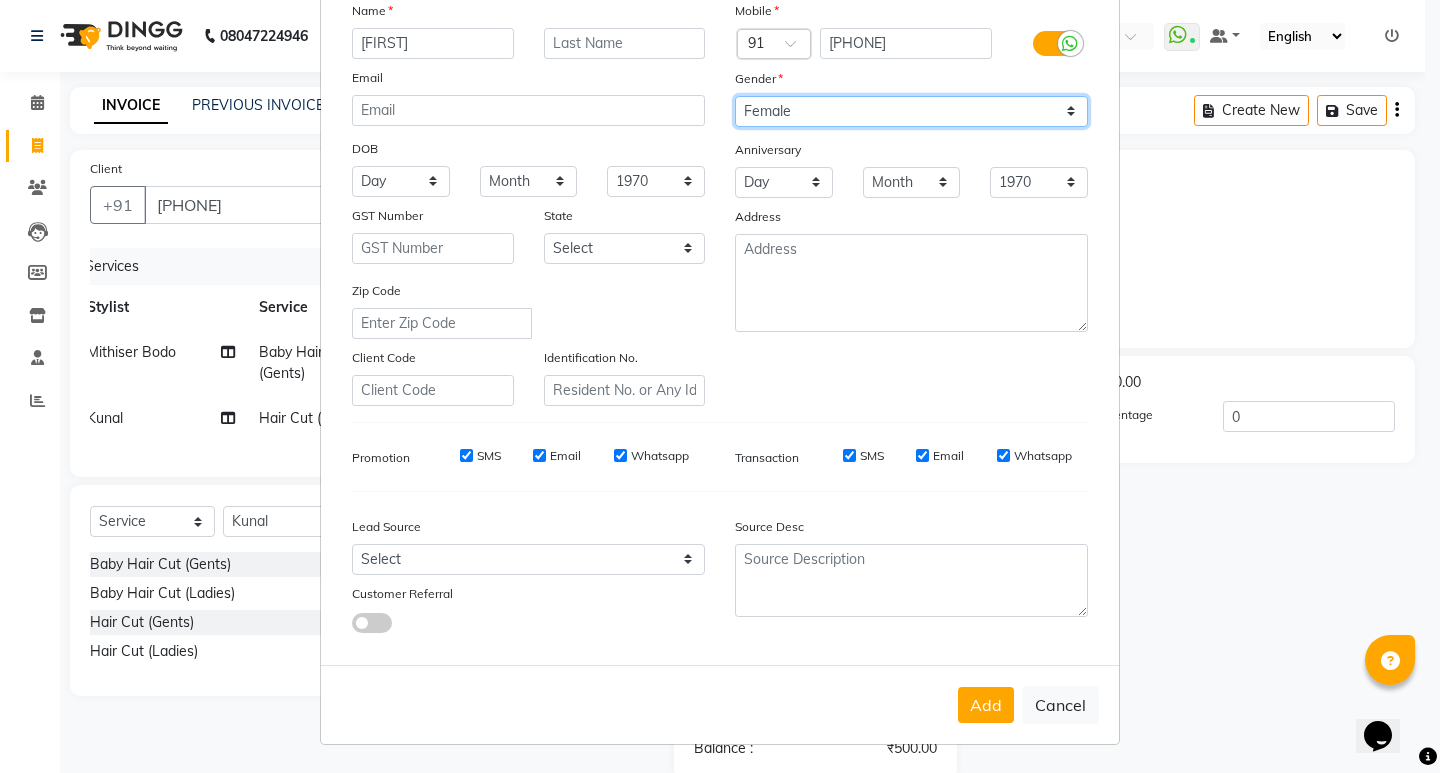 click on "Select Male Female Other Prefer Not To Say" at bounding box center [911, 111] 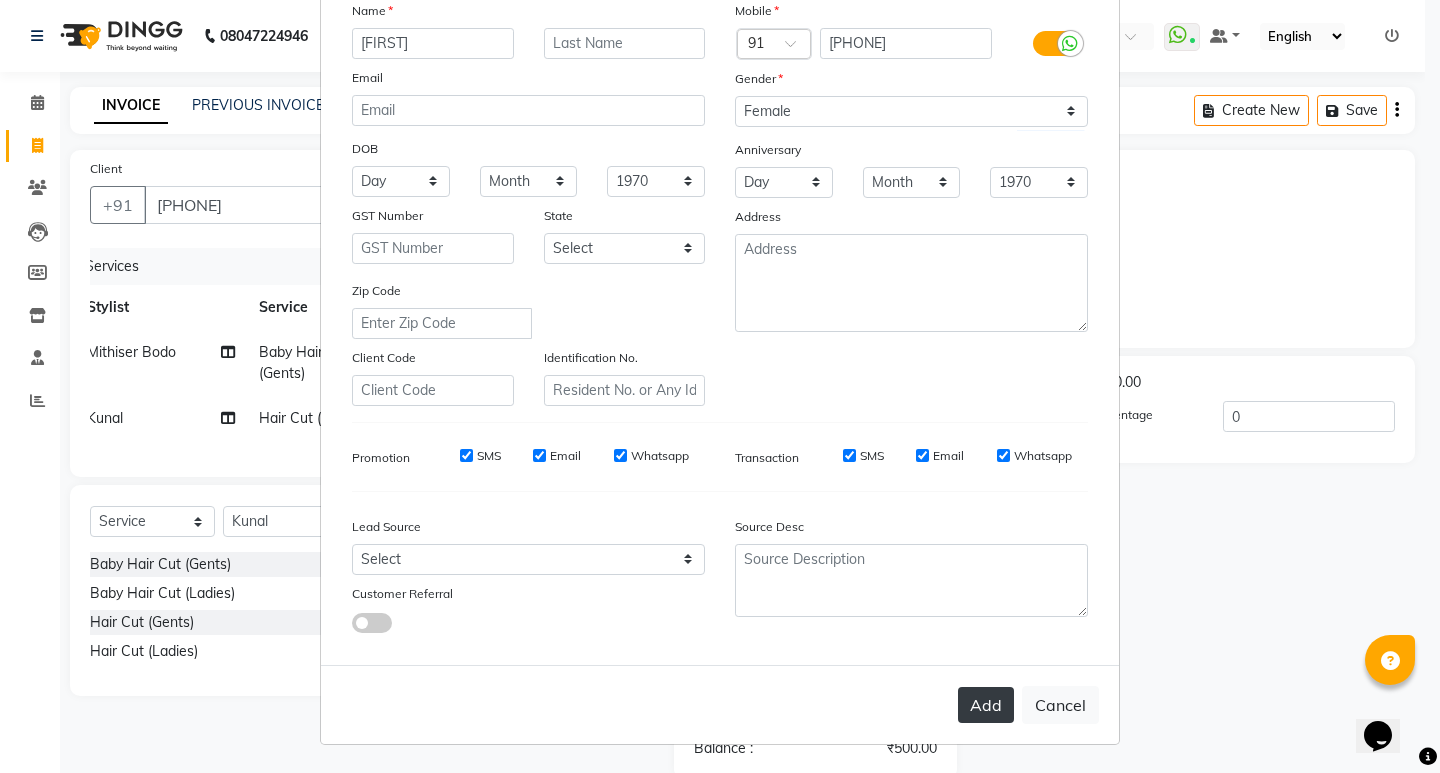 click on "Add" at bounding box center [986, 705] 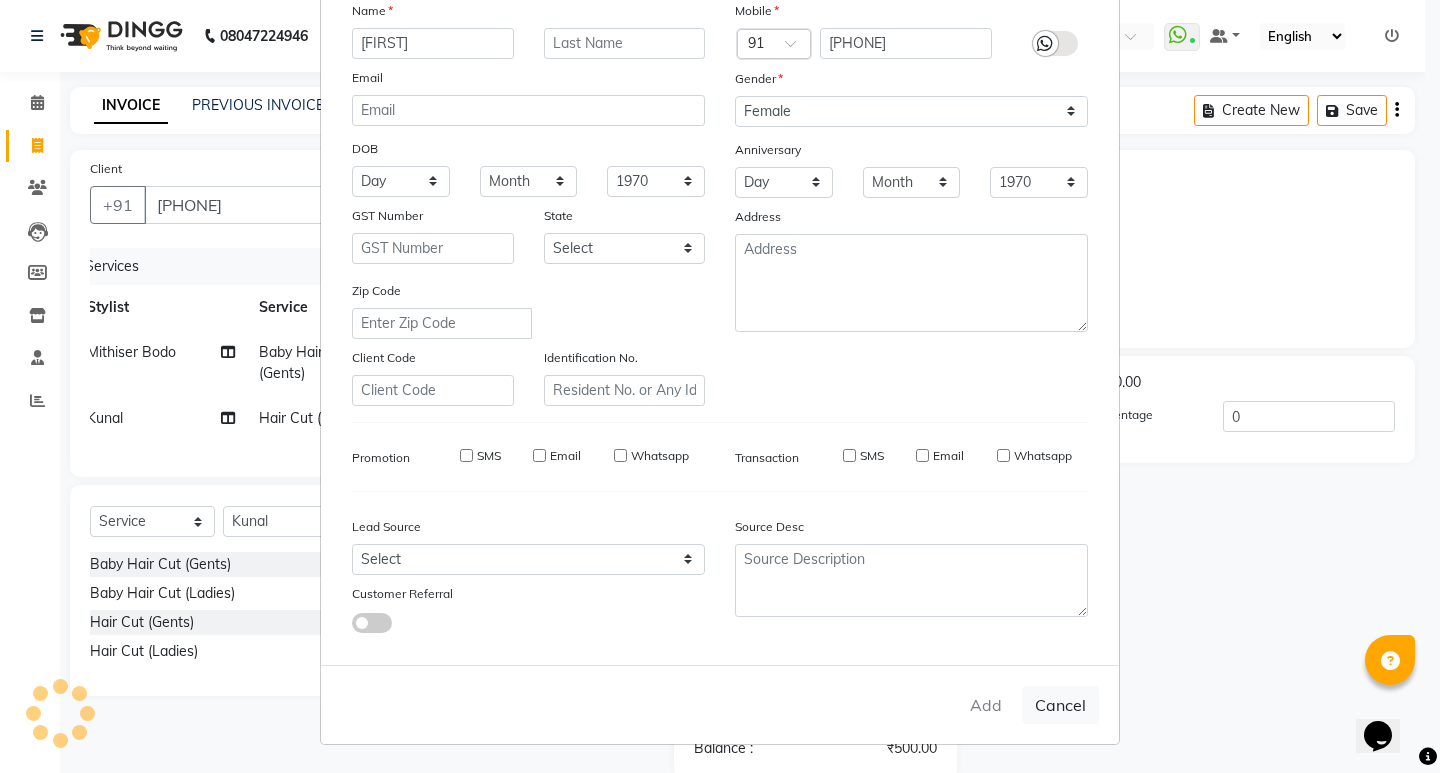 type 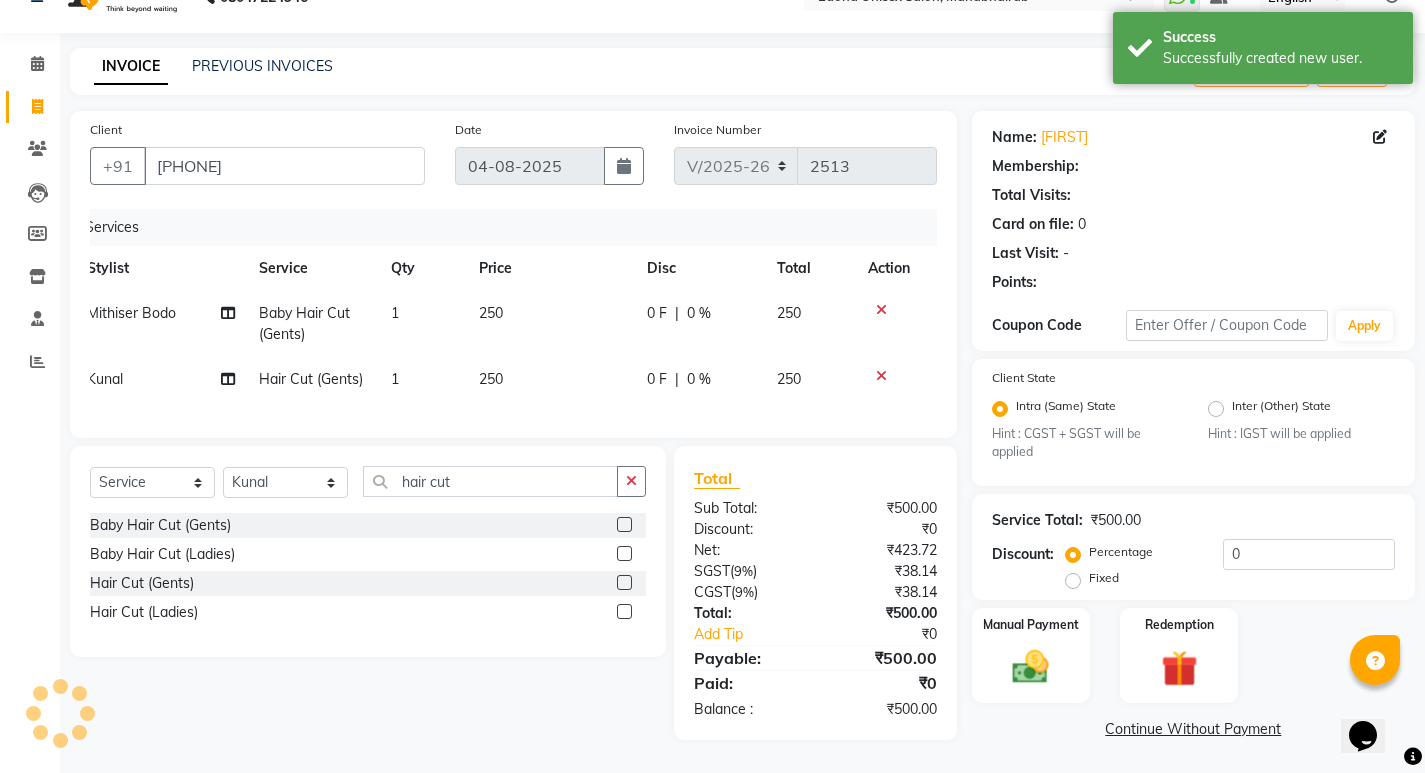 scroll, scrollTop: 51, scrollLeft: 0, axis: vertical 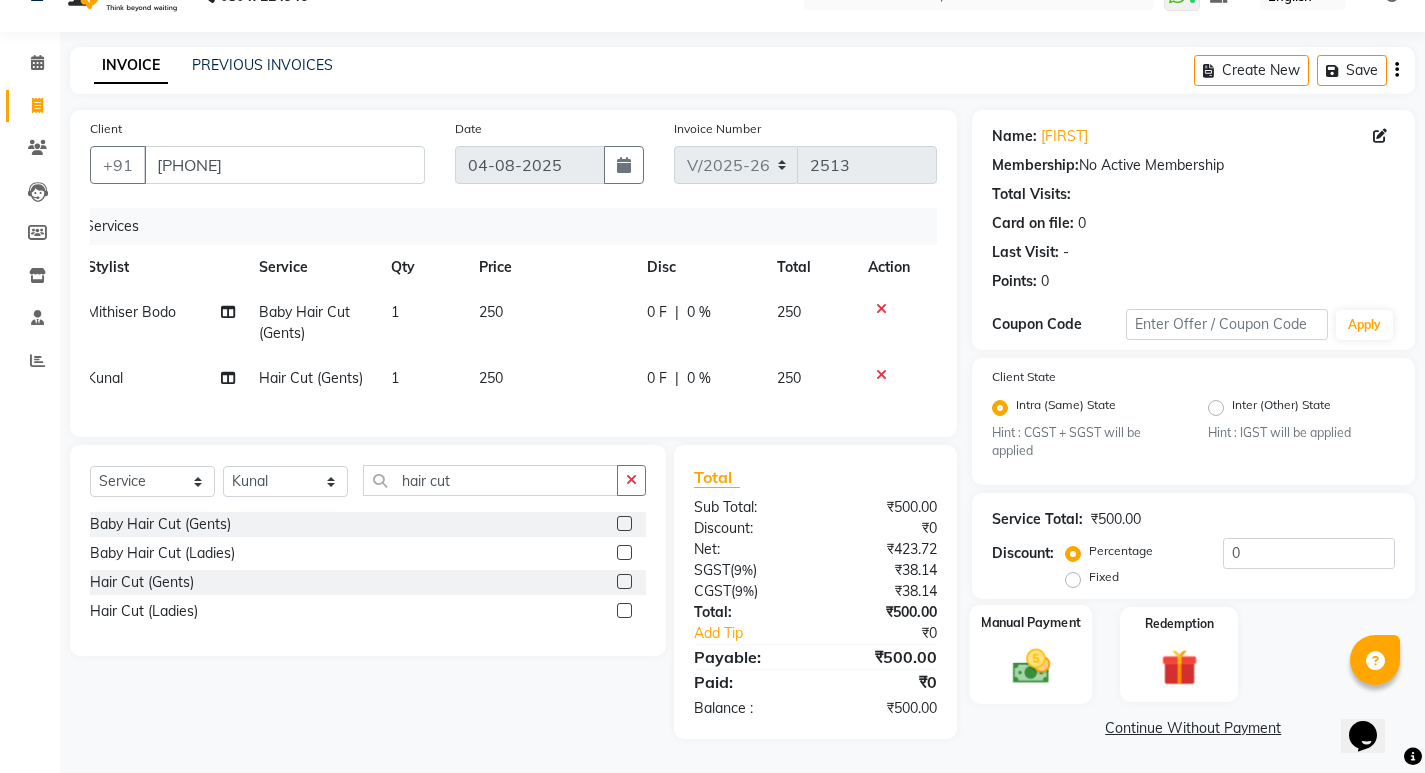 click on "Manual Payment" 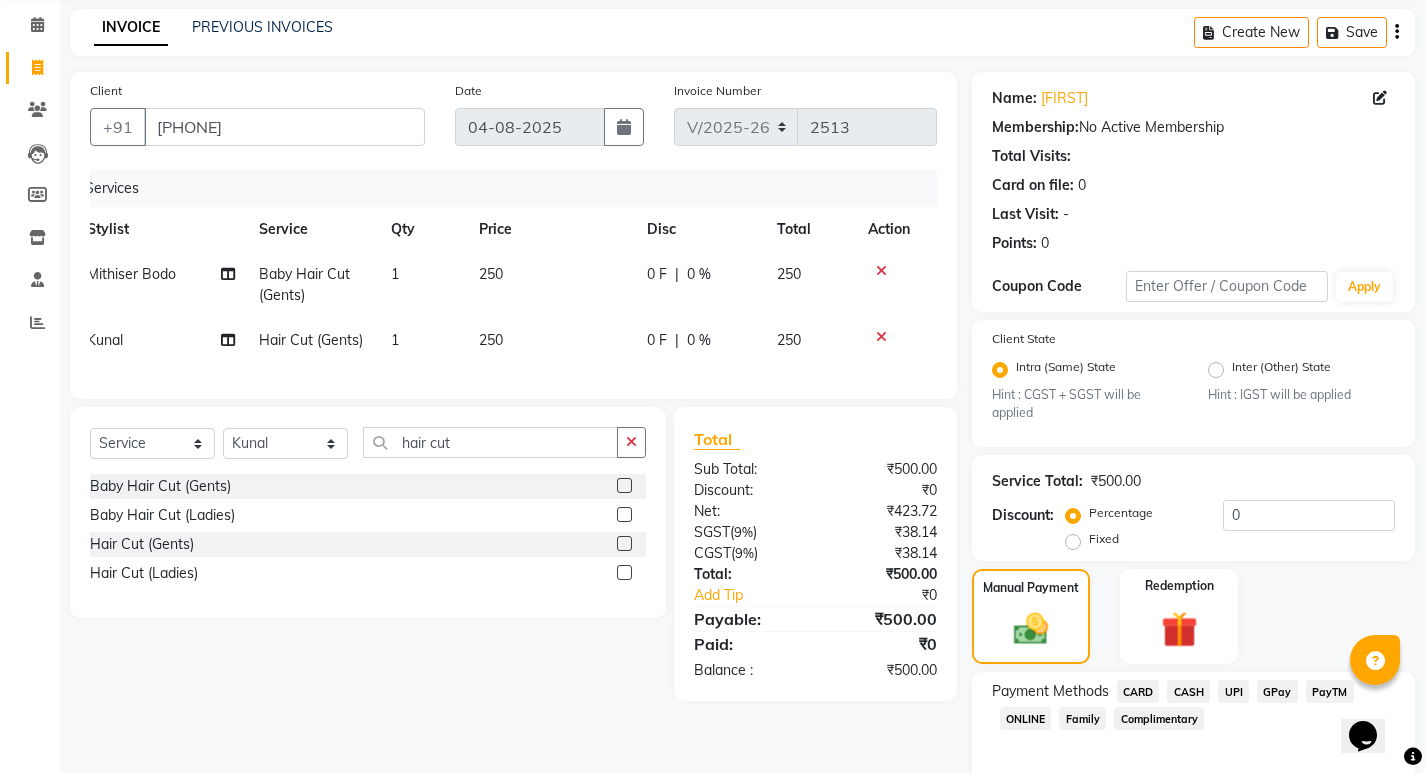 scroll, scrollTop: 168, scrollLeft: 0, axis: vertical 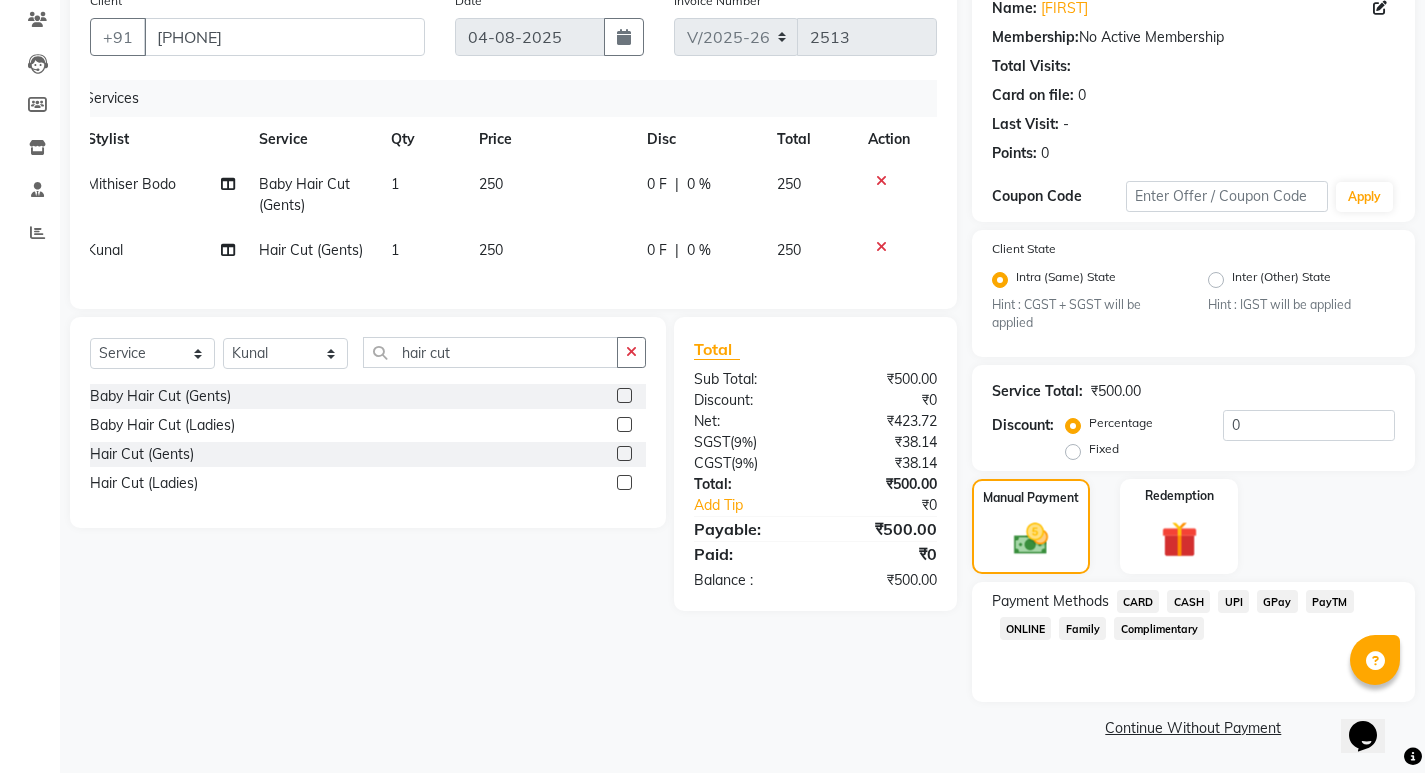 click on "CASH" 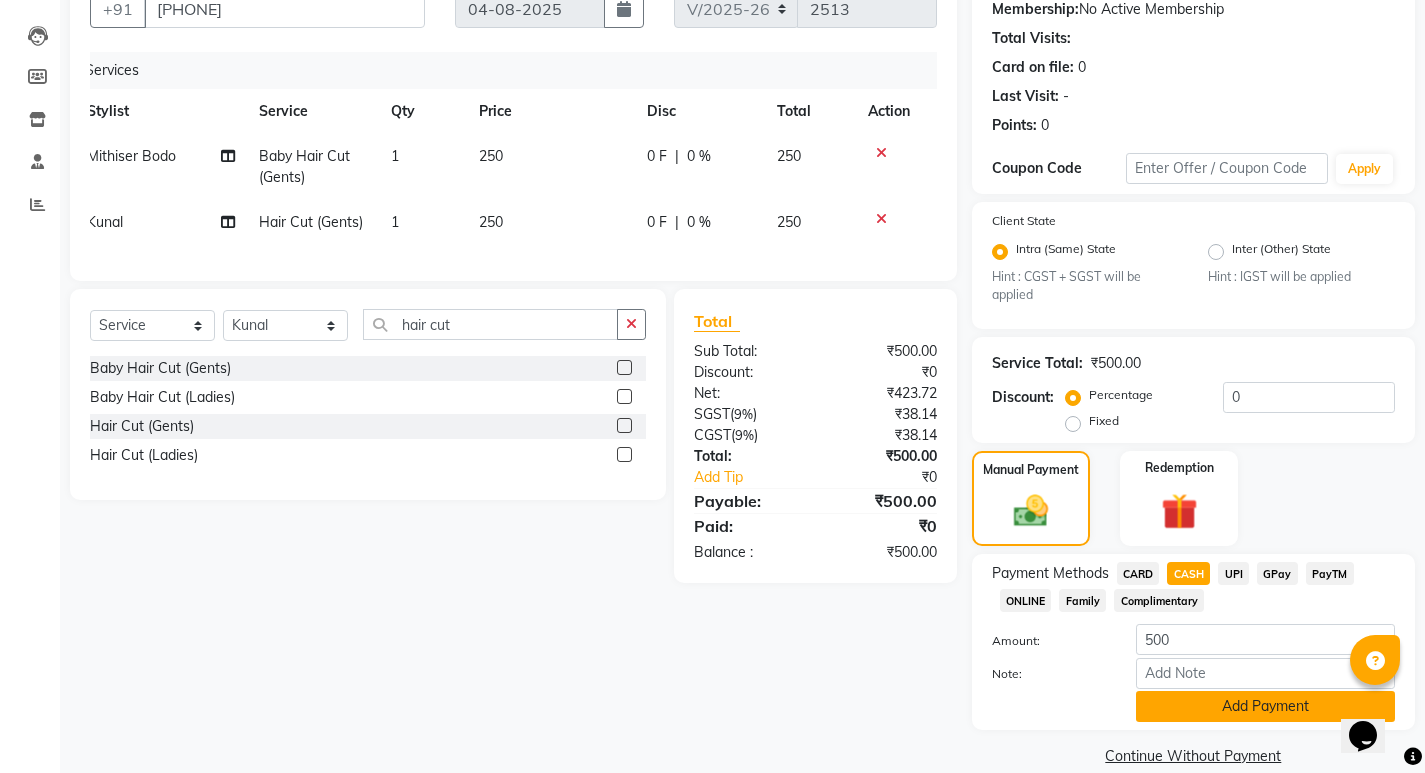 scroll, scrollTop: 224, scrollLeft: 0, axis: vertical 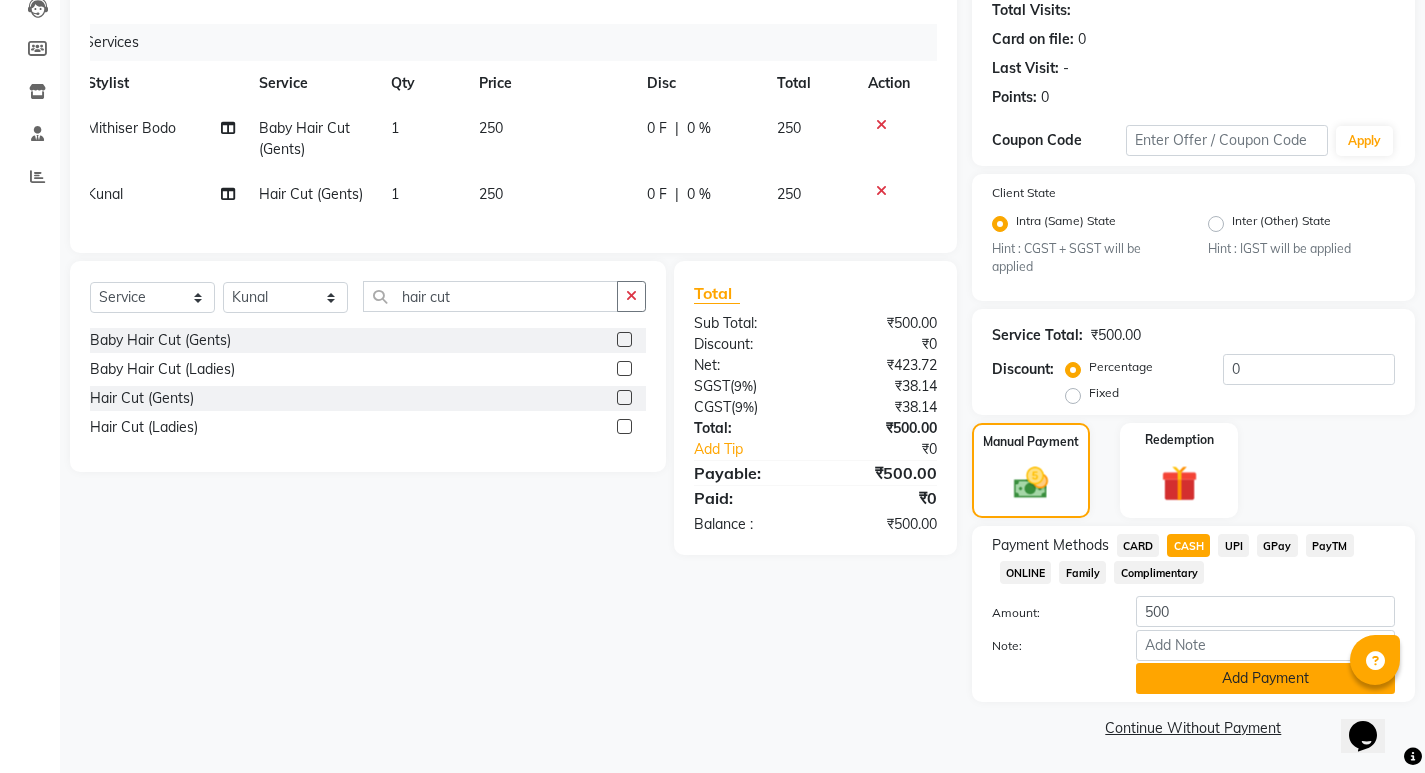 click on "Add Payment" 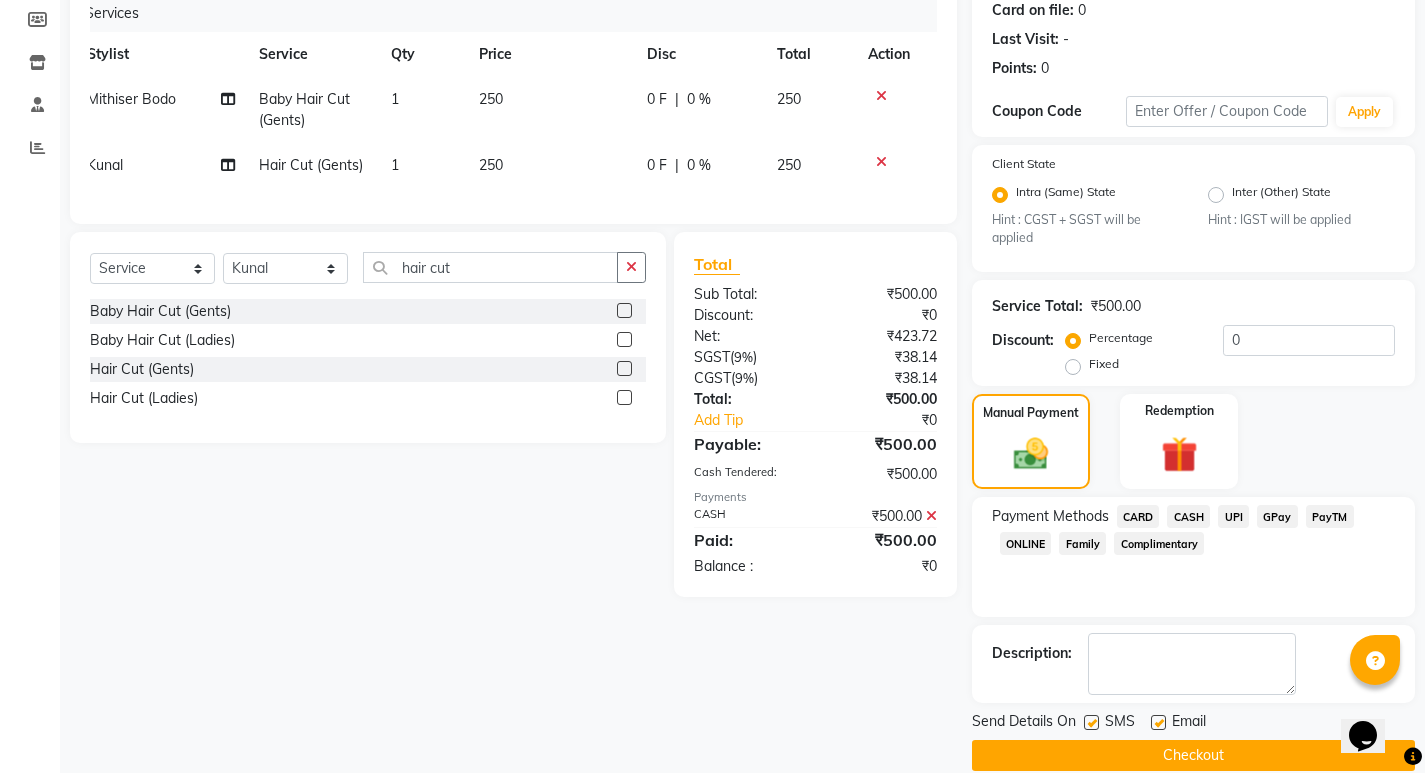 scroll, scrollTop: 281, scrollLeft: 0, axis: vertical 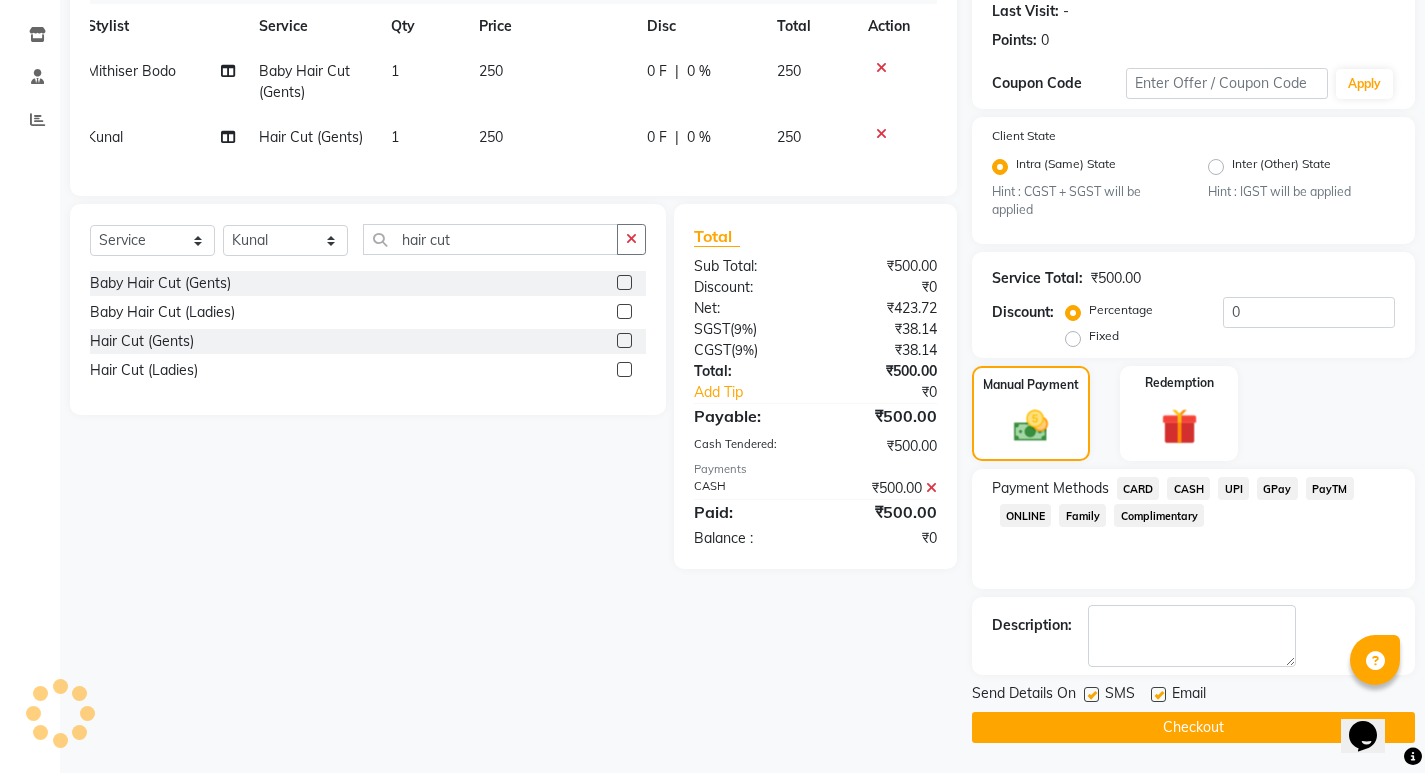 click on "Checkout" 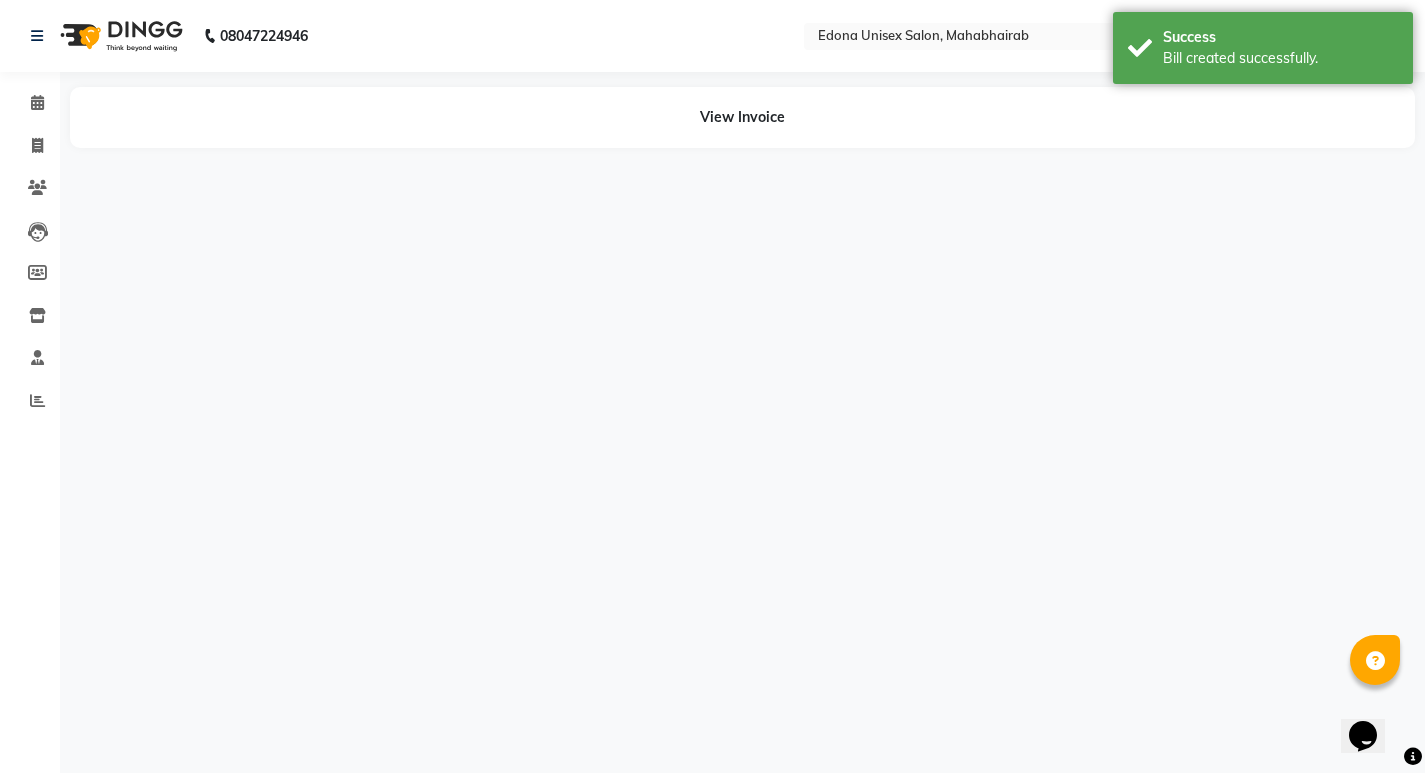 scroll, scrollTop: 0, scrollLeft: 0, axis: both 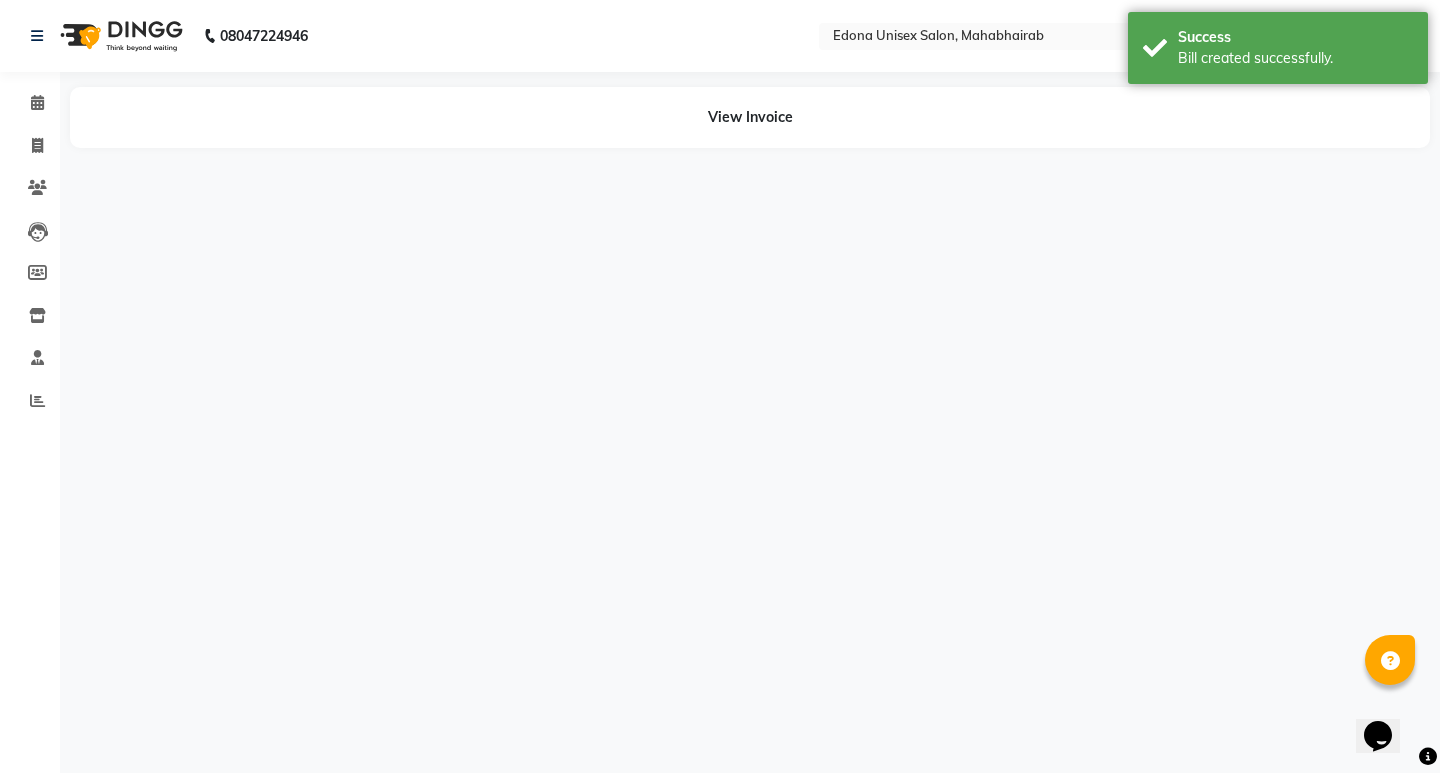 click on "[POSTAL_CODE] [FIRST] Location × Edona Unisex Salon, Mahabhairab  WhatsApp Status  × Status:  Connected Most Recent Message: 04-08-2025     06:49 PM Recent Service Activity: 04-08-2025     06:56 PM Default Panel My Panel English ENGLISH Español العربية मराठी हिंदी ગુજરાતી தமிழ் 中文 Notifications nothing to show ☀️ Edona Unisex Salon, Mahabhairab  Calendar  Invoice  Clients  Leads   Members  Inventory  Staff  Reports Completed InProgress Upcoming Dropped Tentative Check-In Confirm Bookings Segments Page Builder  View Invoice" at bounding box center (720, 386) 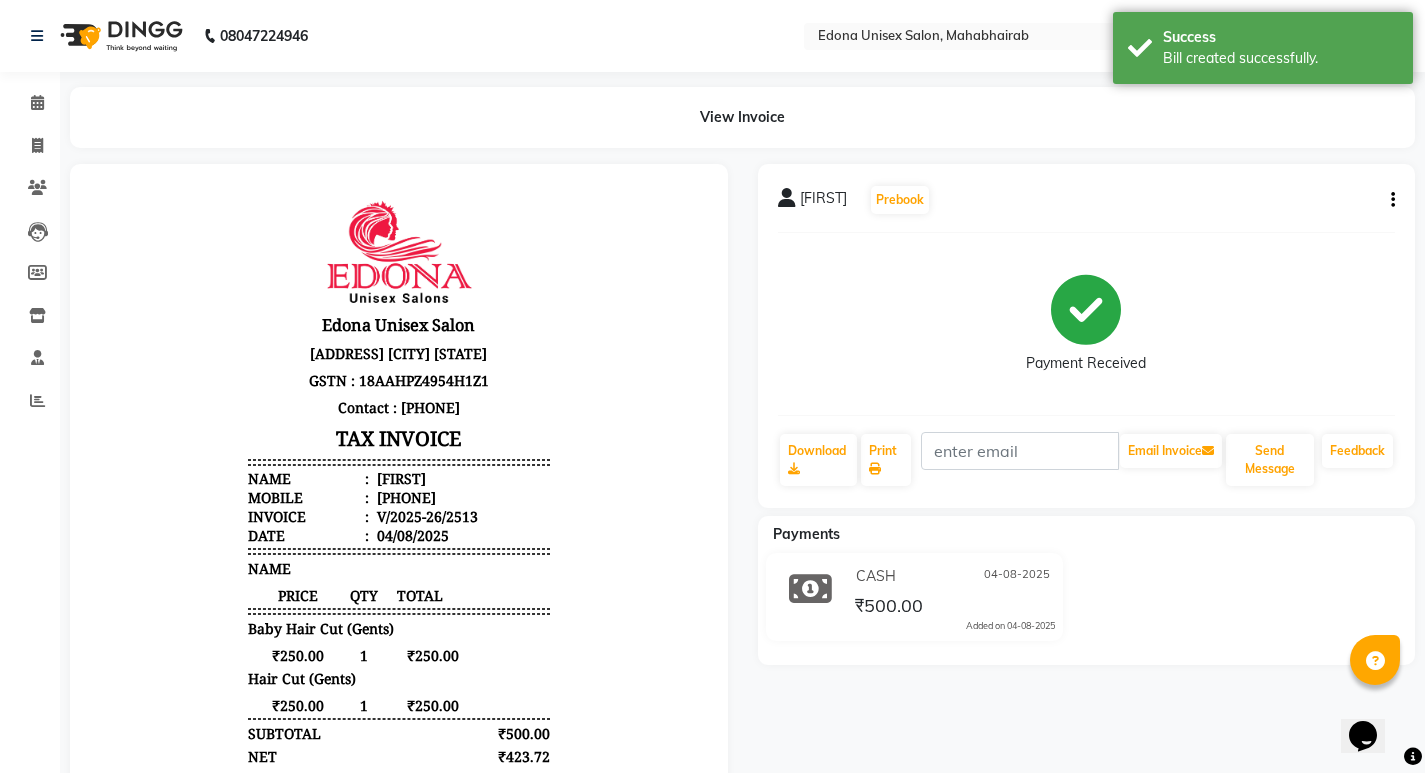 scroll, scrollTop: 0, scrollLeft: 0, axis: both 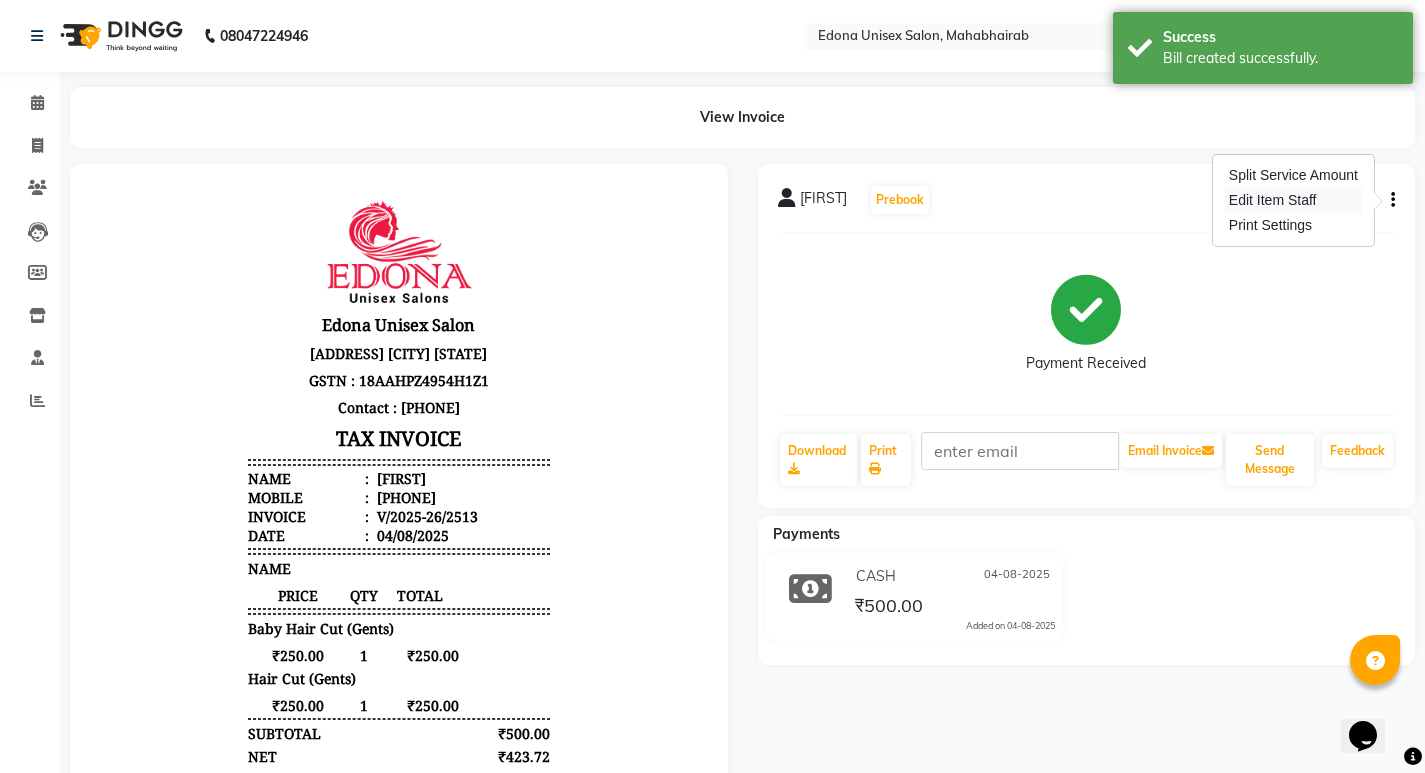 click on "Edit Item Staff" at bounding box center [1293, 200] 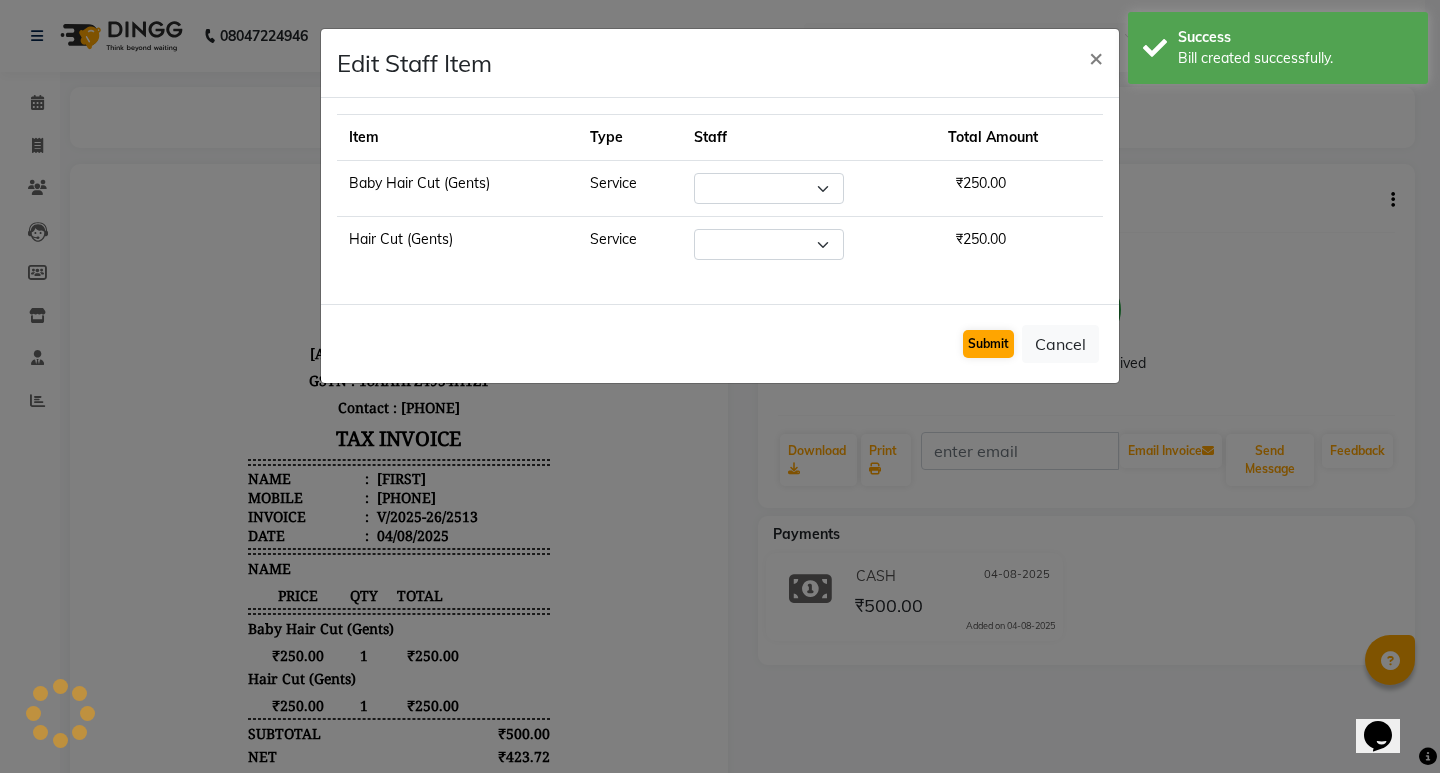 select on "35904" 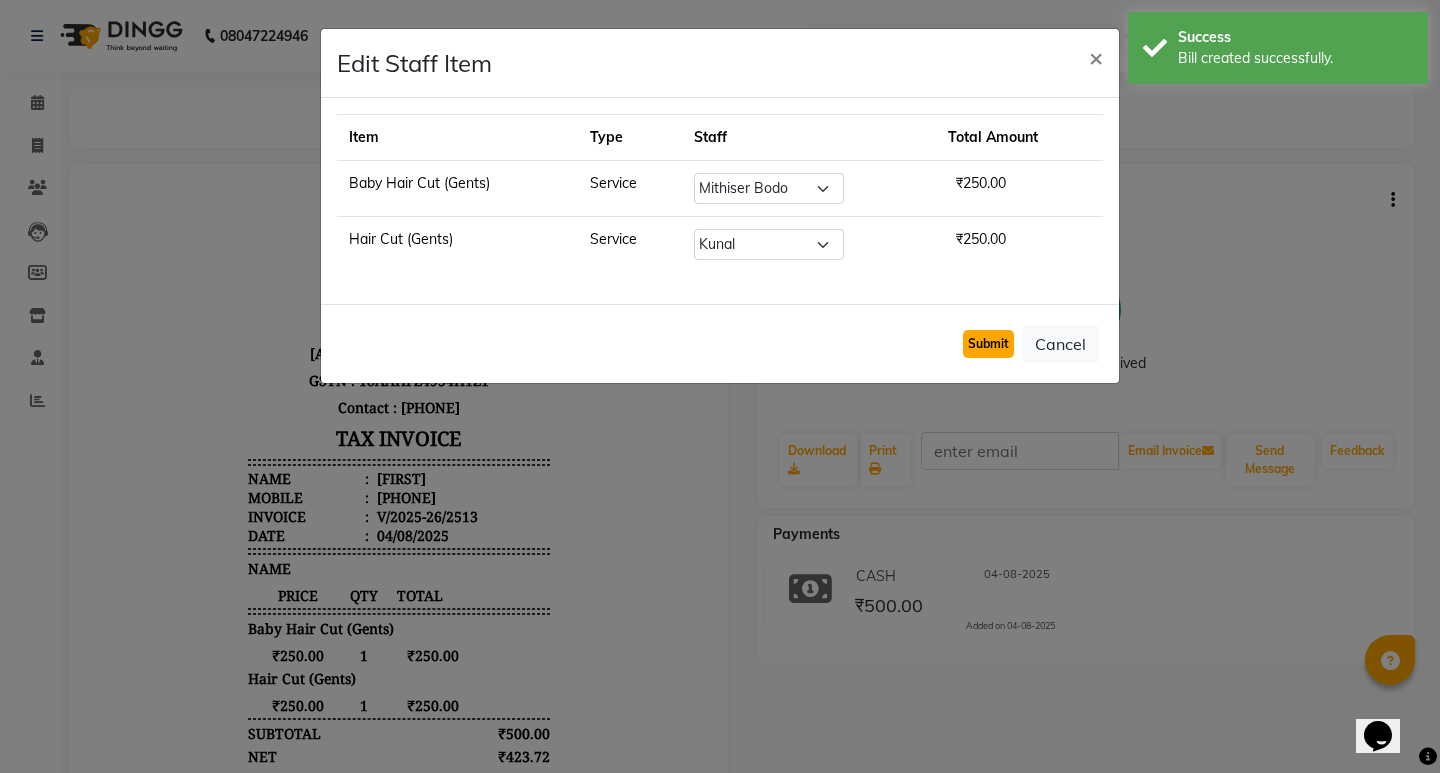 click on "Submit" 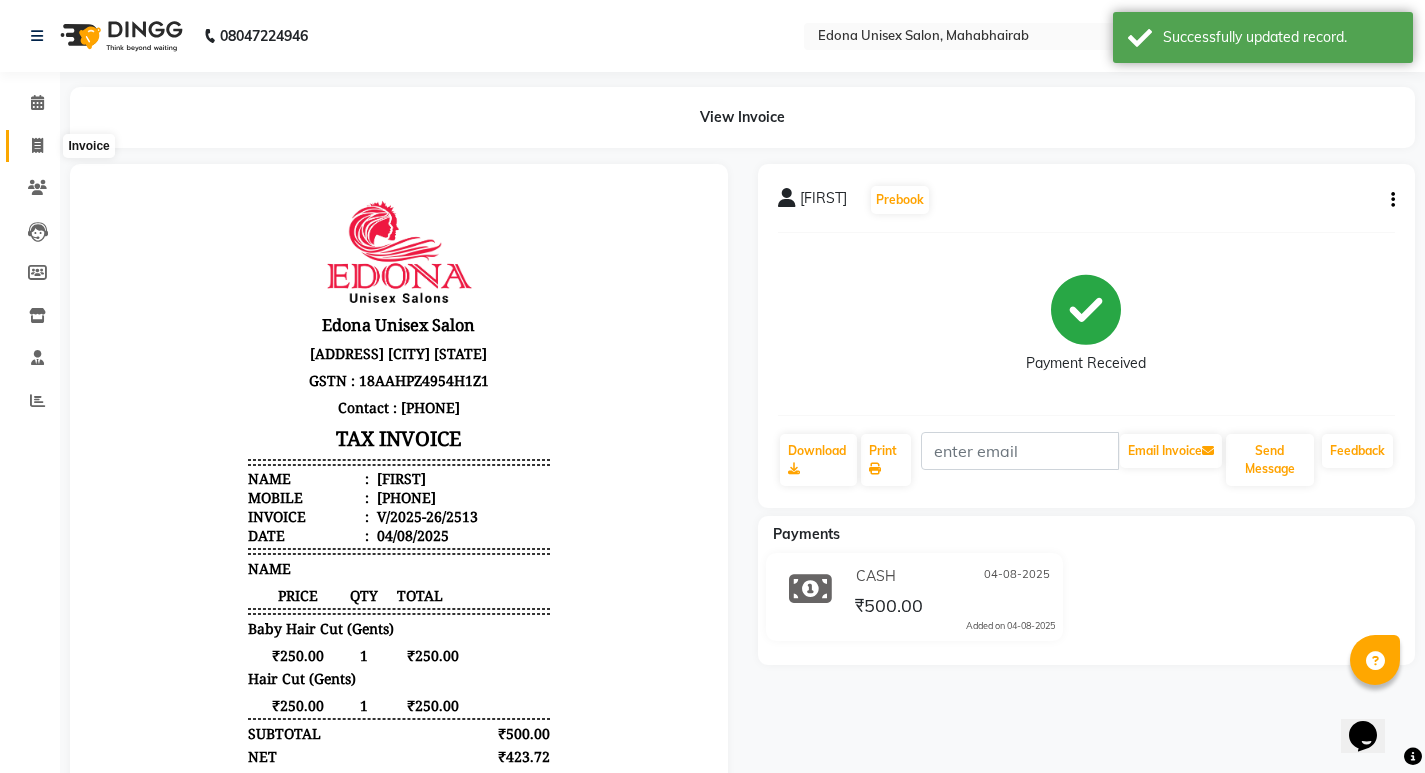 click 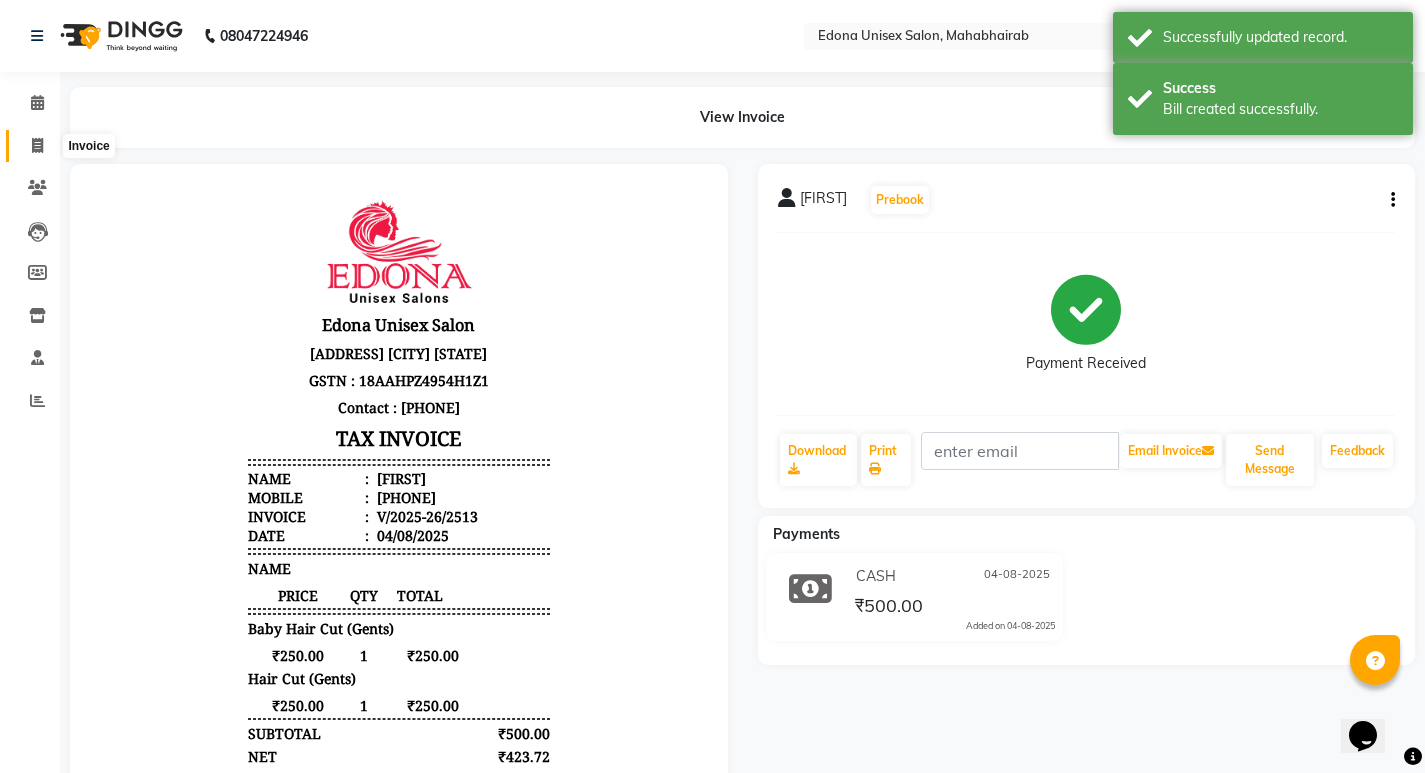 select on "service" 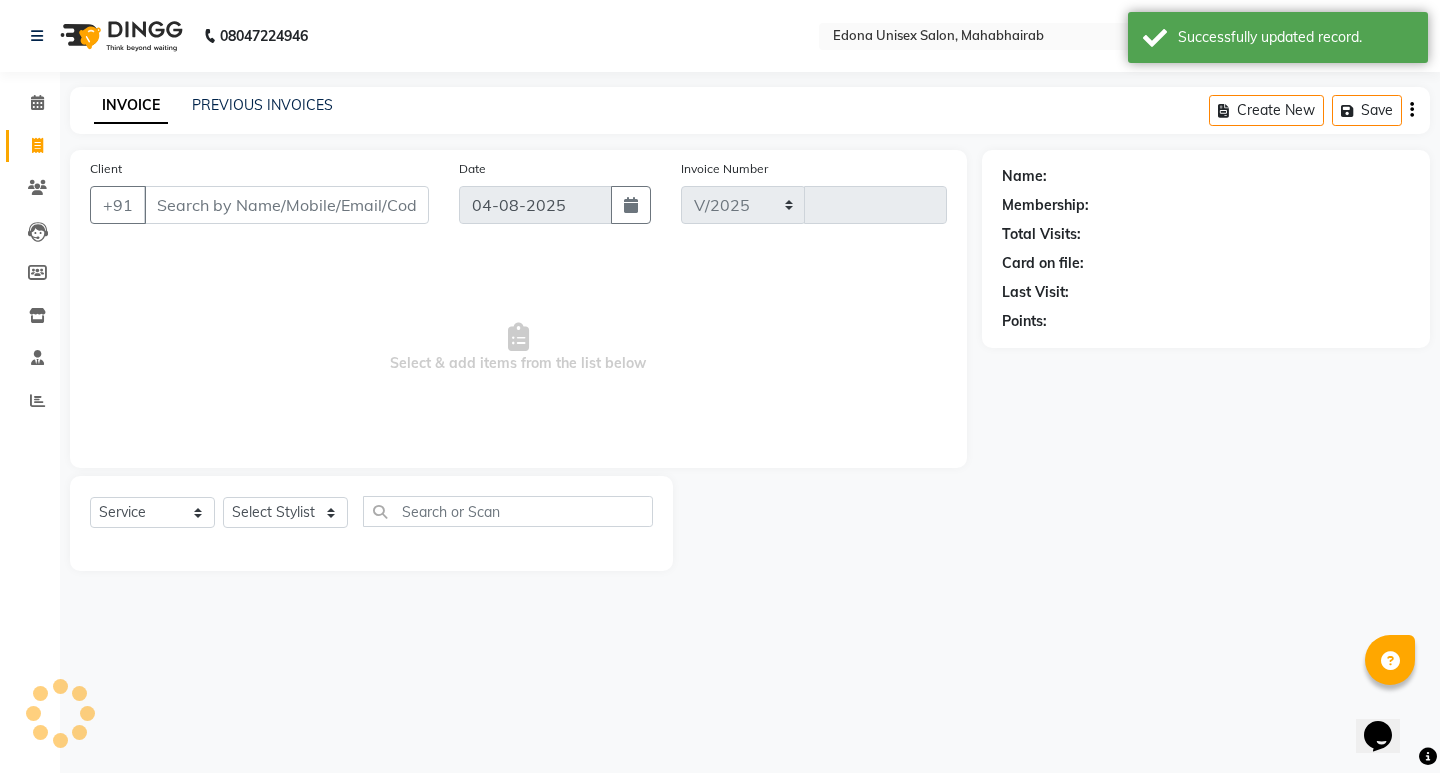 select on "5393" 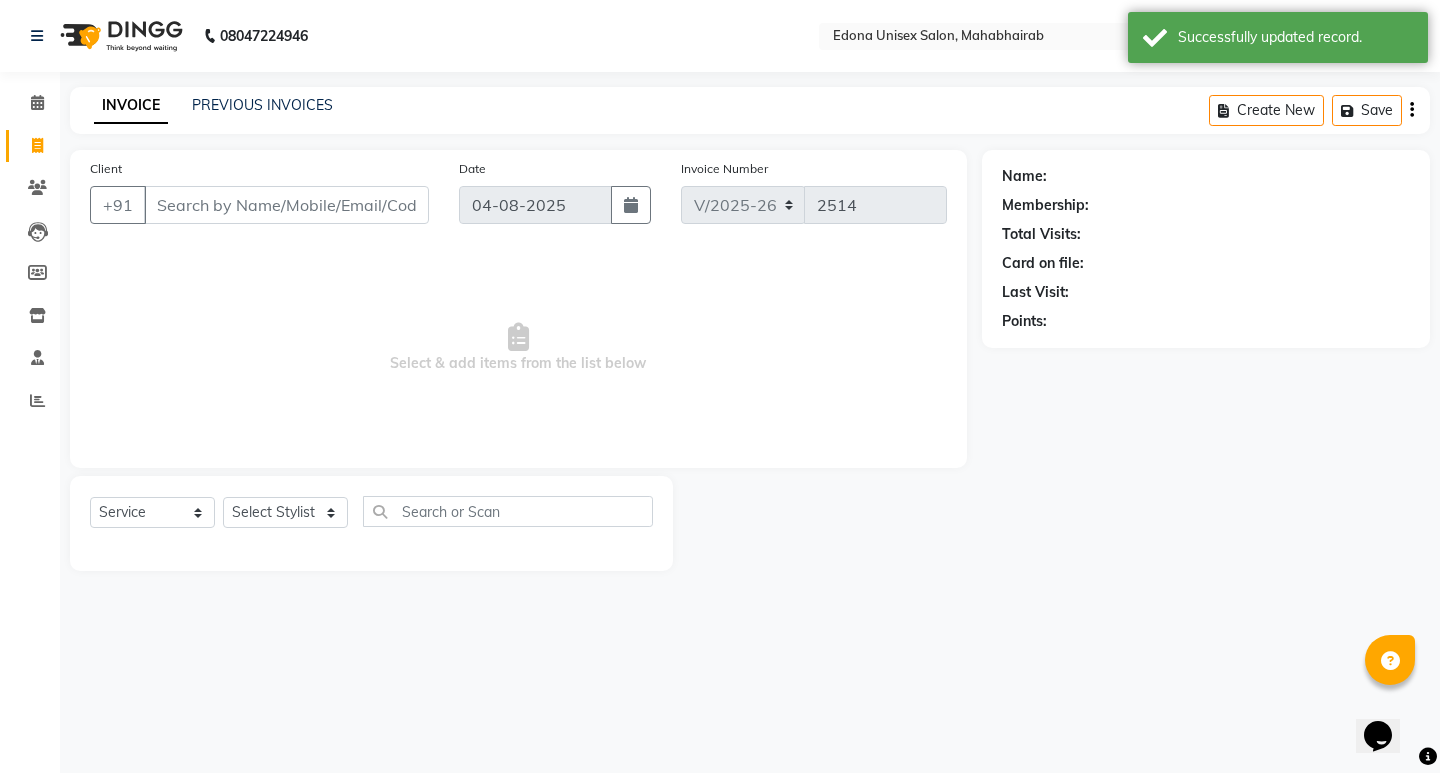 click at bounding box center [518, 337] 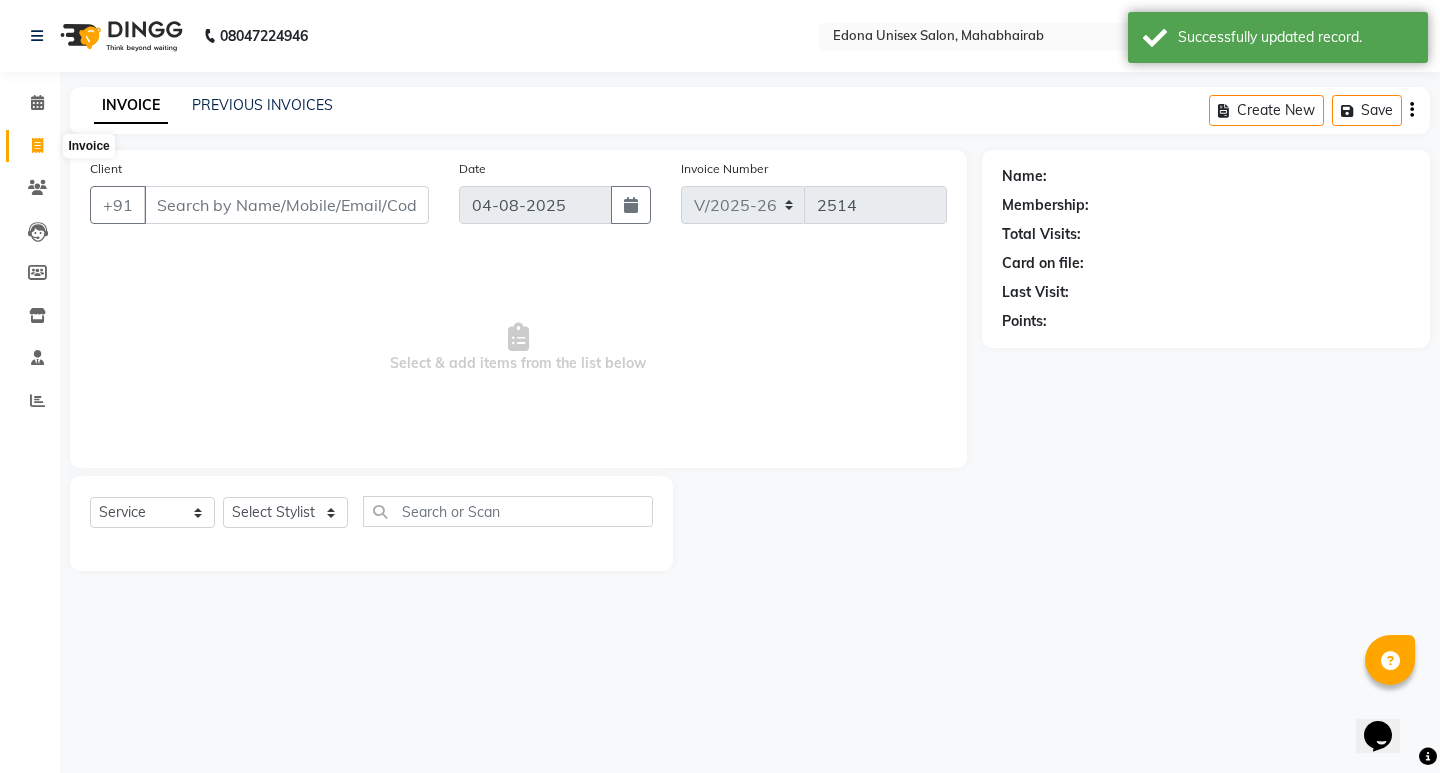 click 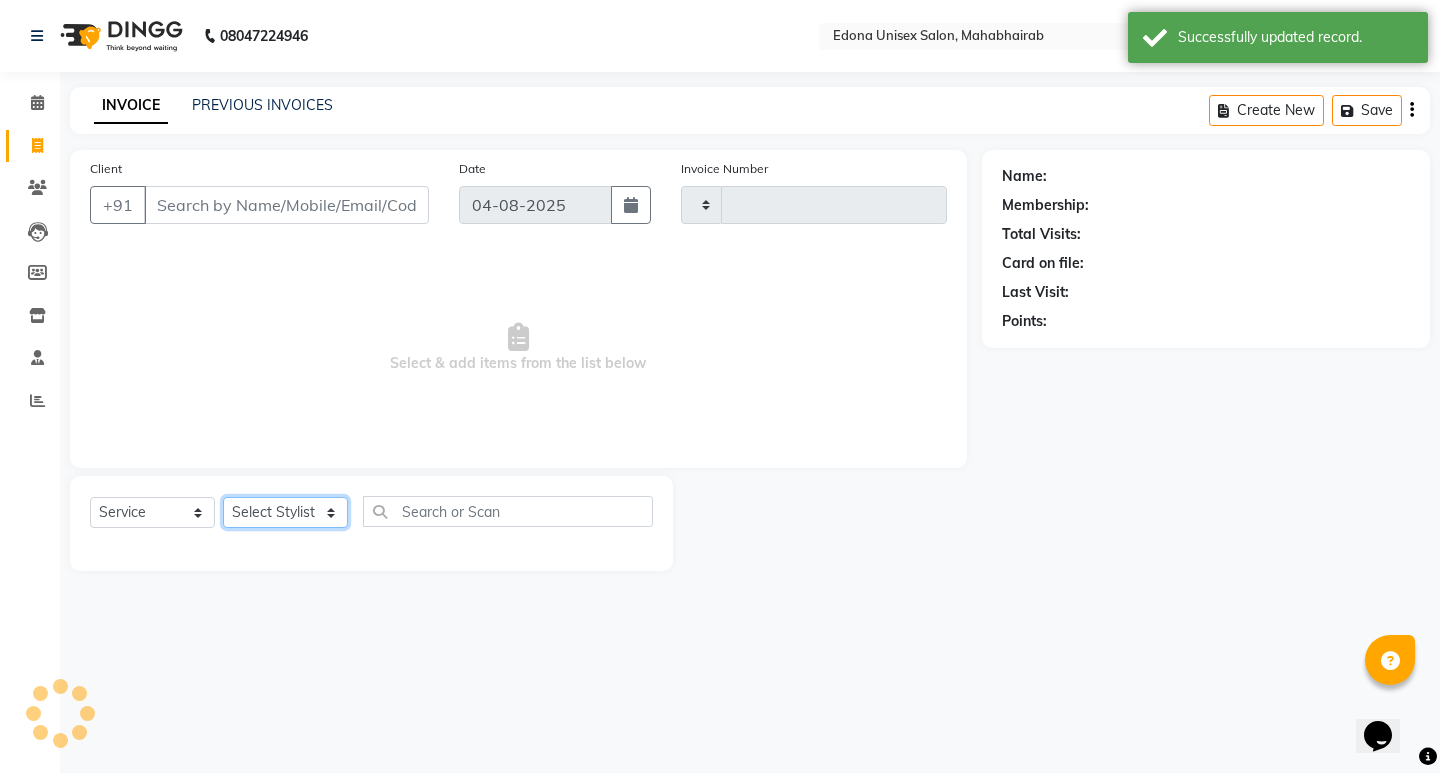 click on "Select Stylist" 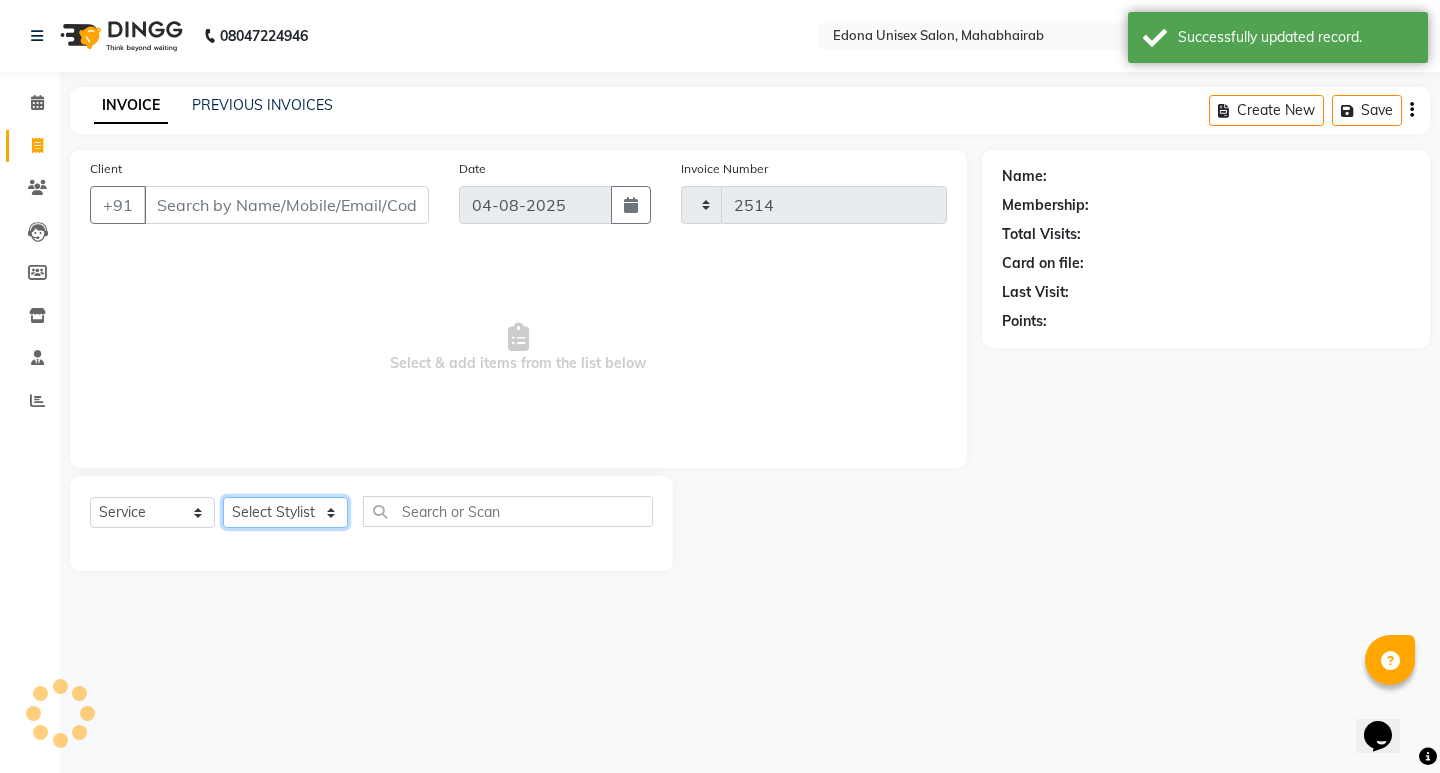 select on "5393" 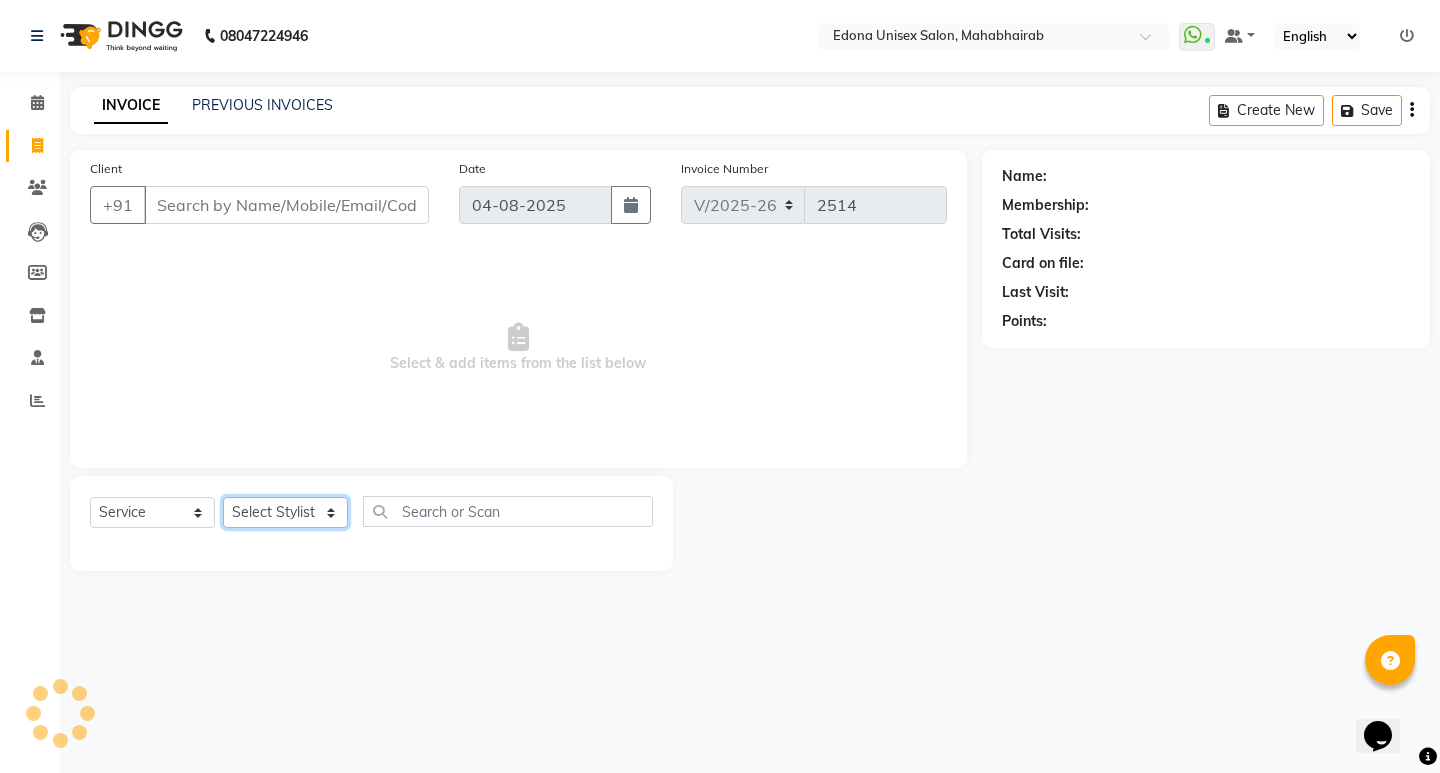 select on "37934" 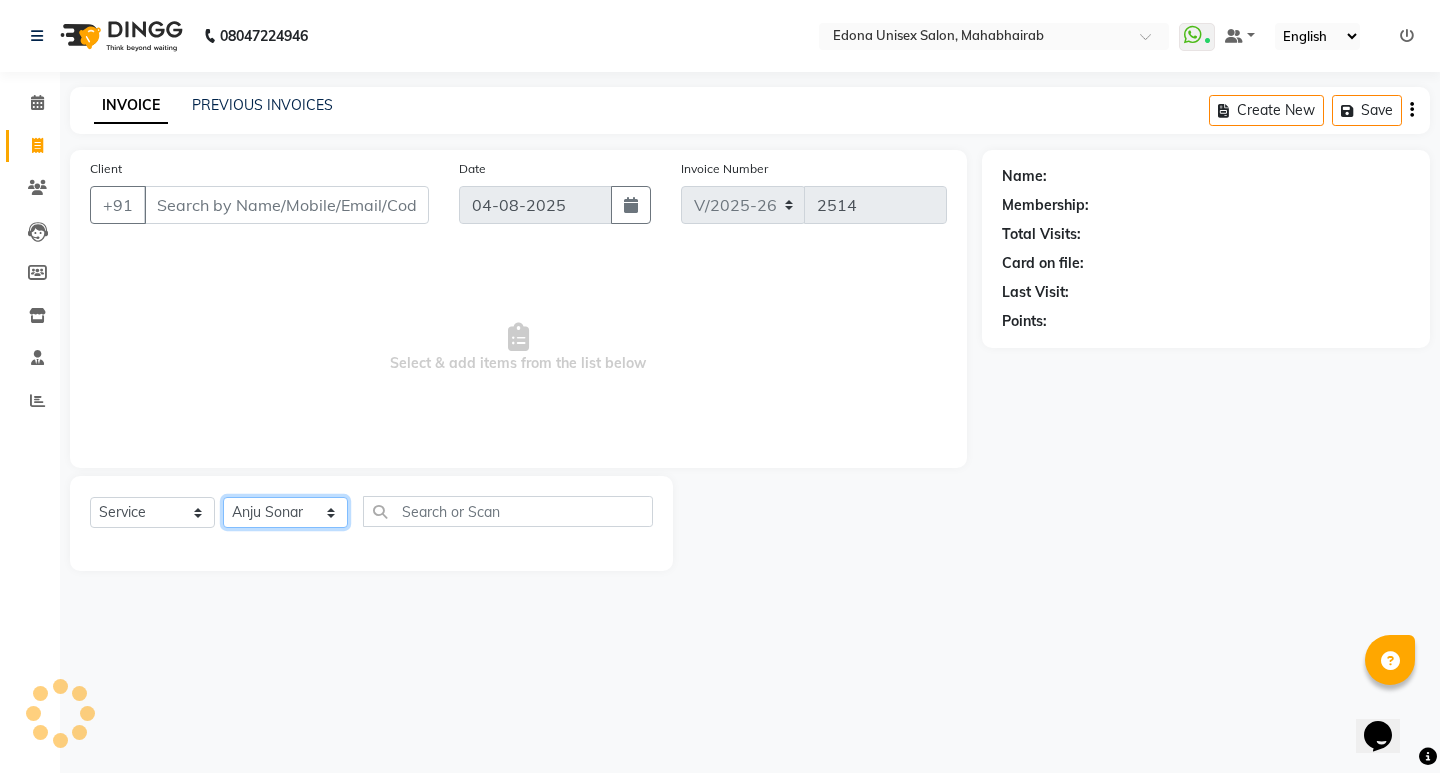 click on "Select Stylist Admin Anju Sonar Bir Basumtary Bishal Bharma Hemen Daimari Hombr Jogi Jenny kayina Kriti Kunal Lokesh Verma Mithiser Bodo Monisha Goyari Neha Pahi Prabir Das Rashmi Basumtary Reshma Sultana Roselin Basumtary Sumitra Subba" 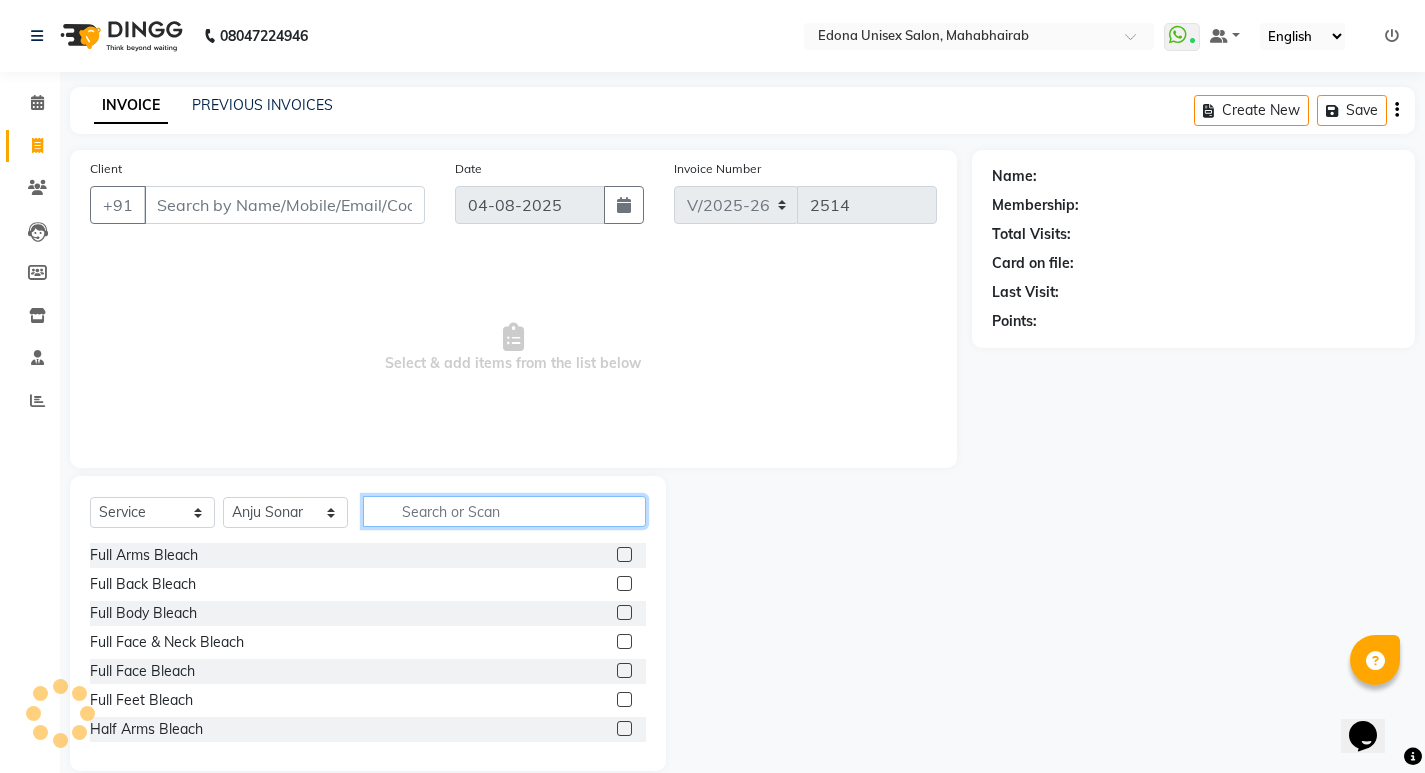 click 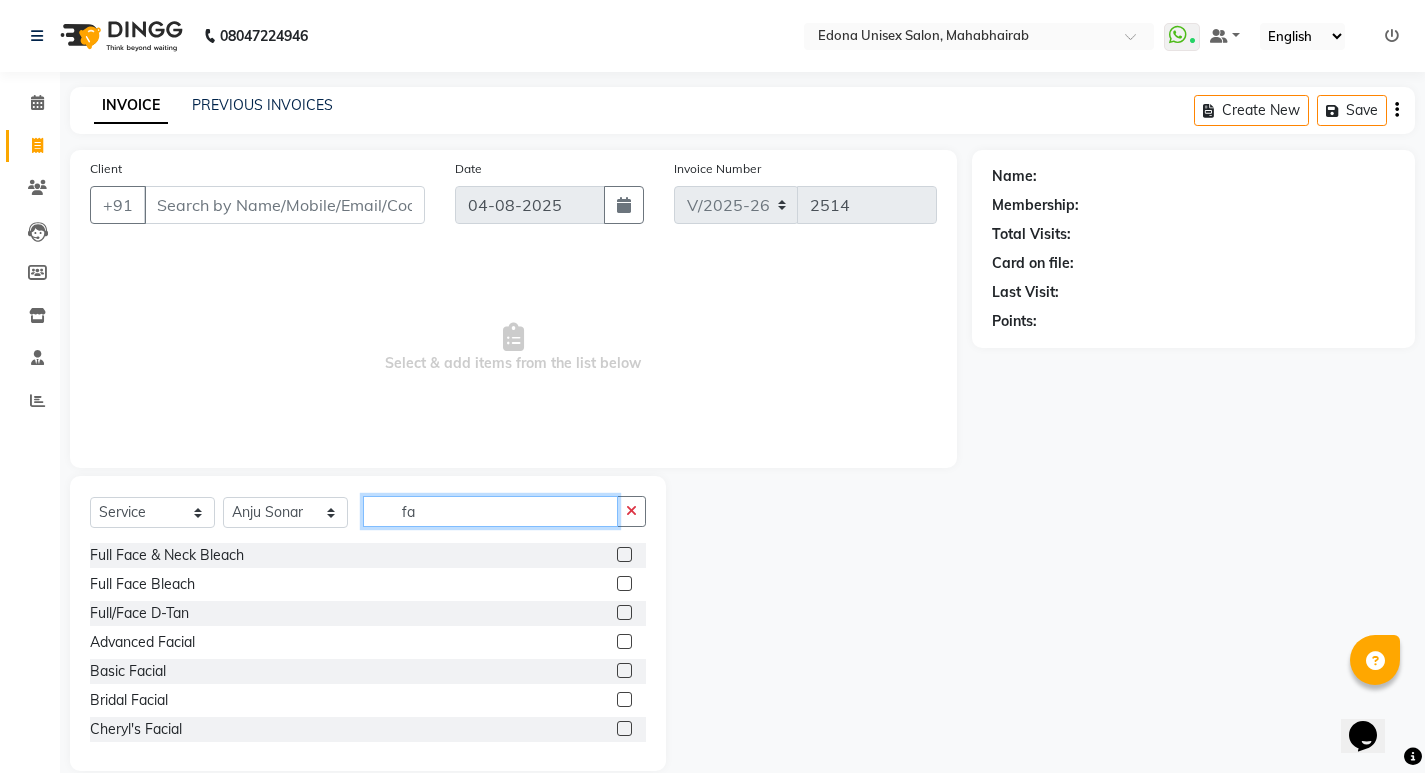 click on "fa" 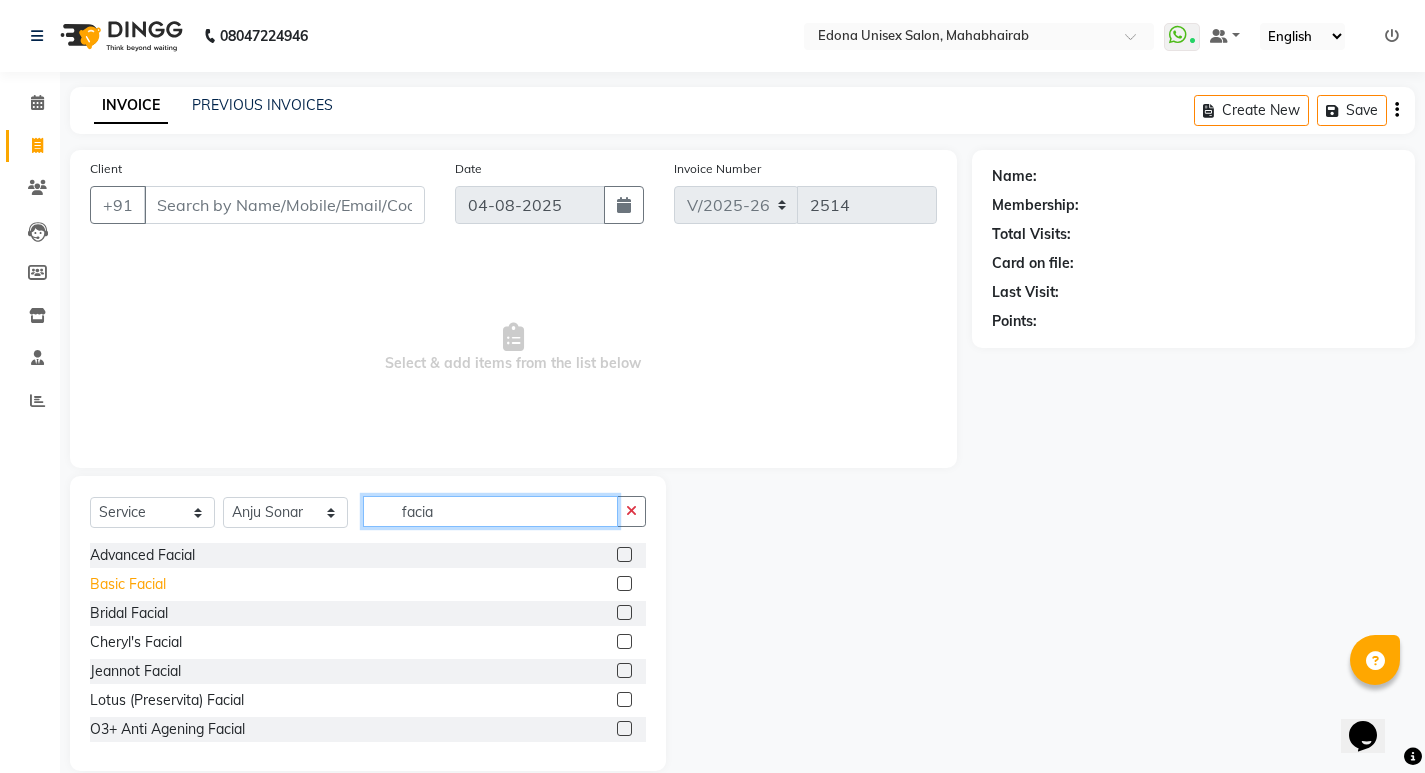 type on "facia" 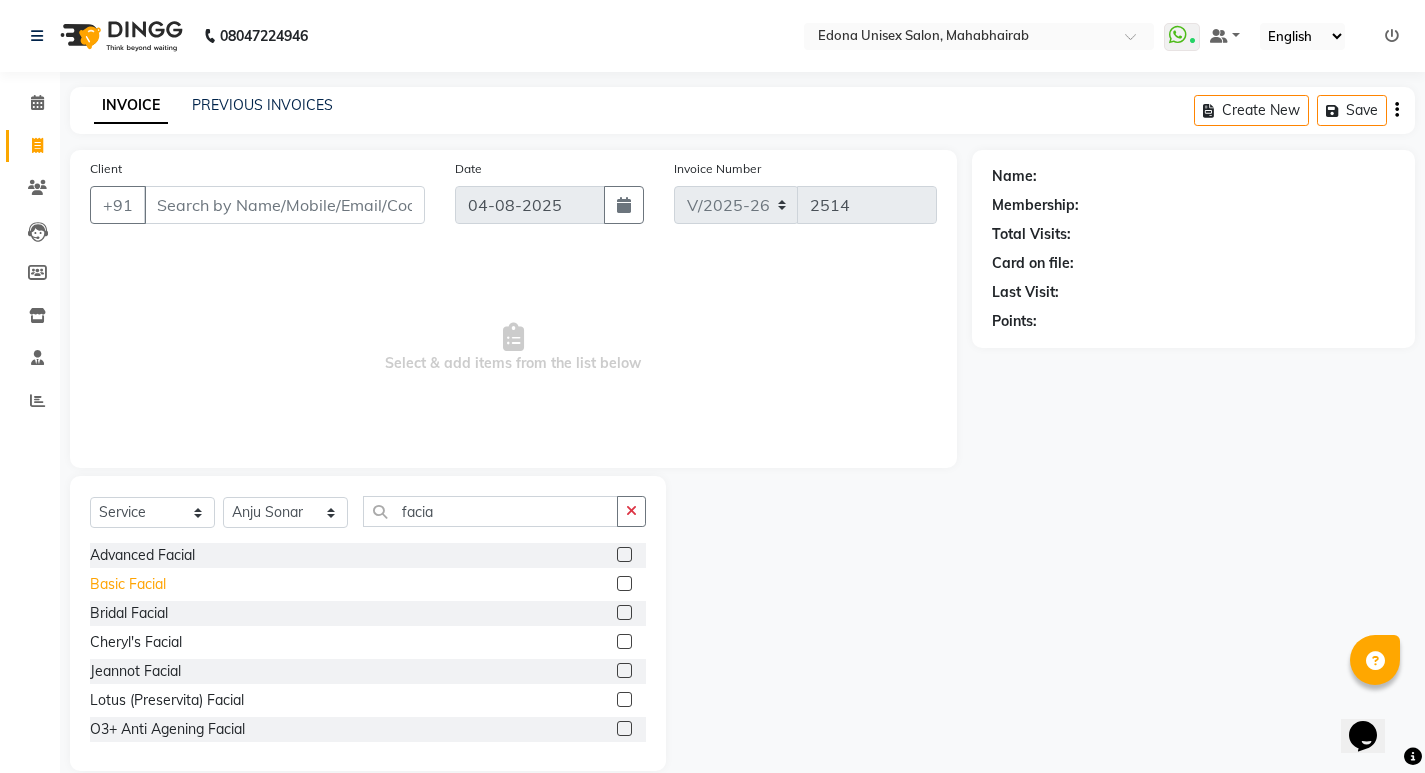 click on "Basic Facial" 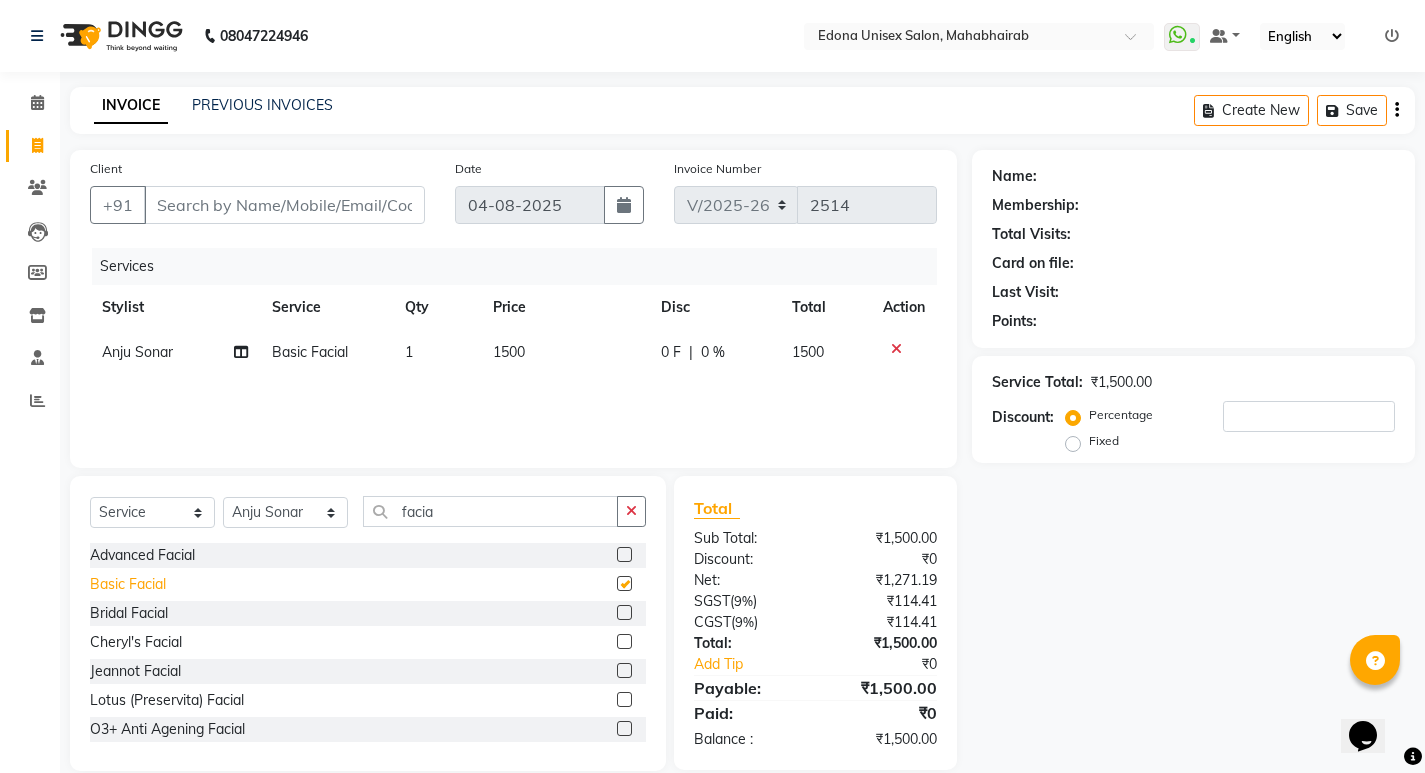 checkbox on "false" 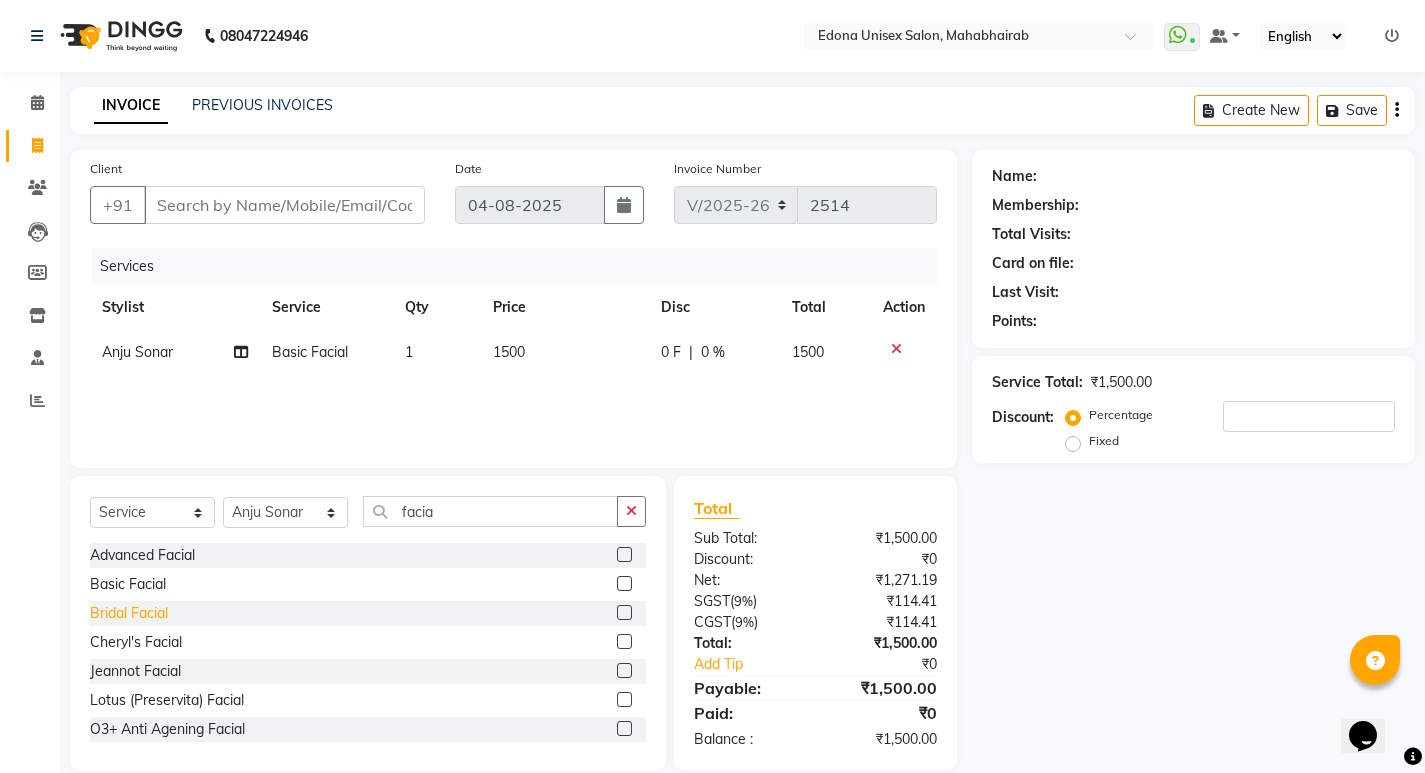 click on "Bridal Facial" 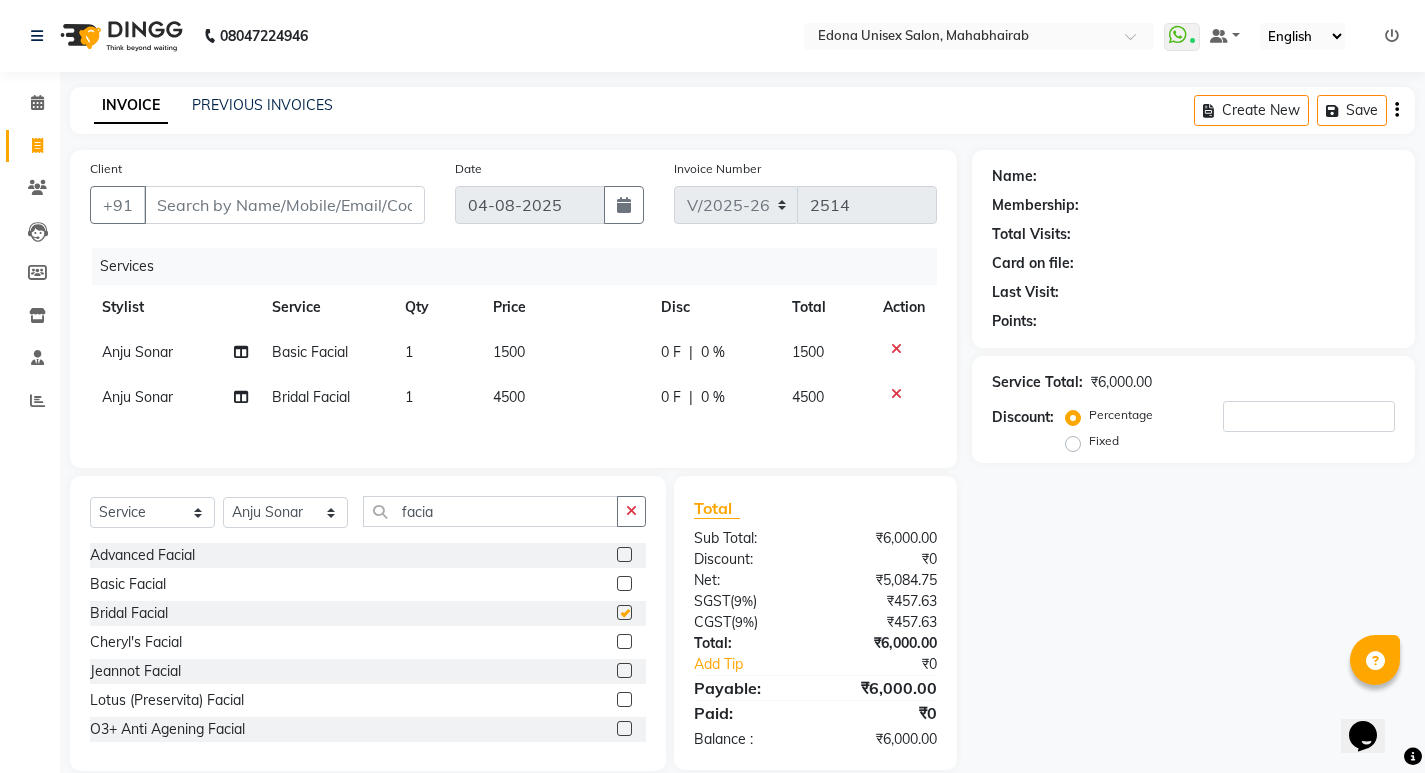 checkbox on "false" 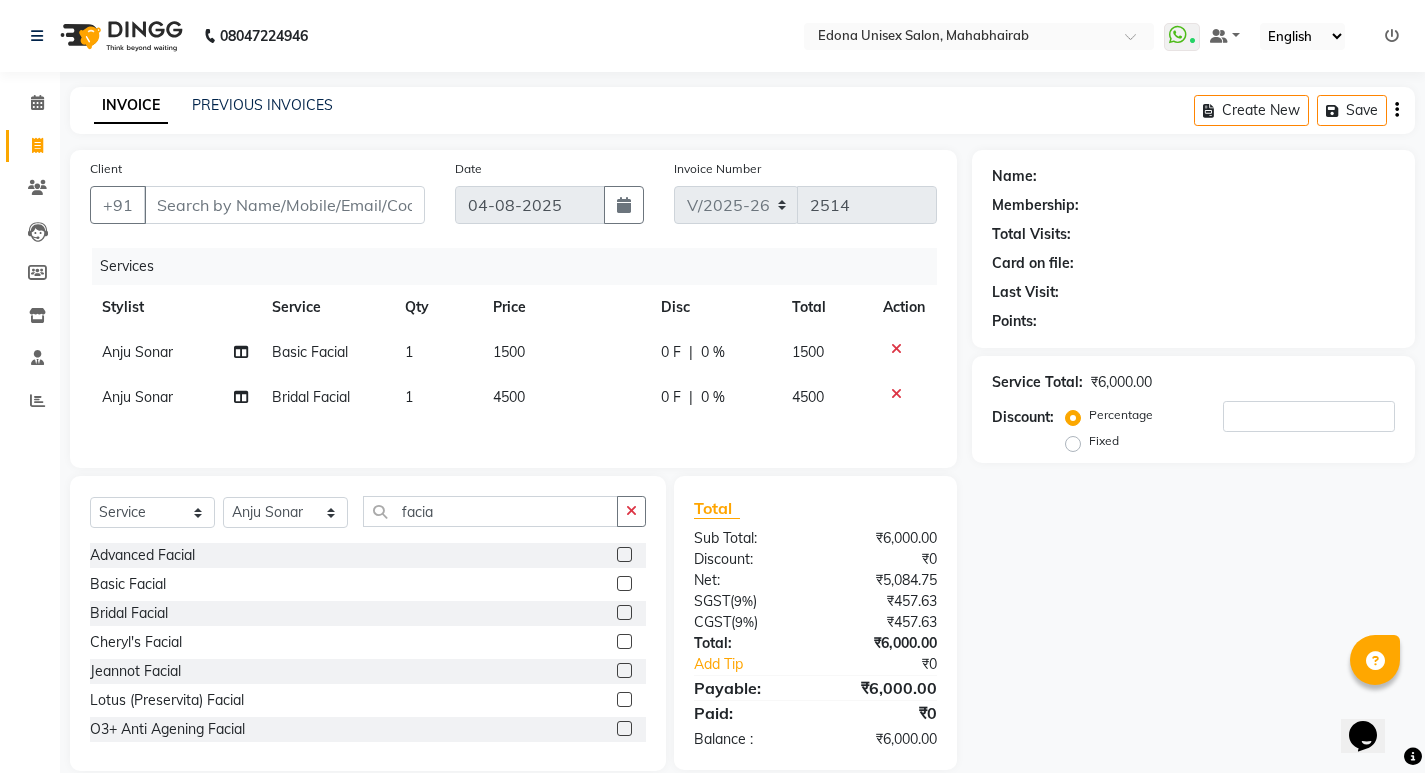 click 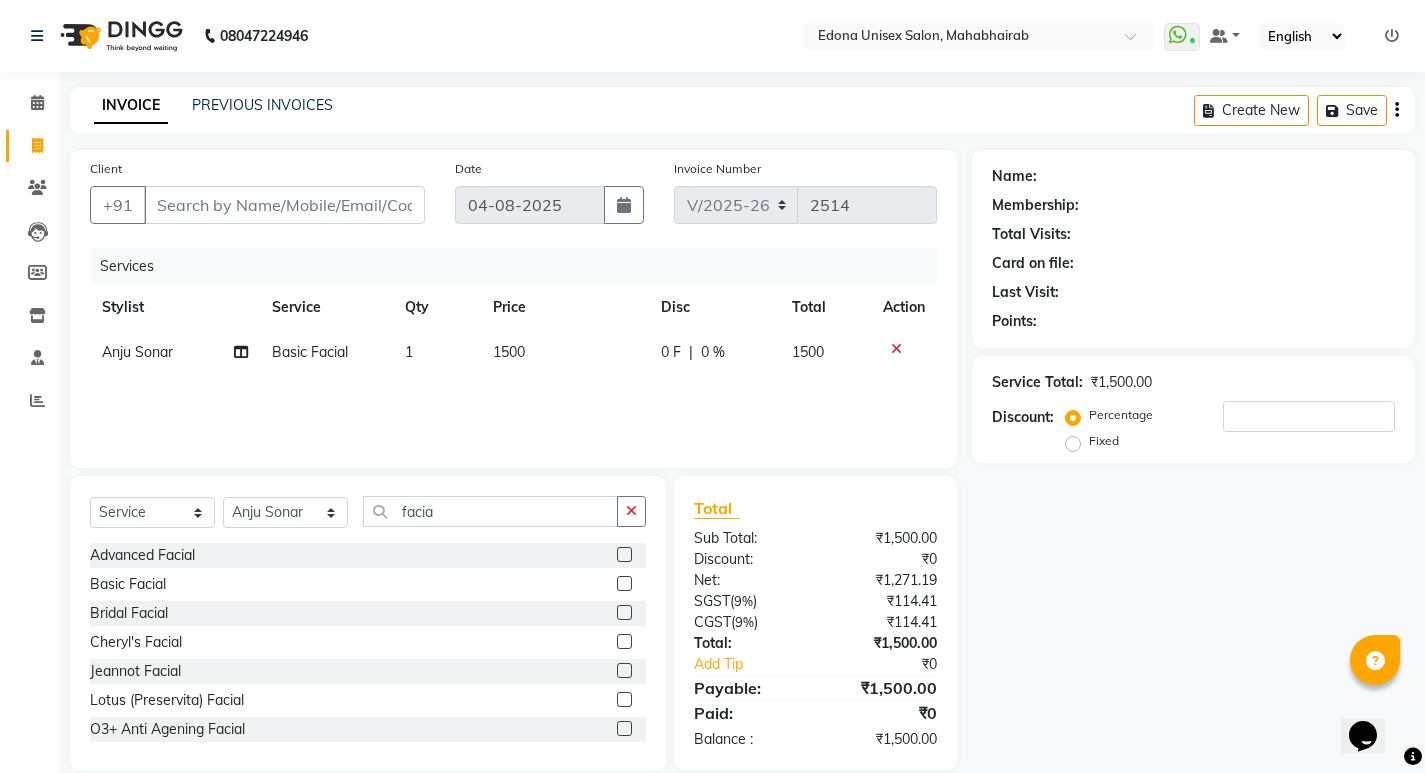 click on "Services Stylist Service Qty Price Disc Total Action [FIRST] [LAST] Basic Facial 1 1500 0 F | 0 % 1500" 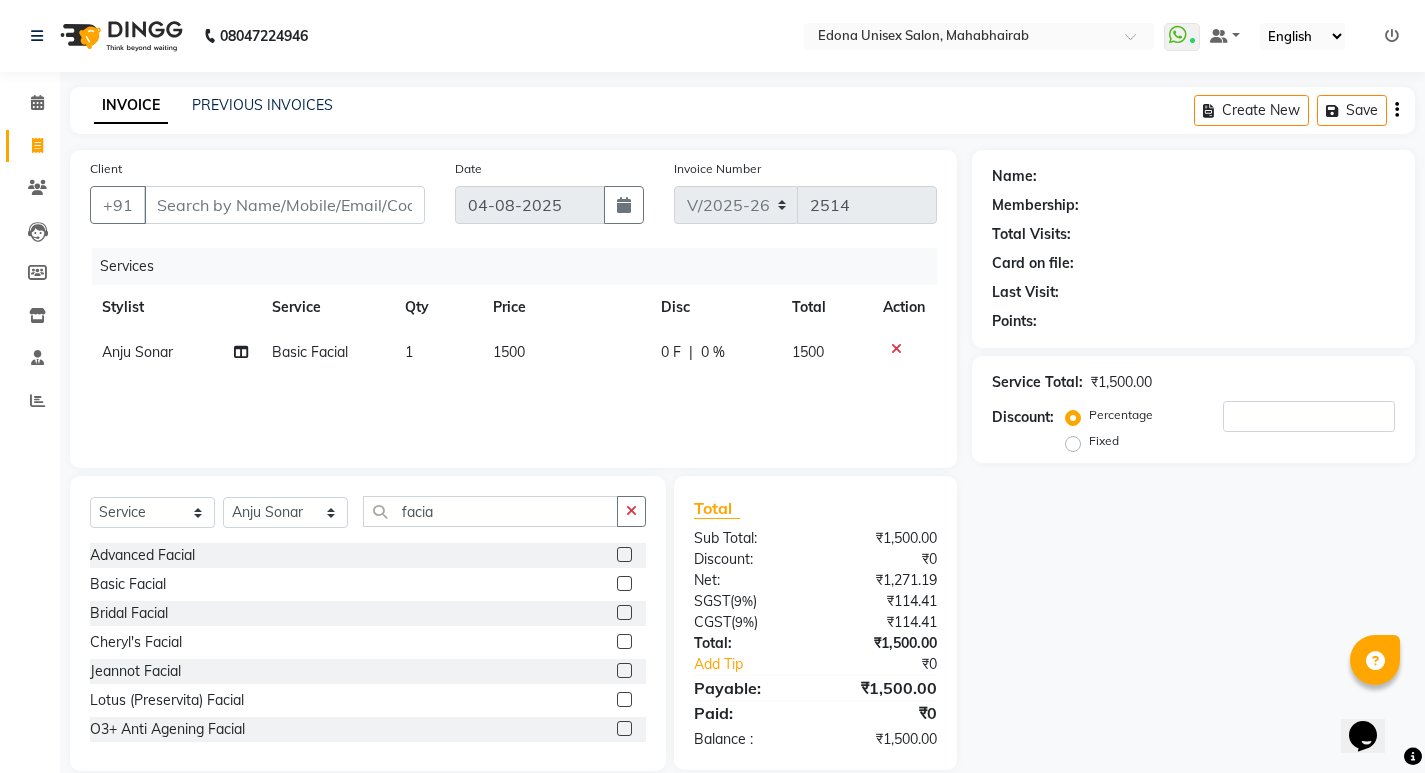 drag, startPoint x: 508, startPoint y: 338, endPoint x: 519, endPoint y: 340, distance: 11.18034 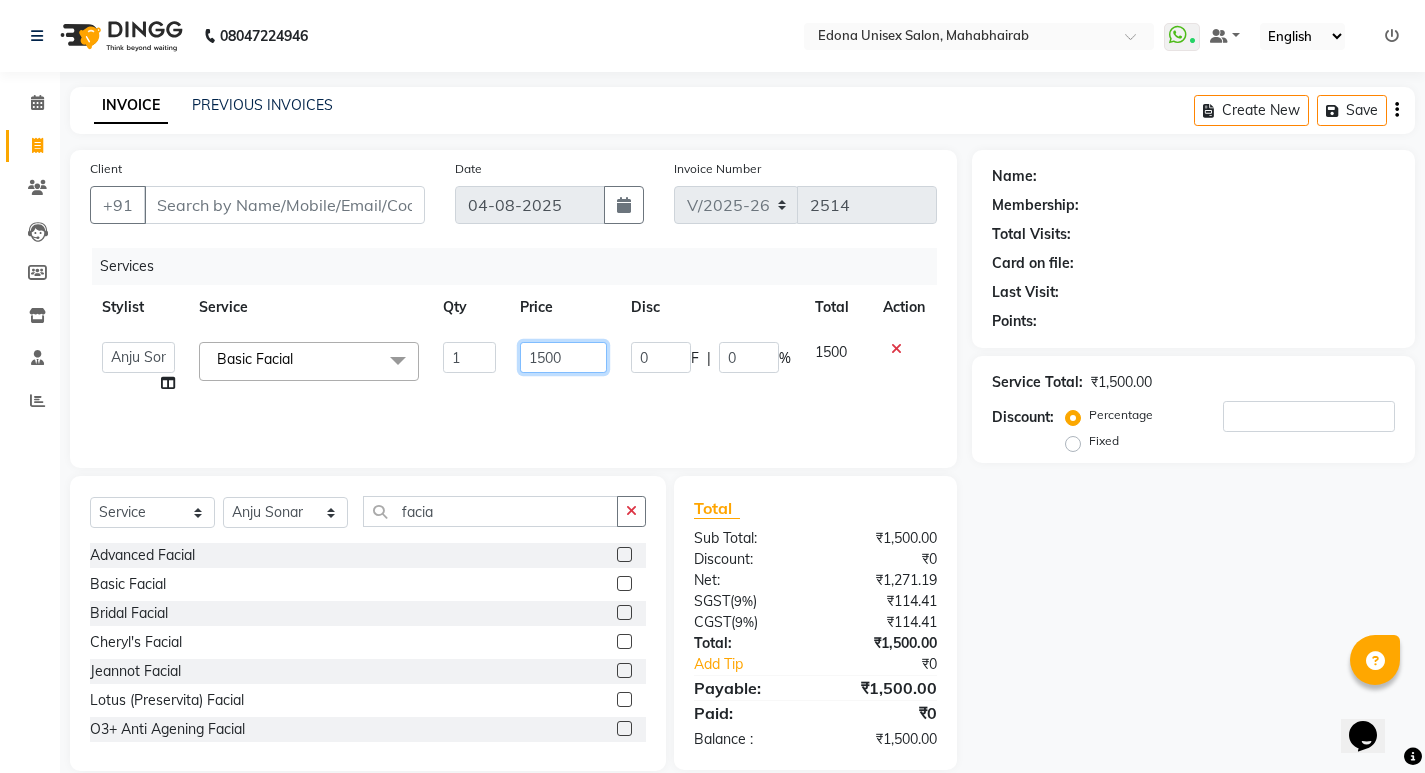 click on "1500" 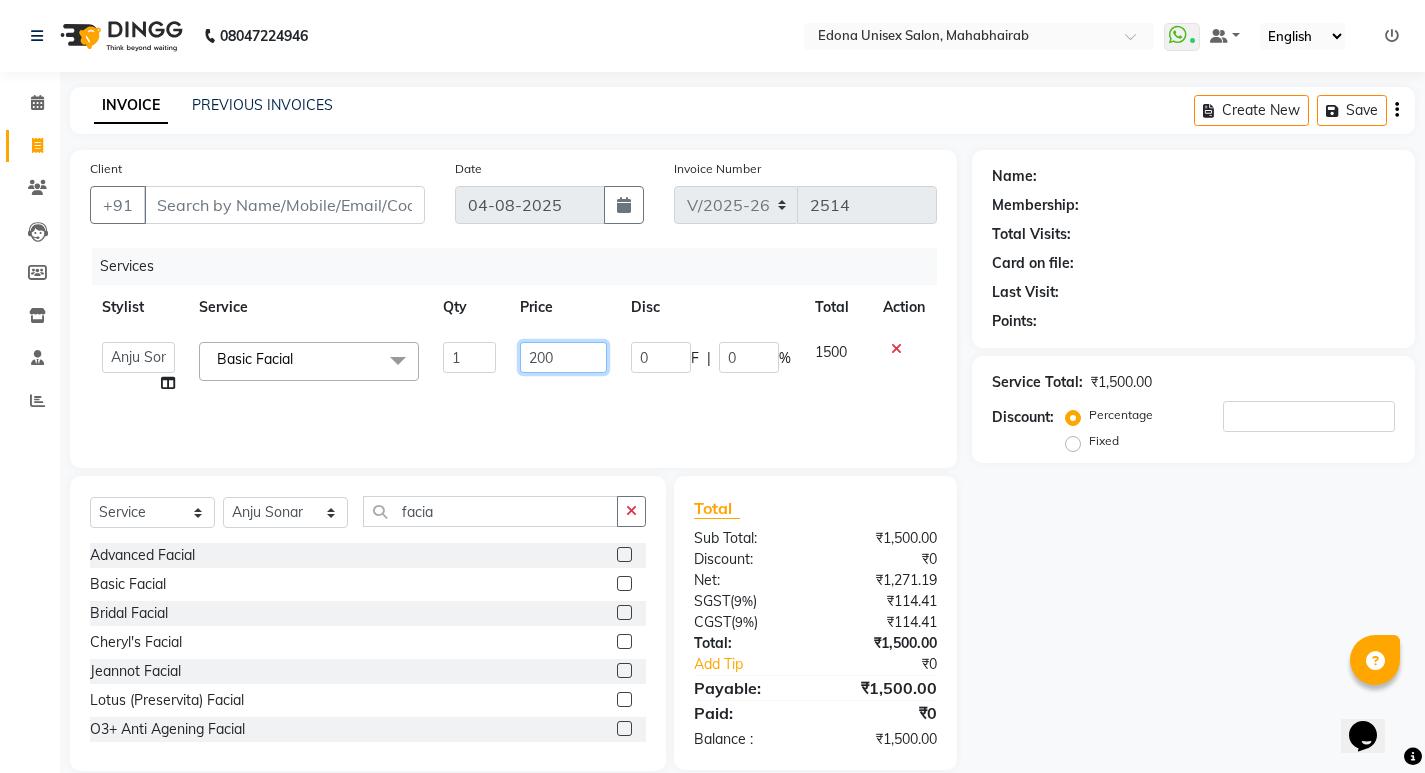 type on "2000" 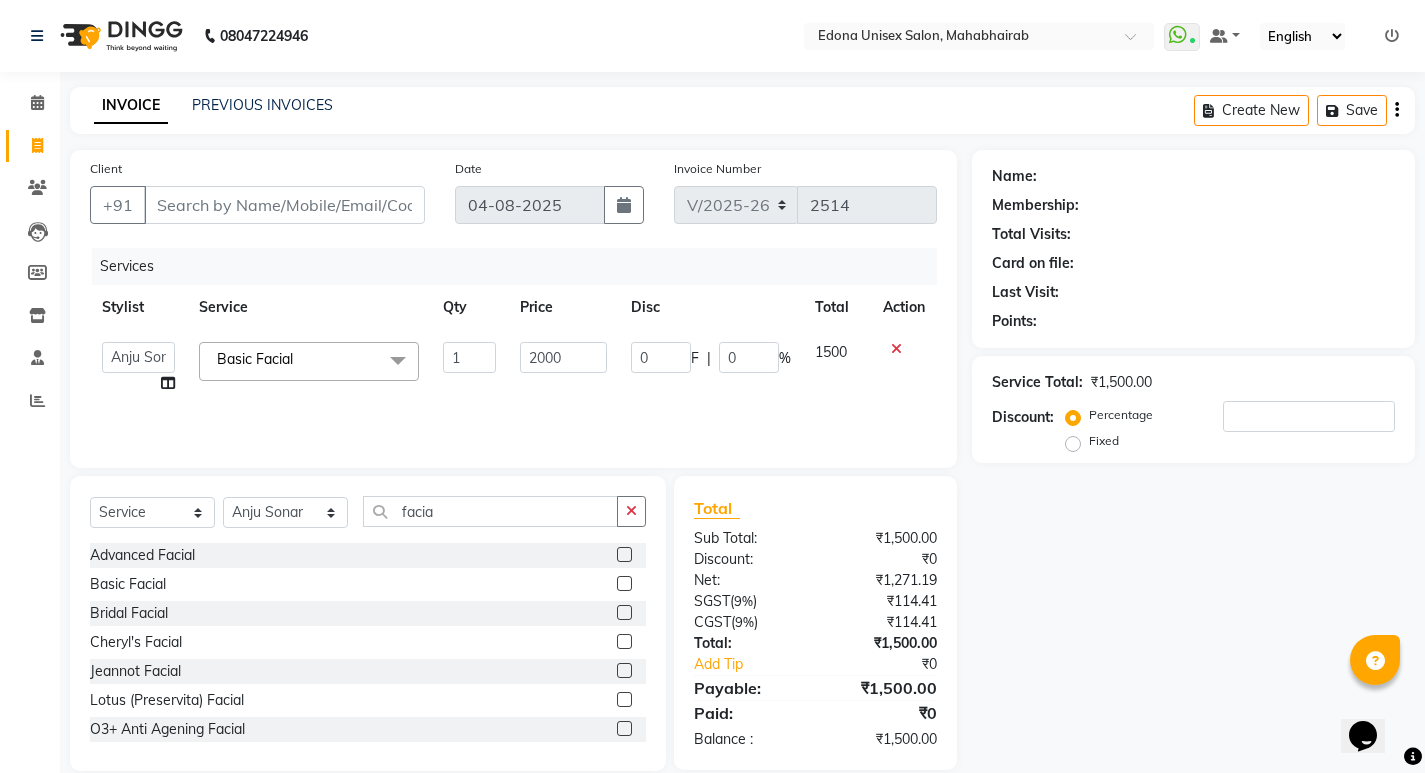 click on "Services Stylist Service Qty Price Disc Total Action  Admin   [FIRST] [LAST]   [FIRST] [LAST]   [FIRST] [LAST]   [FIRST] [LAST]   [FIRST] [LAST]   [FIRST] [LAST]   [FIRST]   [FIRST]   [FIRST] [LAST]   [FIRST] [LAST]   [FIRST] [LAST]   [FIRST]   [FIRST]   [FIRST] [LAST]   [FIRST] [LAST]   [FIRST] [LAST]   [FIRST] [LAST]   [FIRST] [LAST]  Basic Facial&nbsp; x Full Arms Bleach Full Back Bleach Full Body Bleach Full Face & Neck Bleach Full Face Bleach Full Feet Bleach Half Arms Bleach Half Back Bleach Half Feet Bleach Under Arms Back Scrub Advance Manicure Back D-Tan Full Arms D-Tan Full Feet D-Tan Full/Face D-Tan Half Arms D-Tan Half Feet D-Tan Neck D-Tan Advanced Facial Basic Facial Bridal Facial Cheryl's Clean up Cheryl's Facial Clean up Jeannot Clean up Jeannot Facial Lotus (Preservita) Facial Lotus Clean up O3 Clean up O3 D-Tan Clean up O3+ Anti Agening Facial O3+ Anti Pigmention Facial O3+ Diamond Facial O3+ Shine & Glow Facial O3+ Whitning & Brighting Facial Other Pack Treatment Facial Hydra Facial Beard Color GLOBAL Hair Colour (Inoa)" 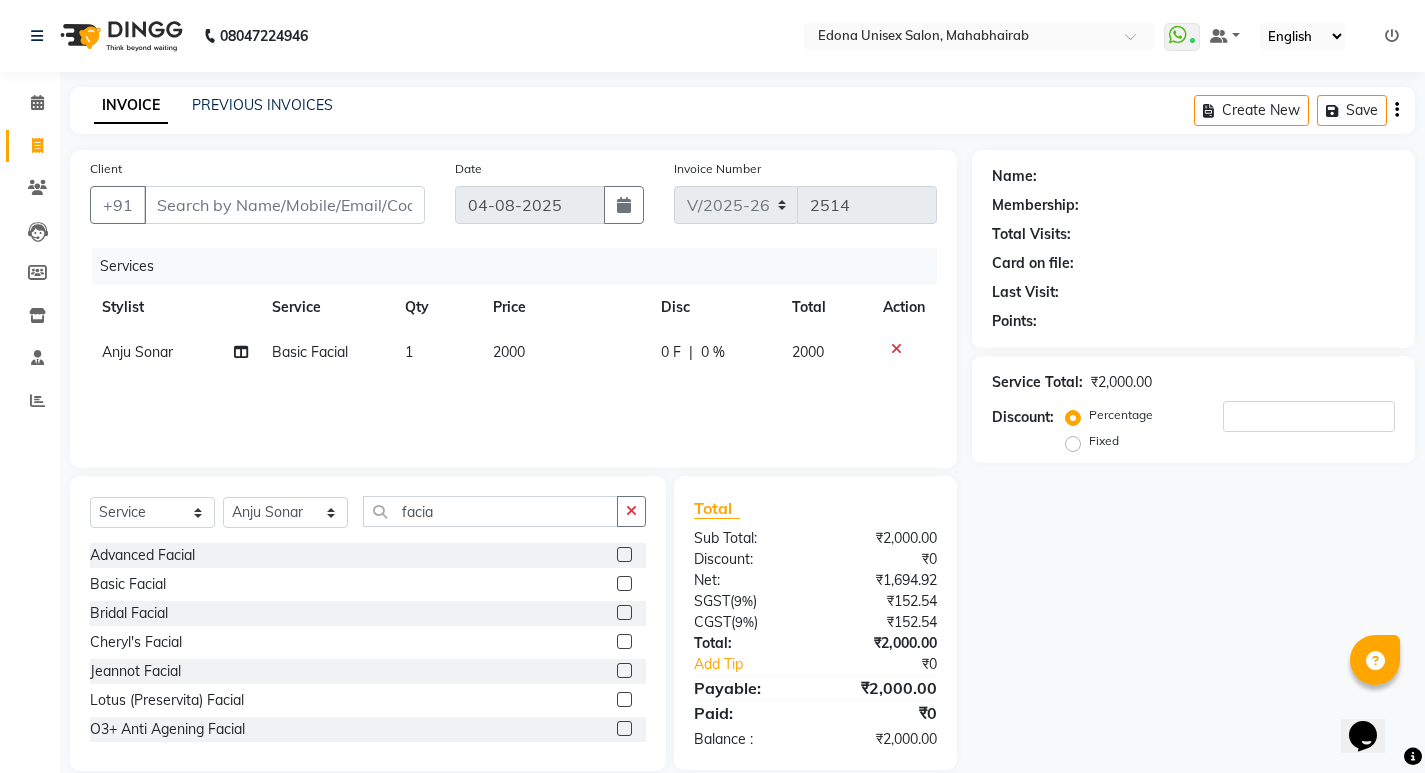 drag, startPoint x: 1058, startPoint y: 544, endPoint x: 517, endPoint y: 283, distance: 600.66797 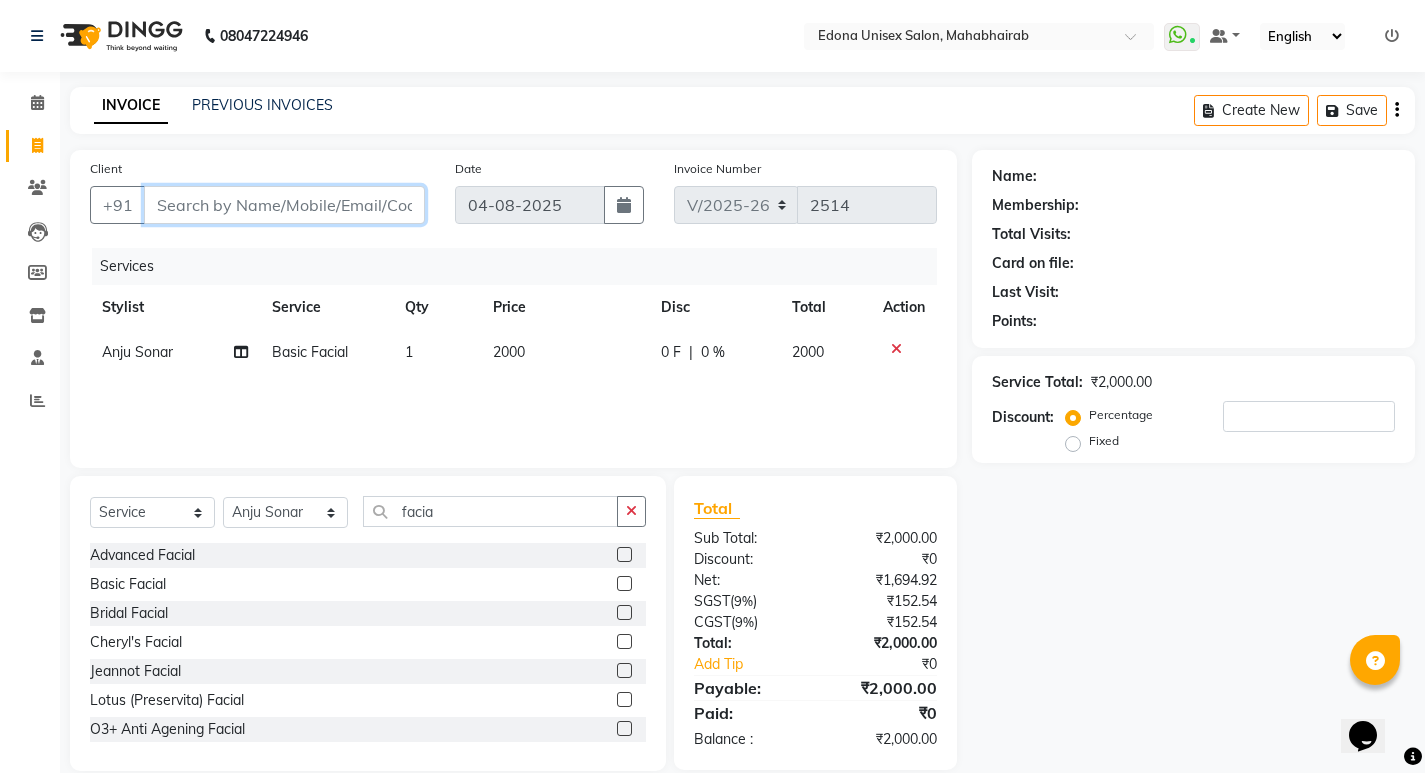 click on "Client" at bounding box center (284, 205) 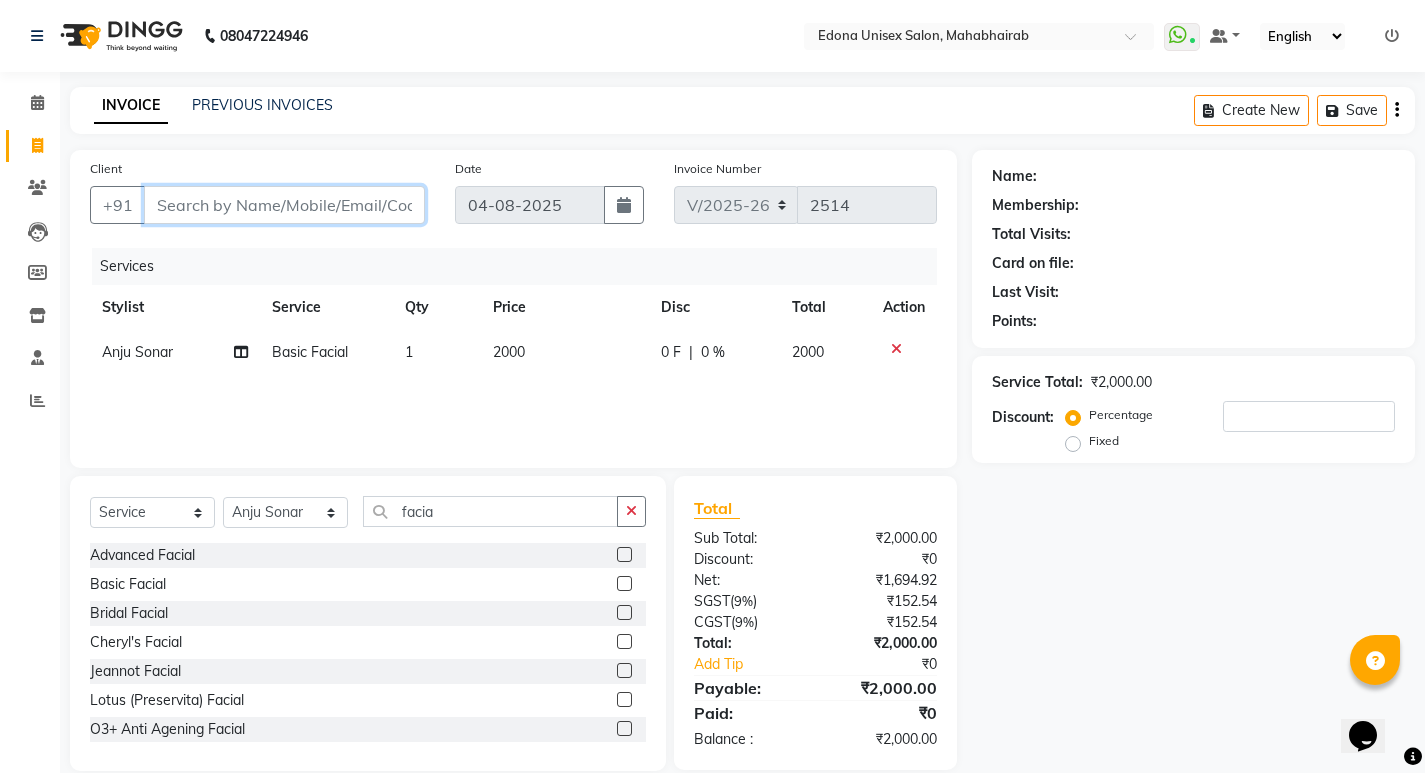 click on "Client" at bounding box center (284, 205) 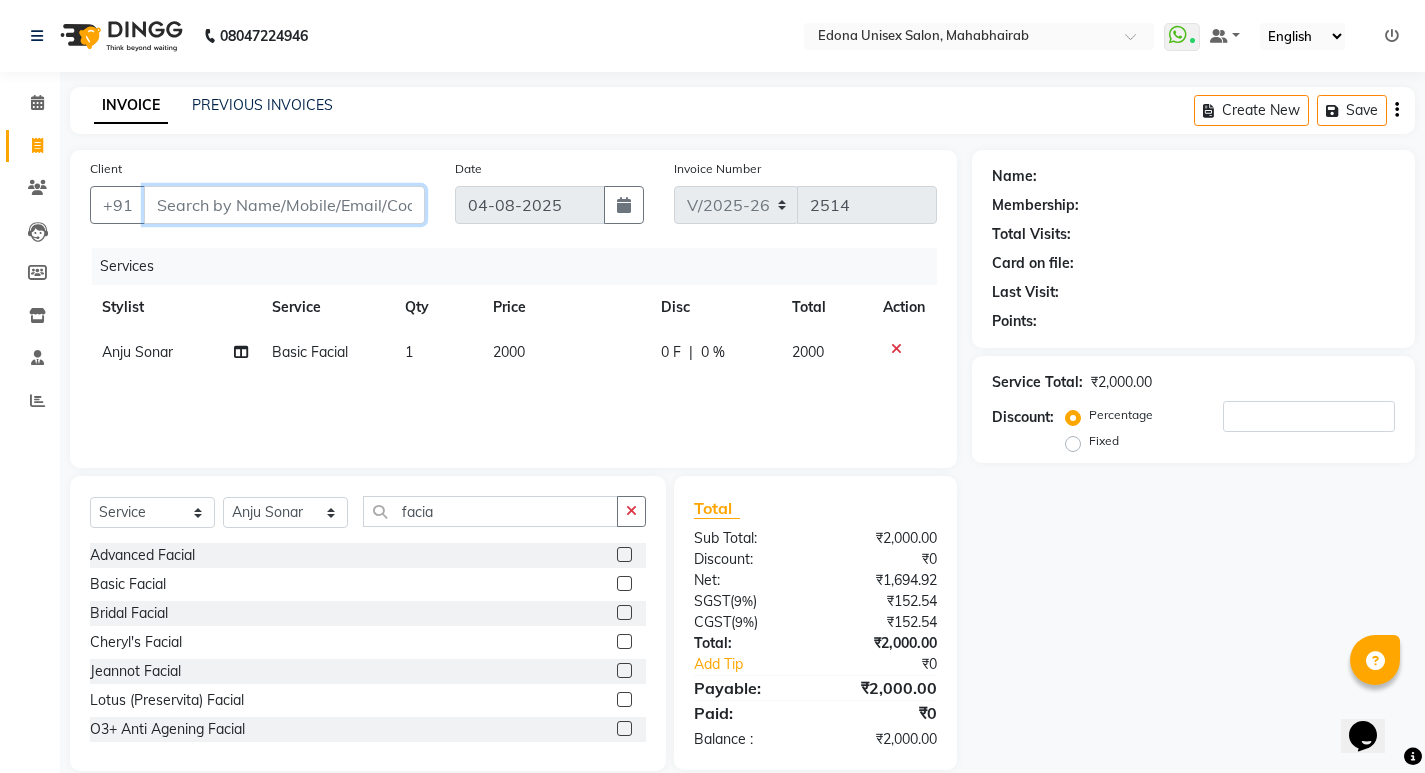 paste on "[PHONE]" 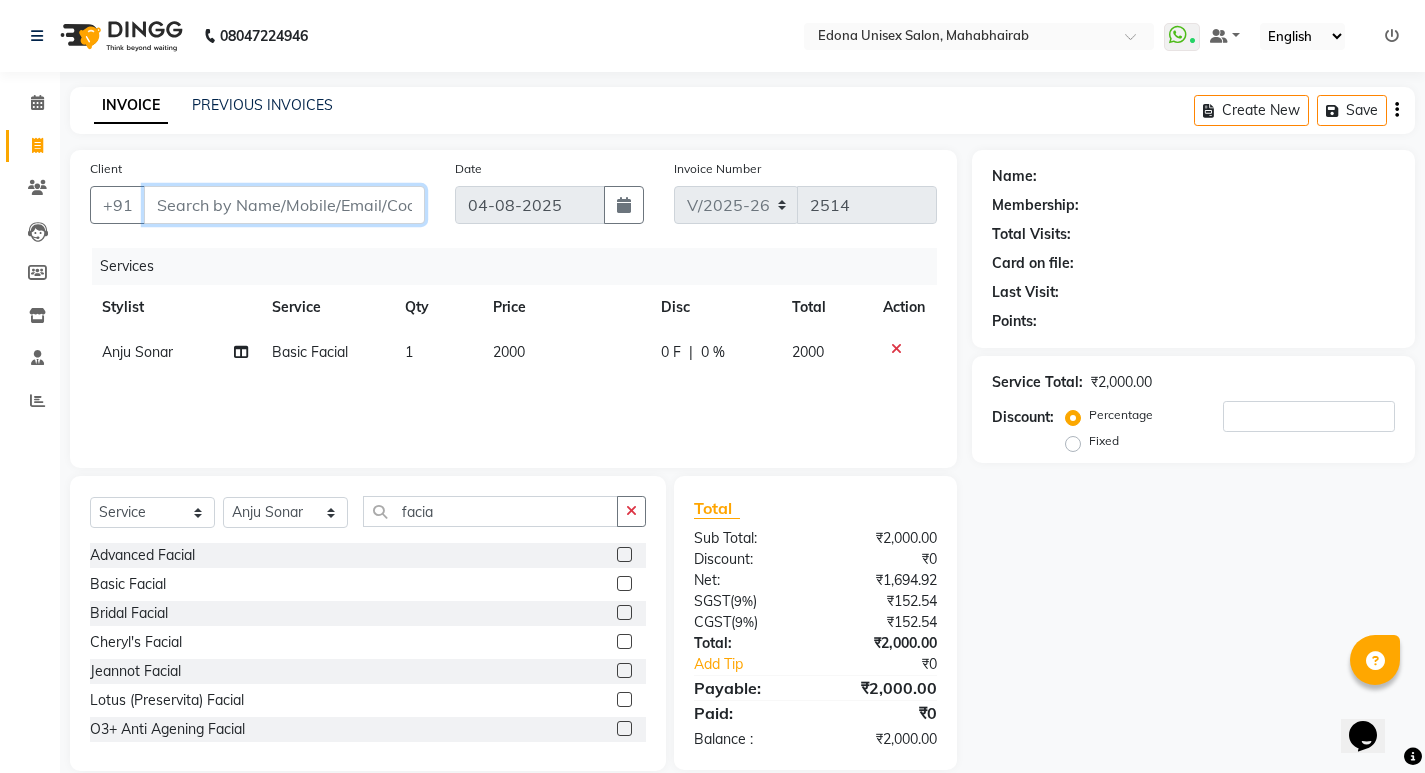type on "[PHONE]" 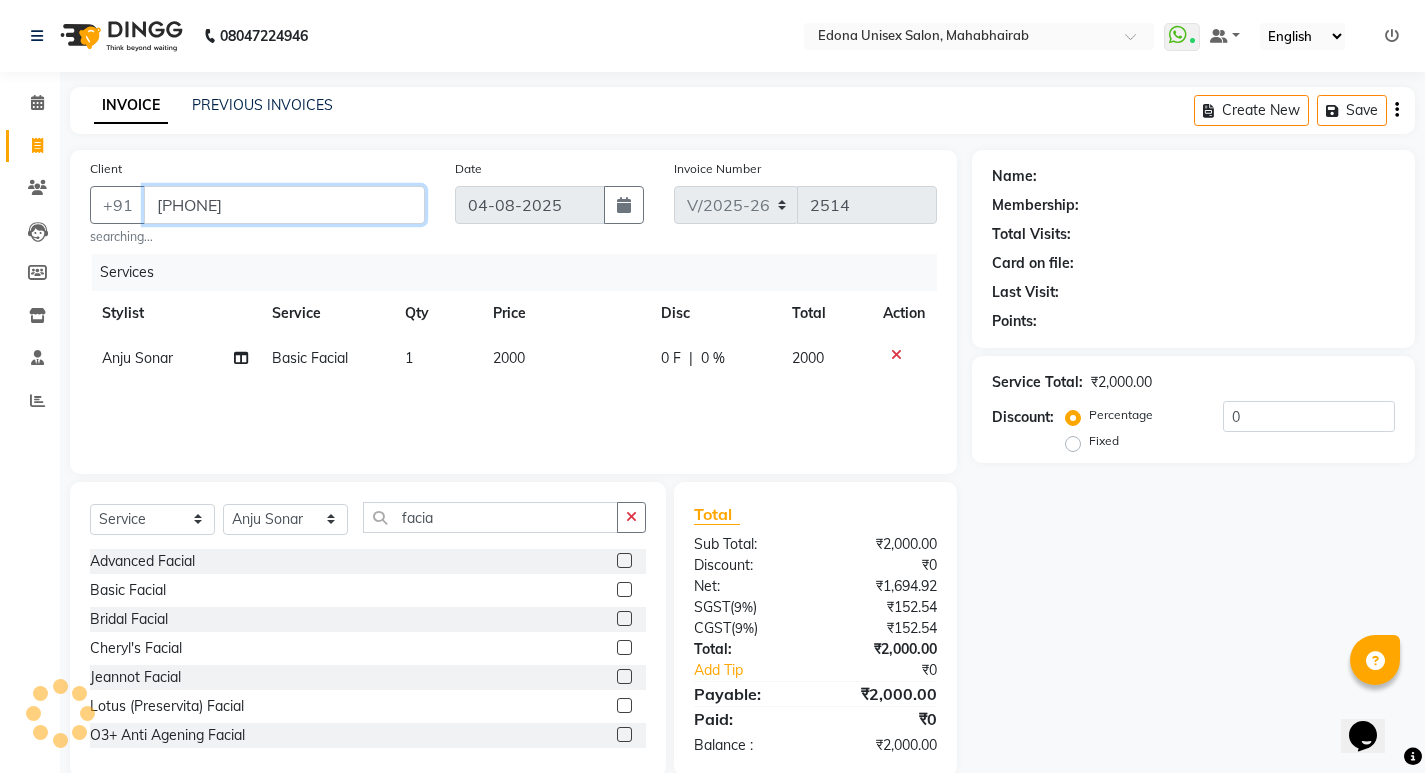 type on "[PHONE]" 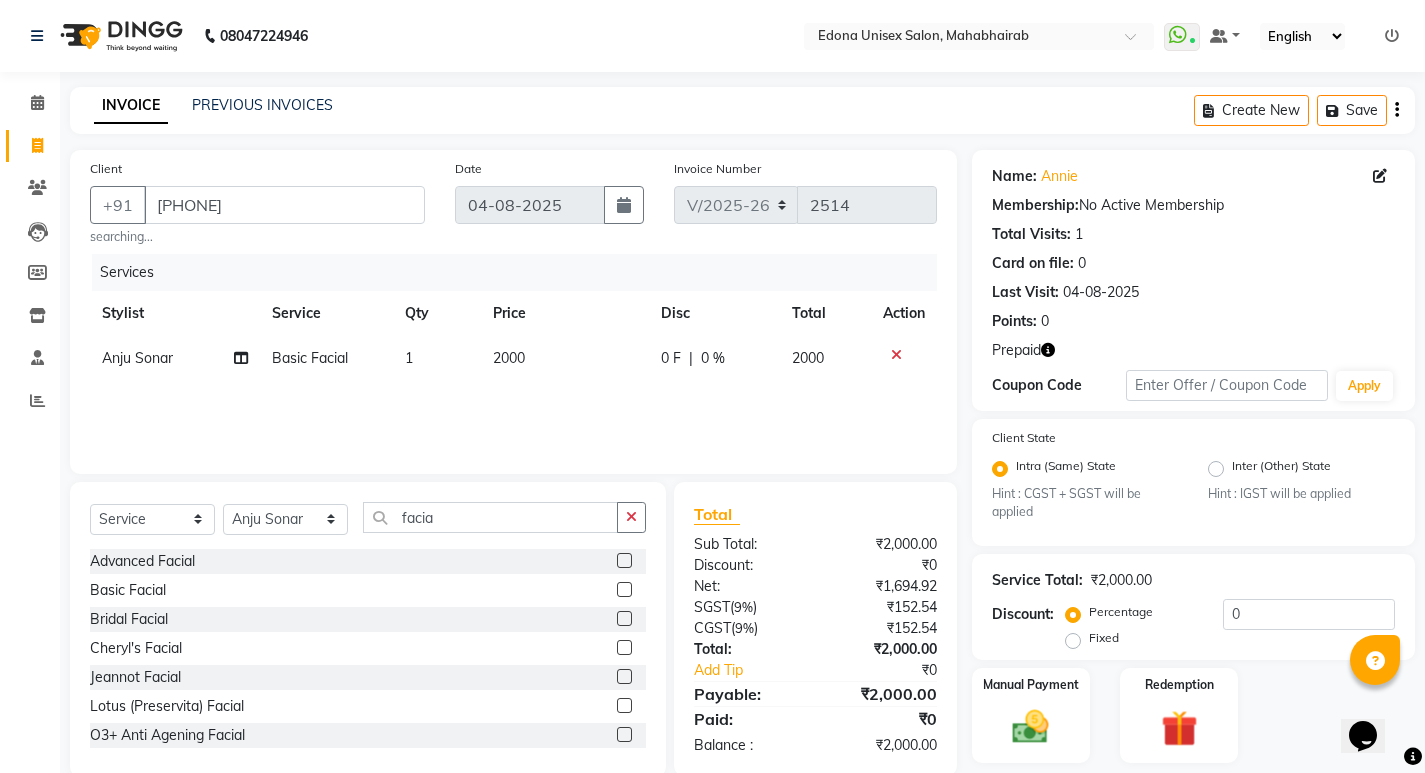 scroll, scrollTop: 61, scrollLeft: 0, axis: vertical 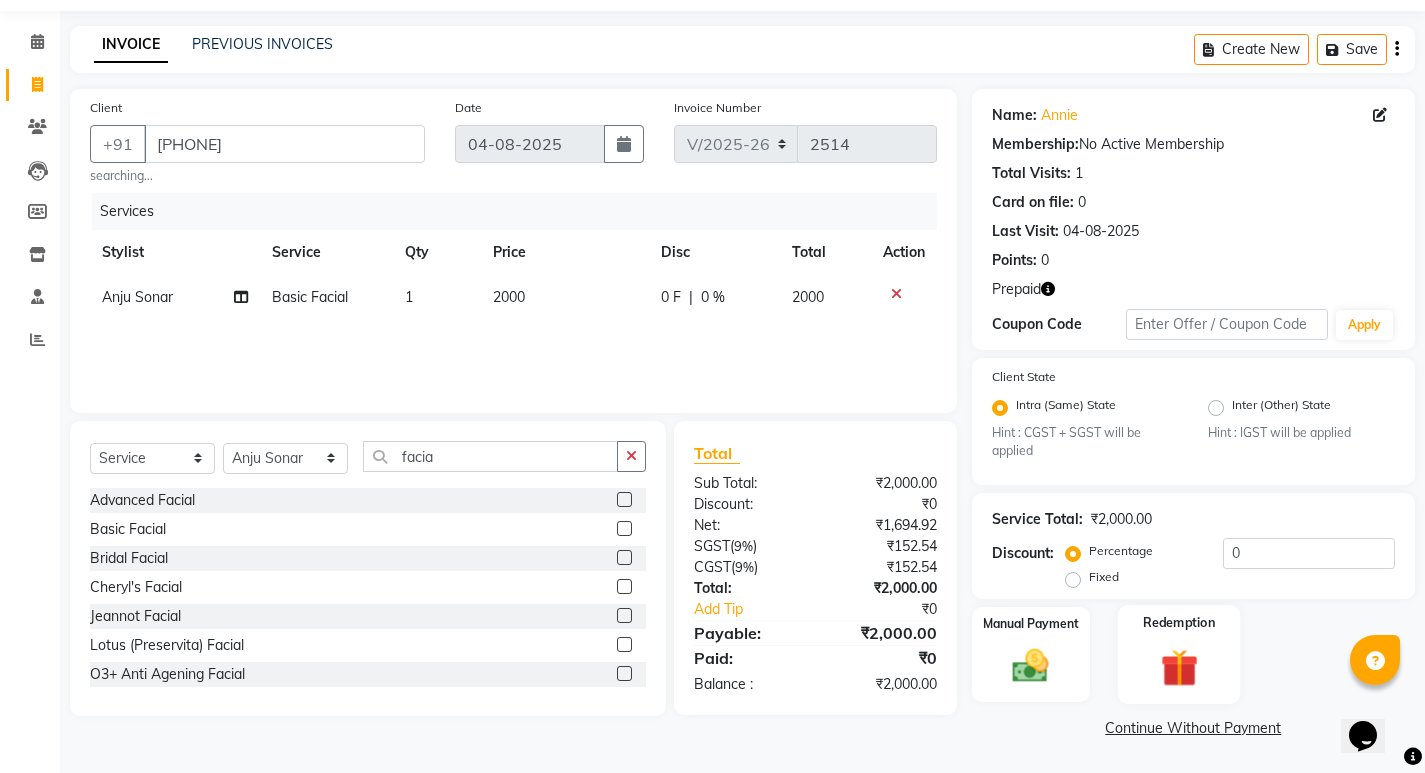click 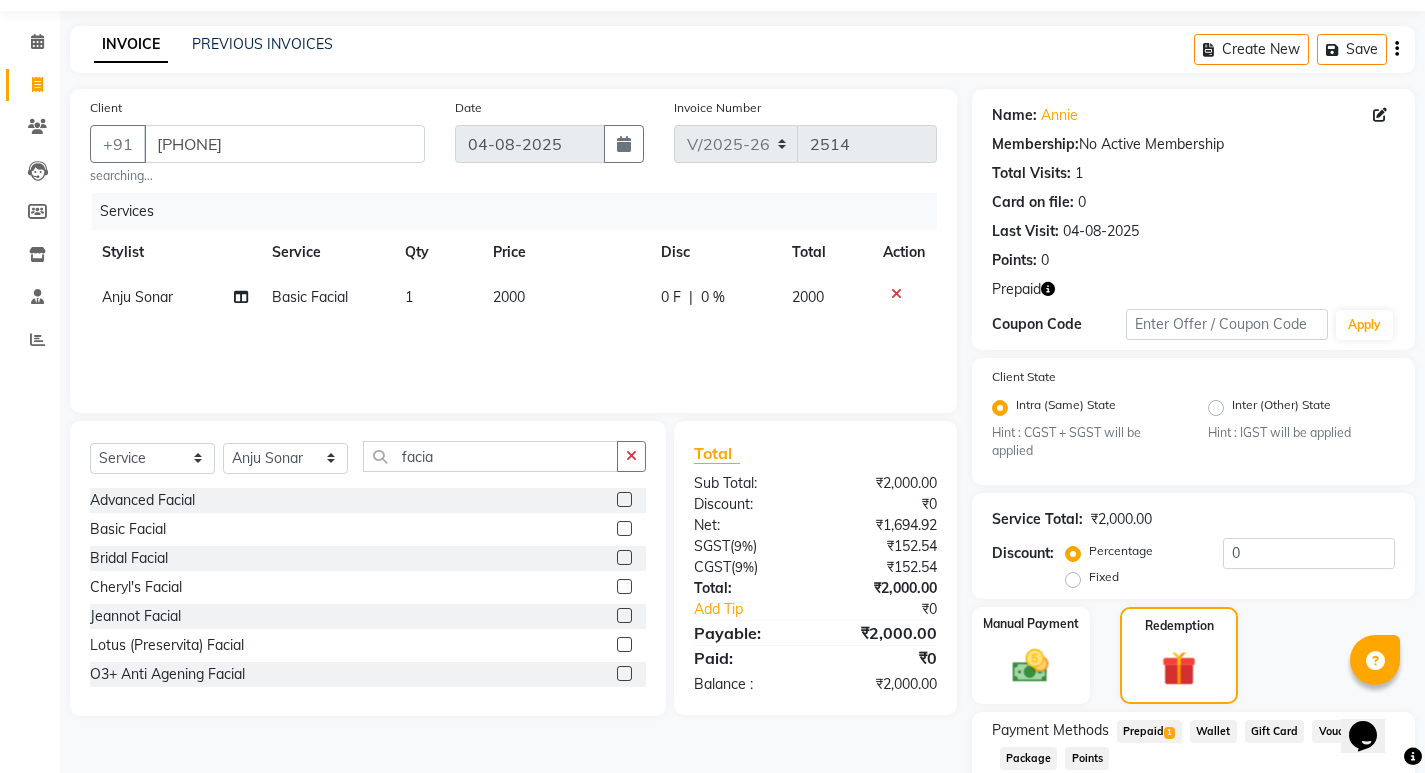 scroll, scrollTop: 190, scrollLeft: 0, axis: vertical 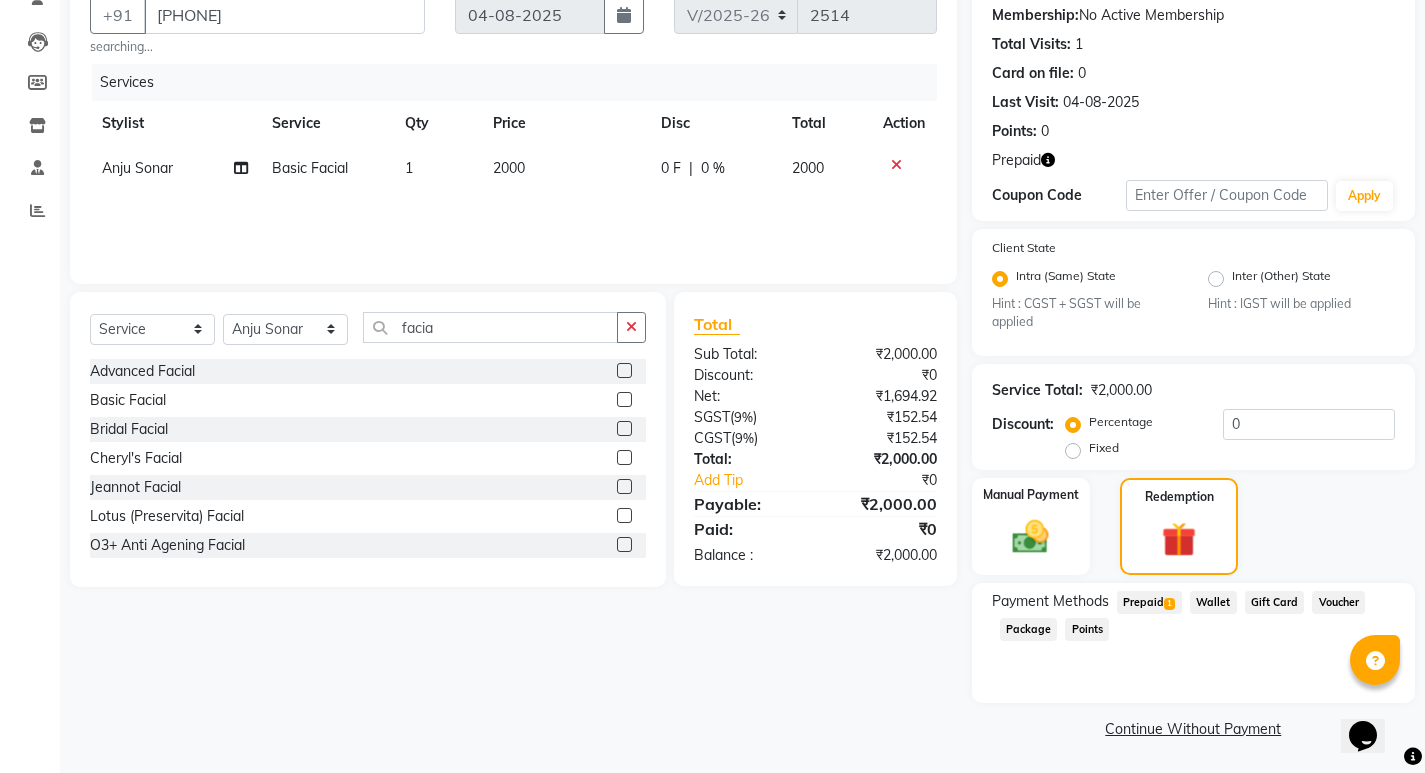 click on "Prepaid  1" 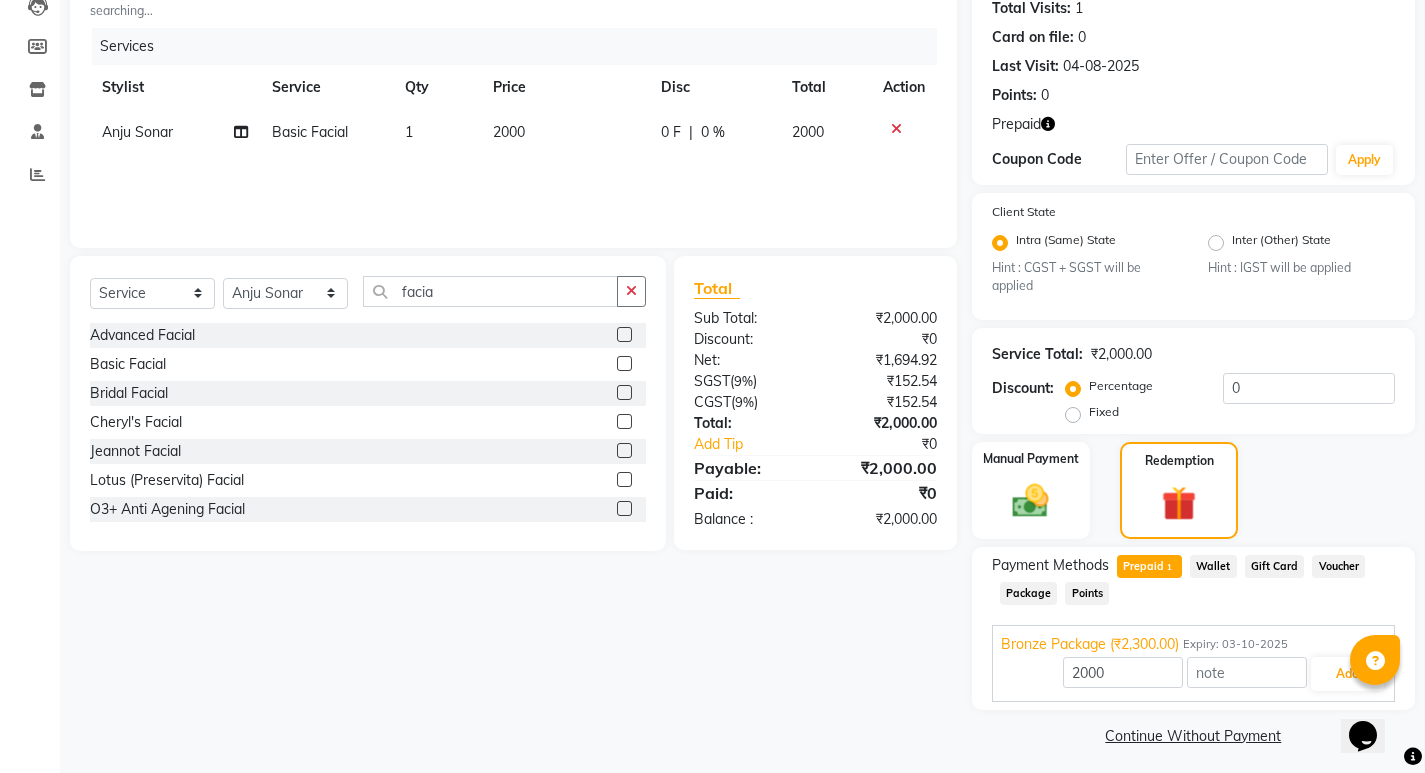 scroll, scrollTop: 234, scrollLeft: 0, axis: vertical 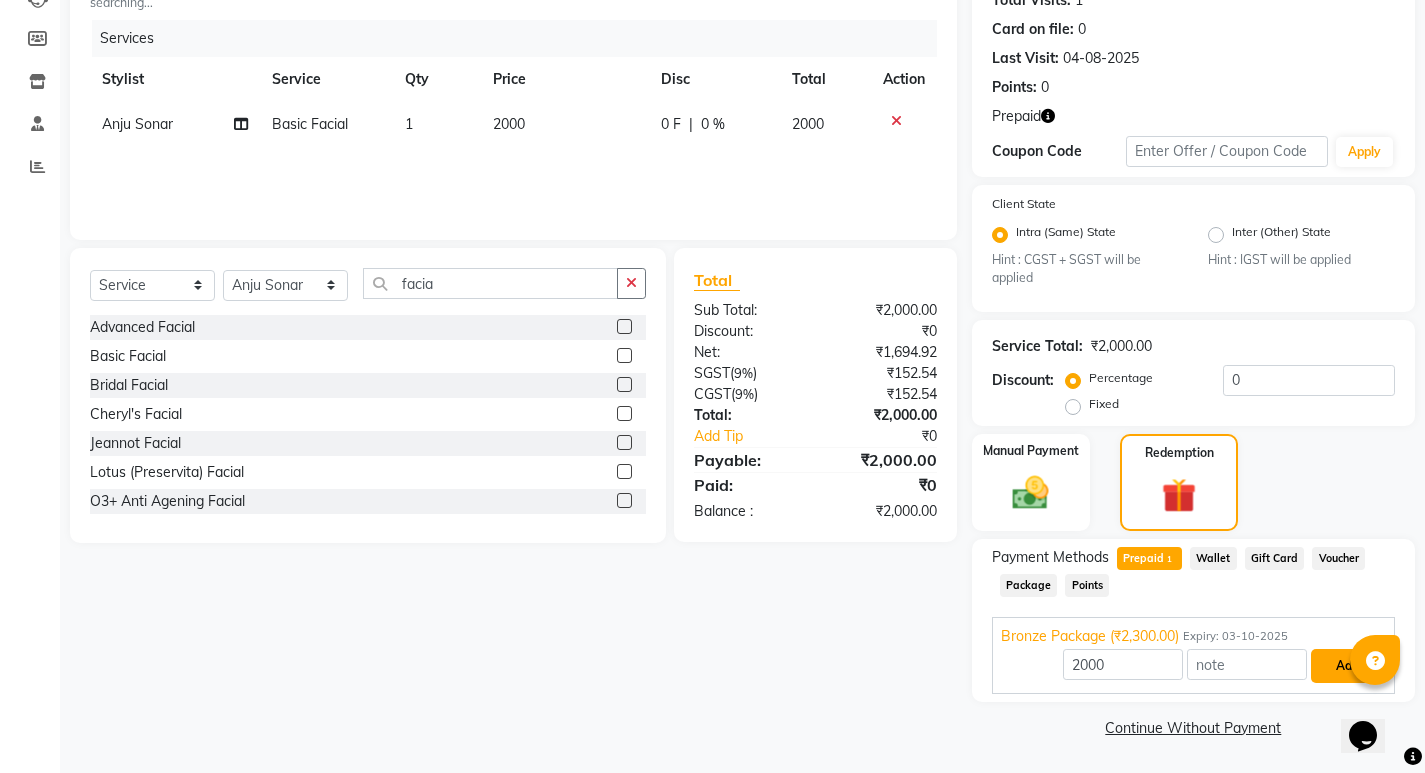 click on "Add" at bounding box center [1347, 666] 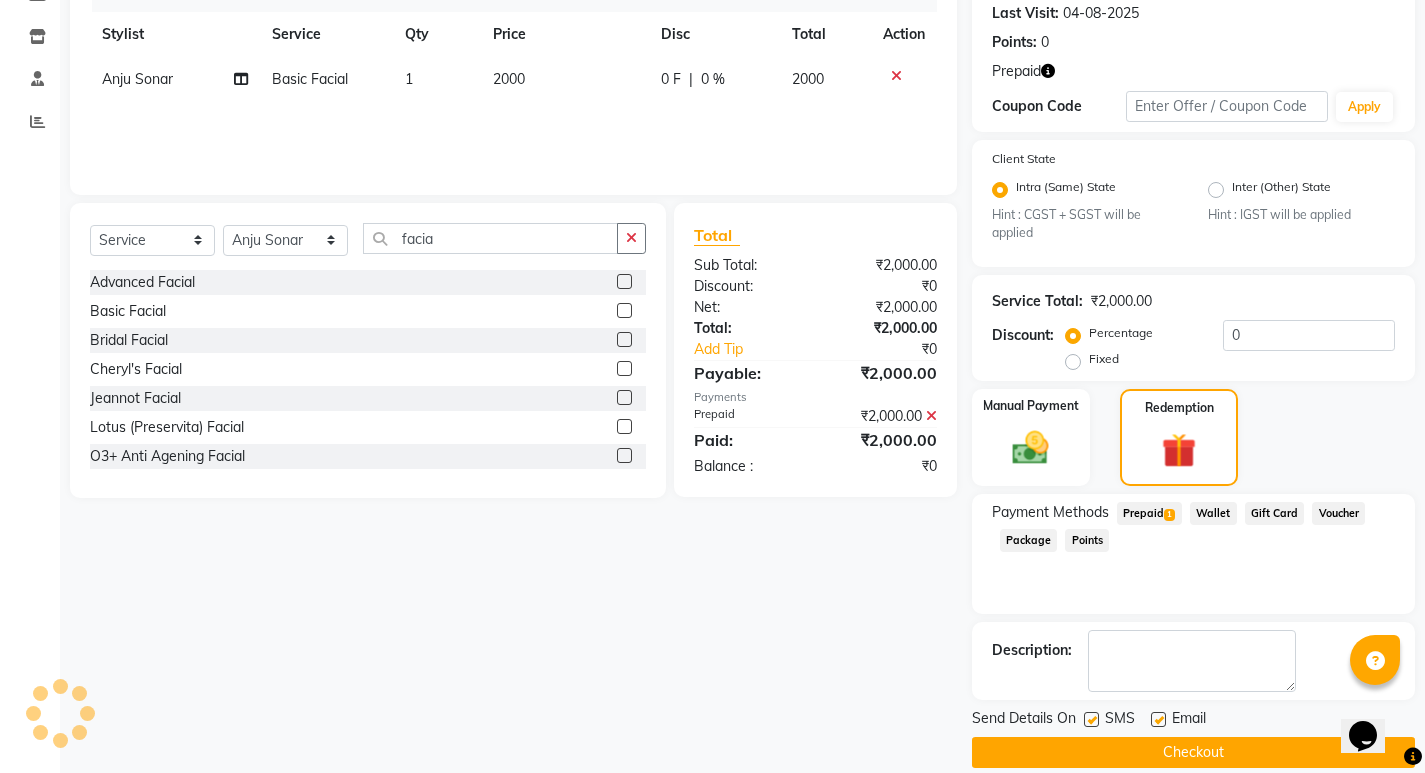 scroll, scrollTop: 304, scrollLeft: 0, axis: vertical 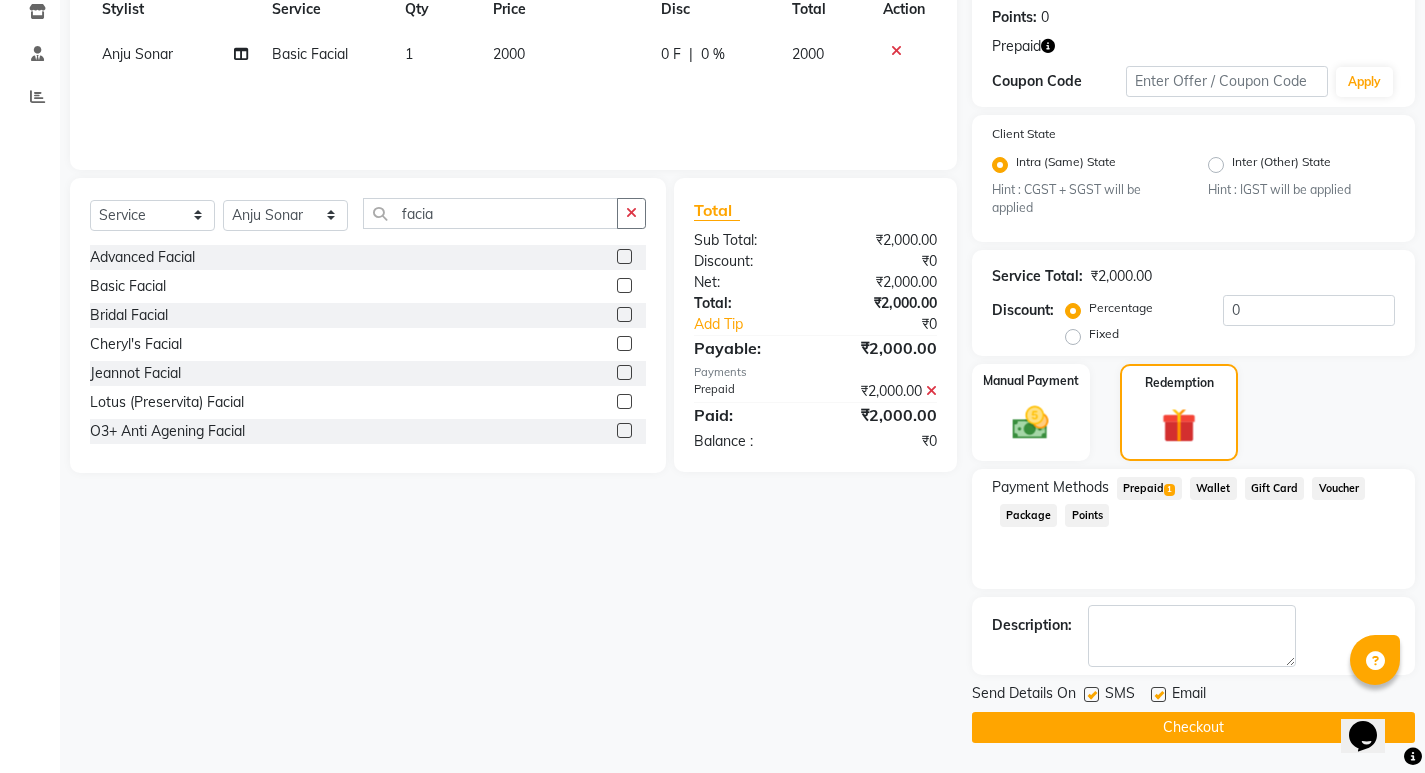 click on "Checkout" 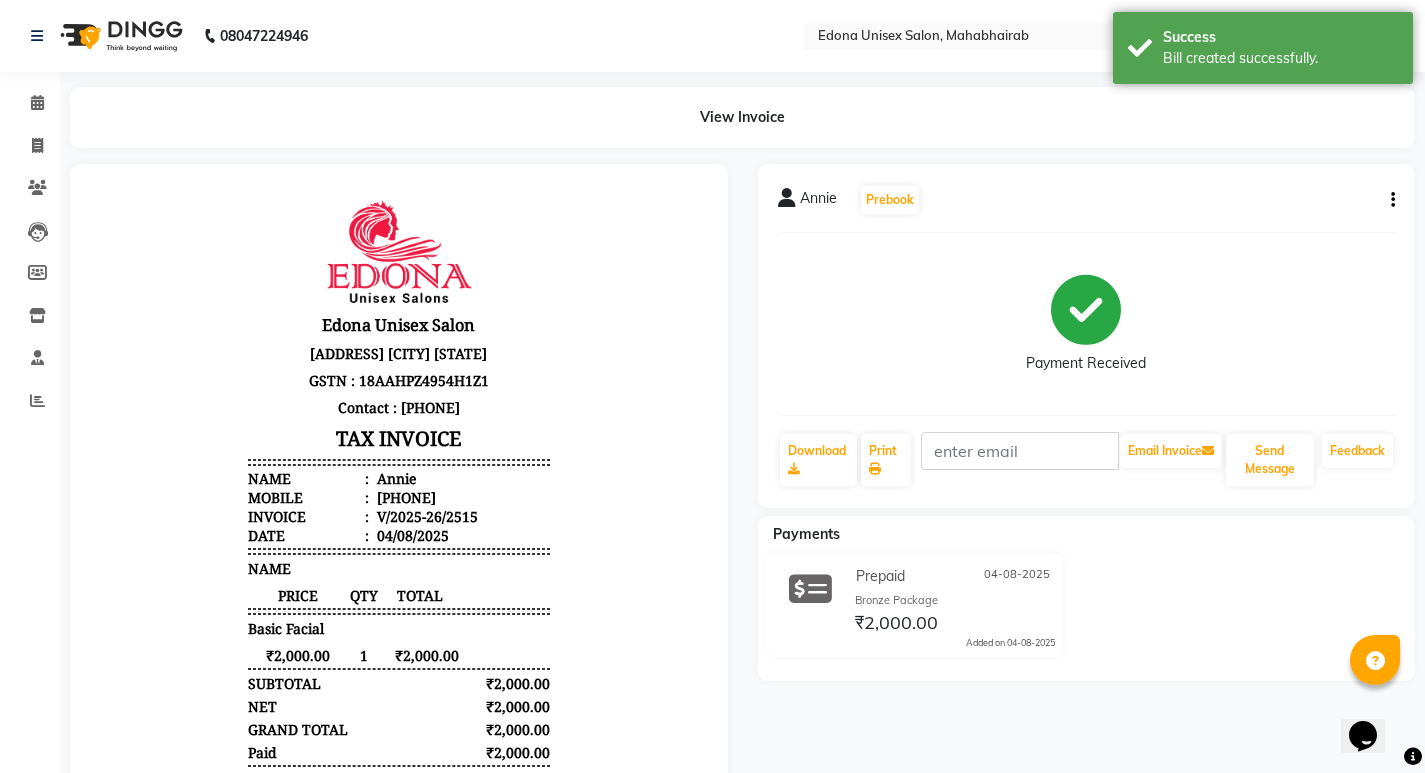 scroll, scrollTop: 0, scrollLeft: 0, axis: both 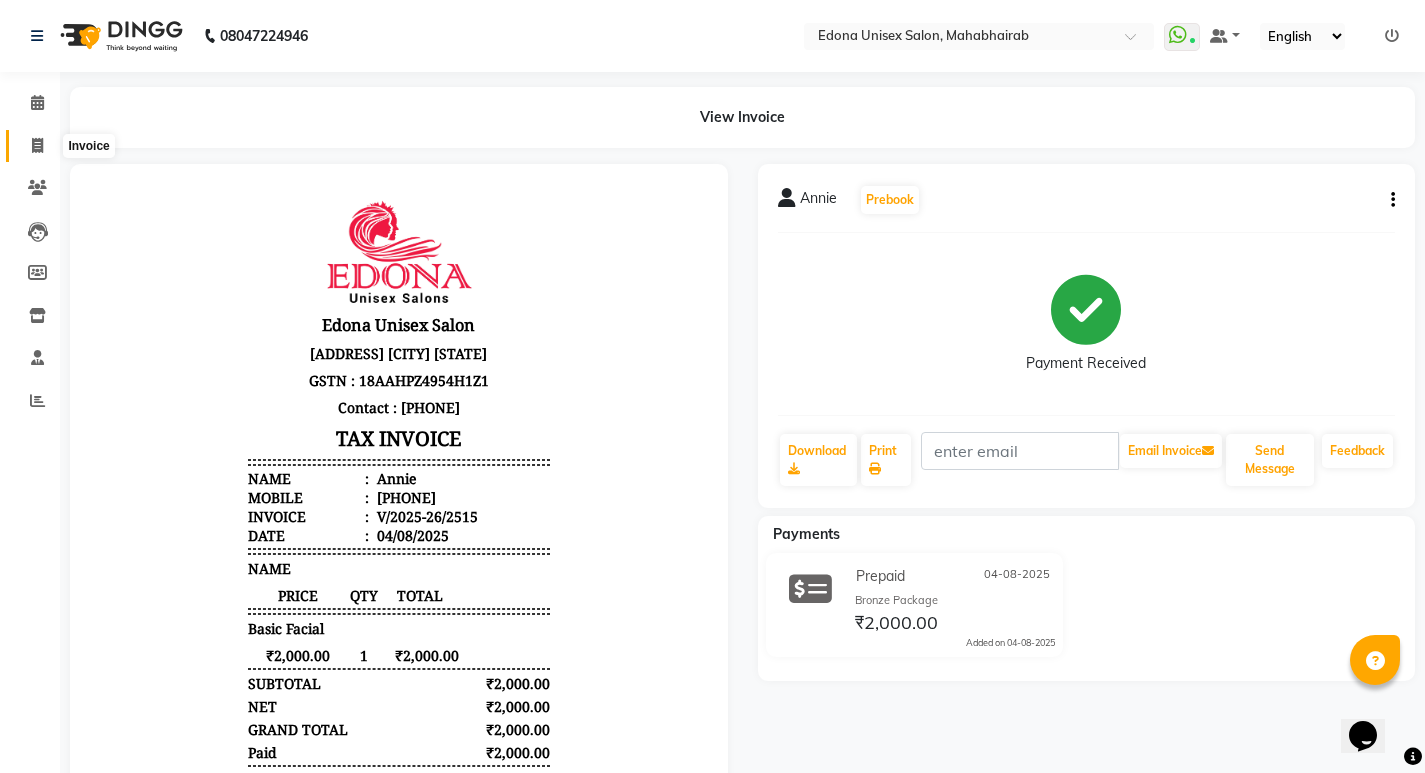 click 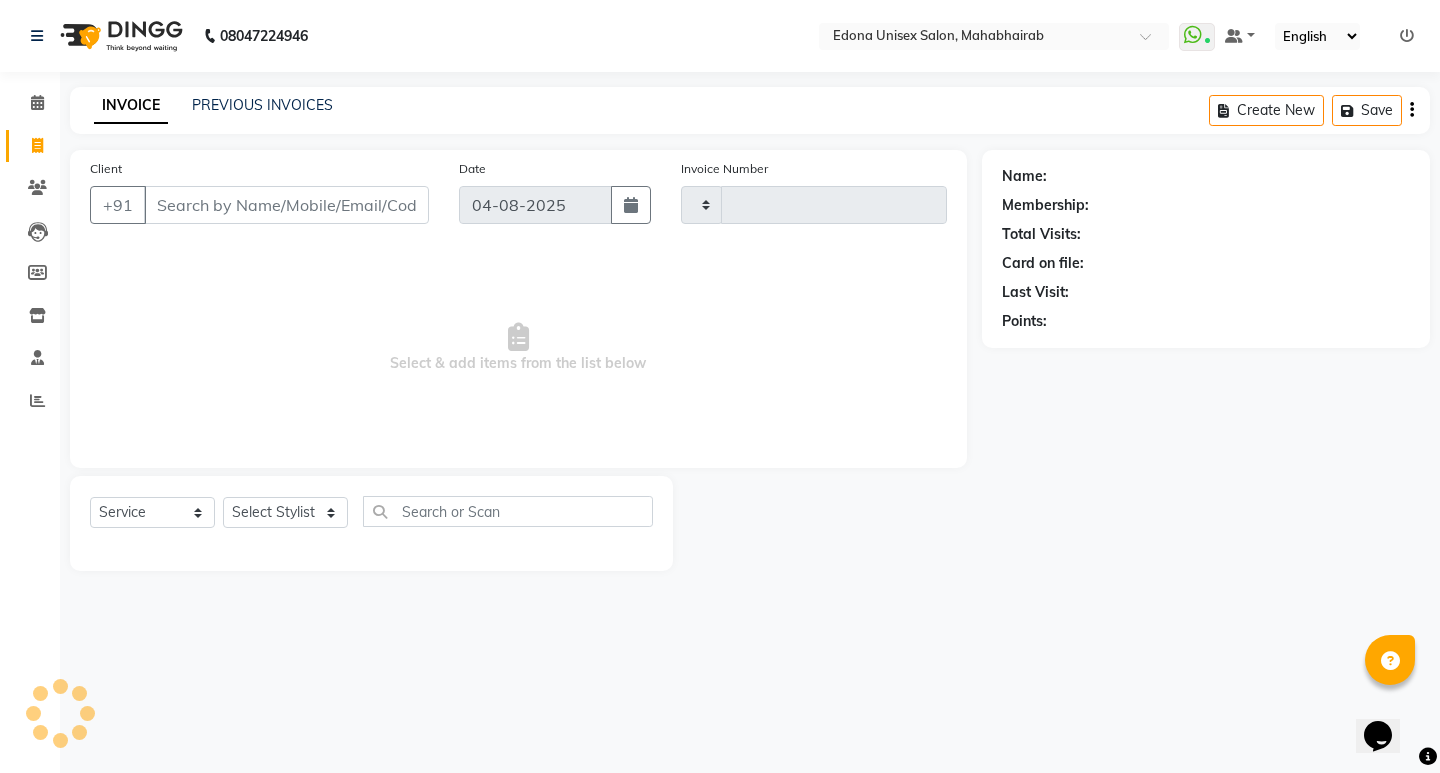 type on "2516" 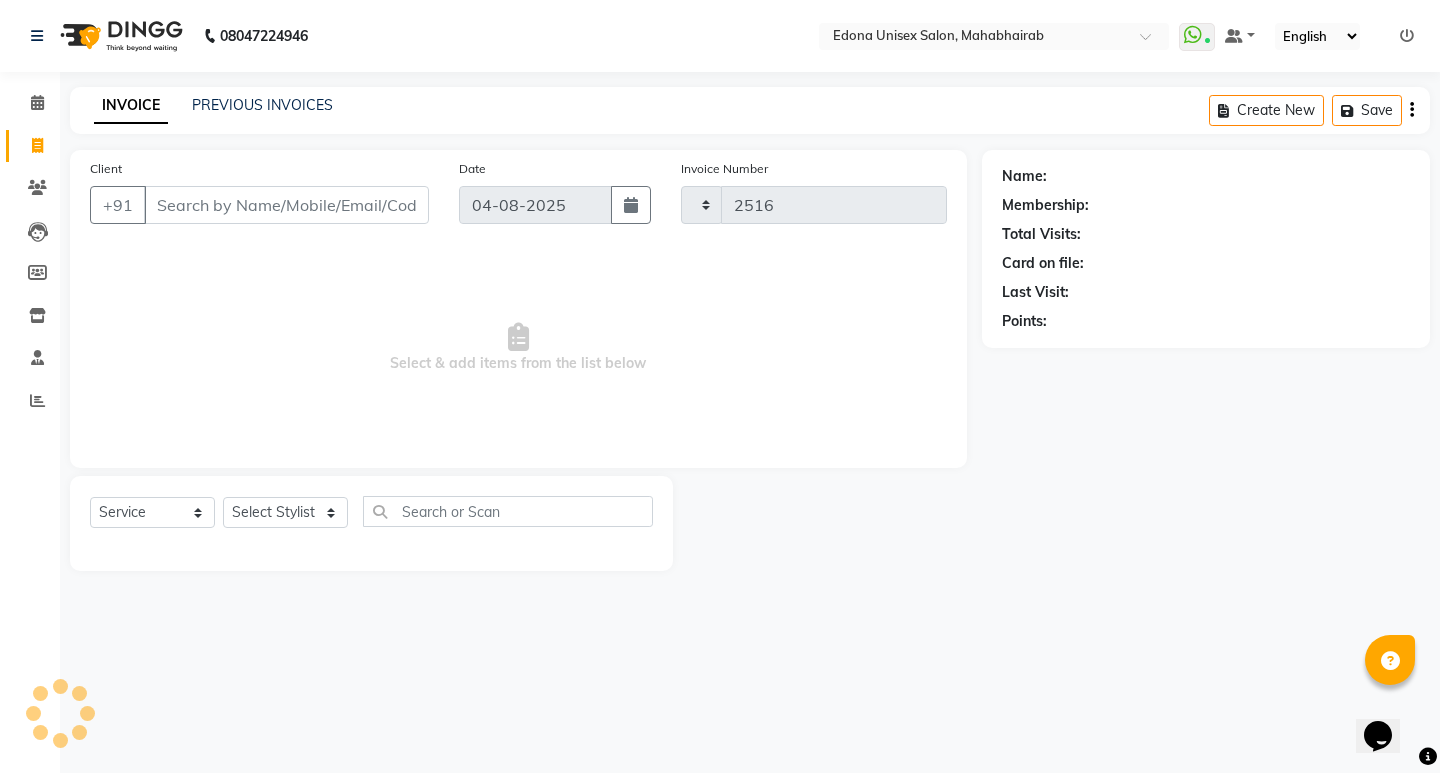 select on "5393" 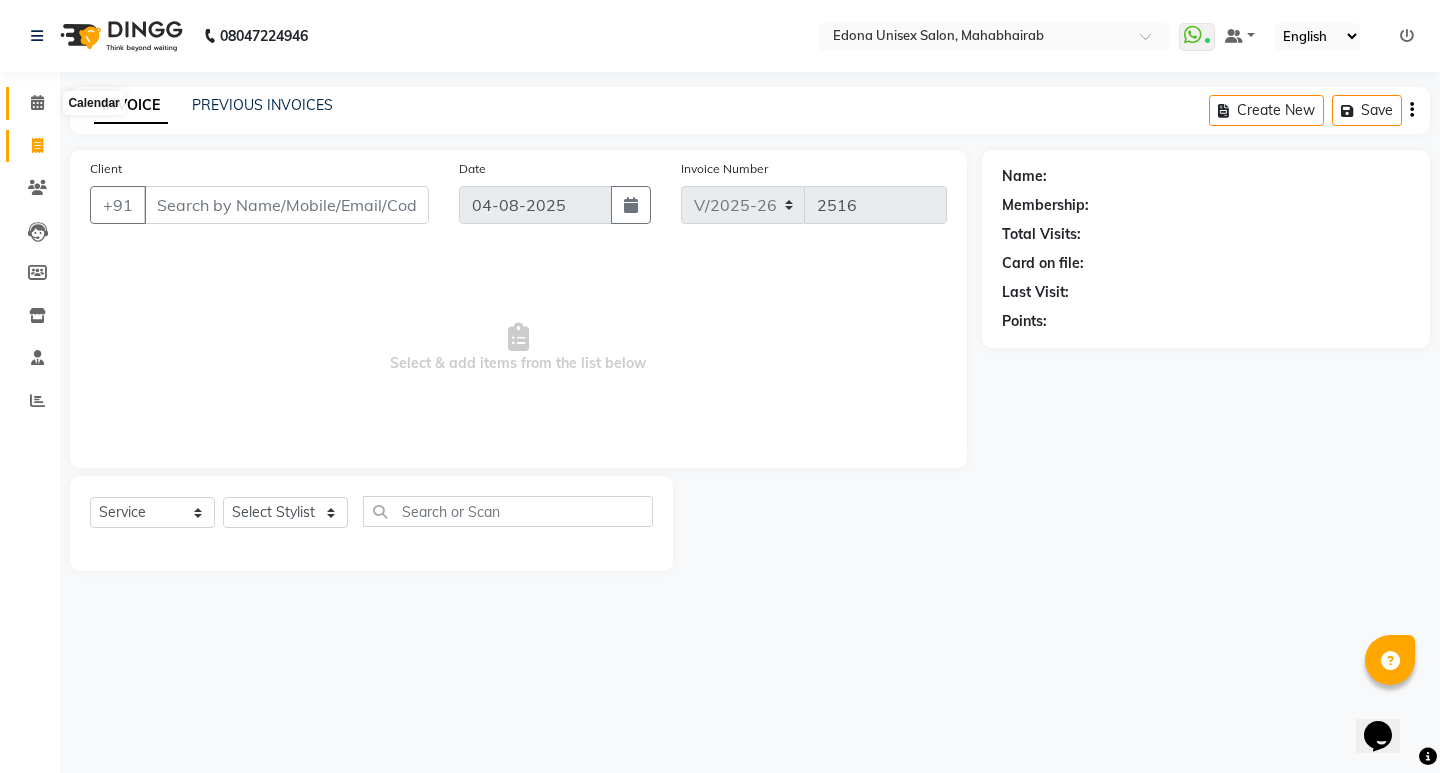 click 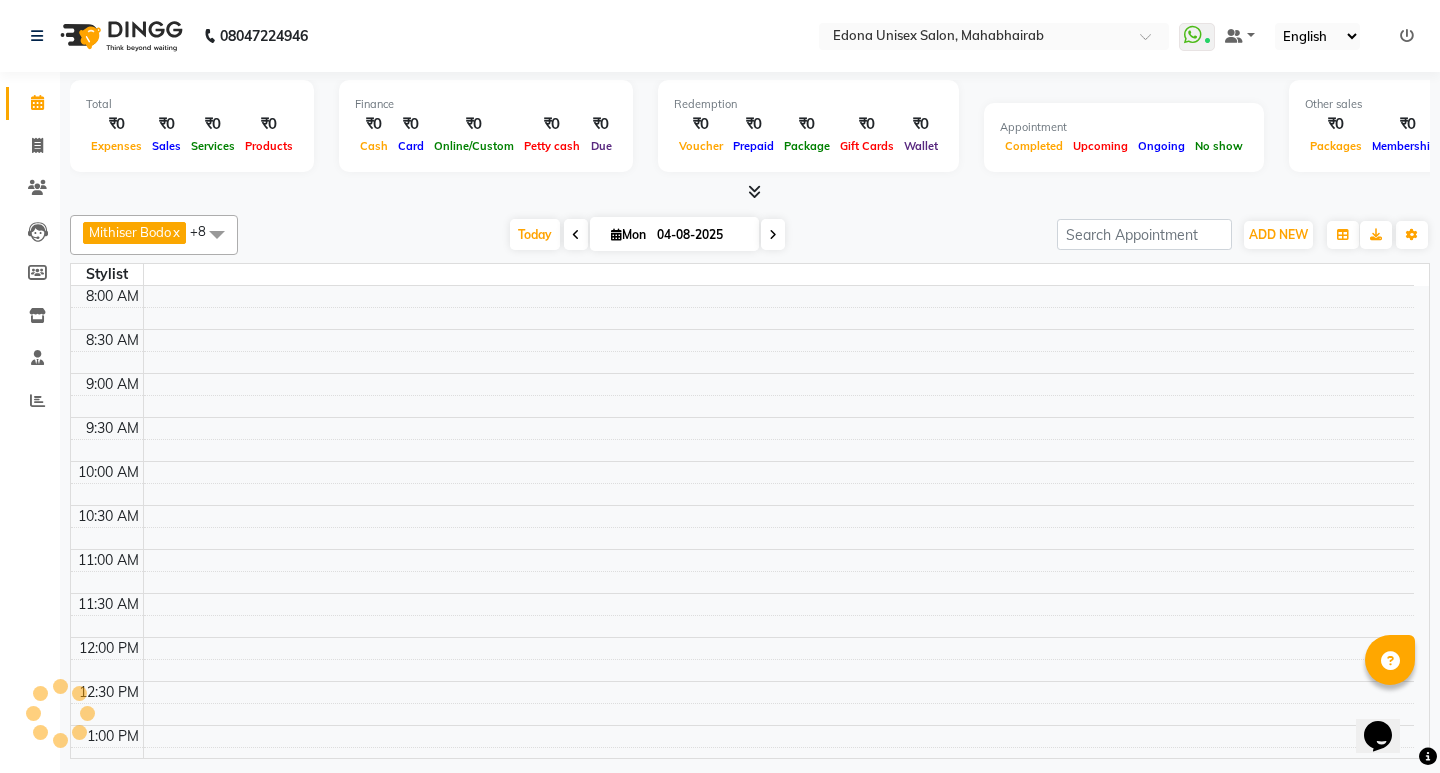 click at bounding box center [754, 191] 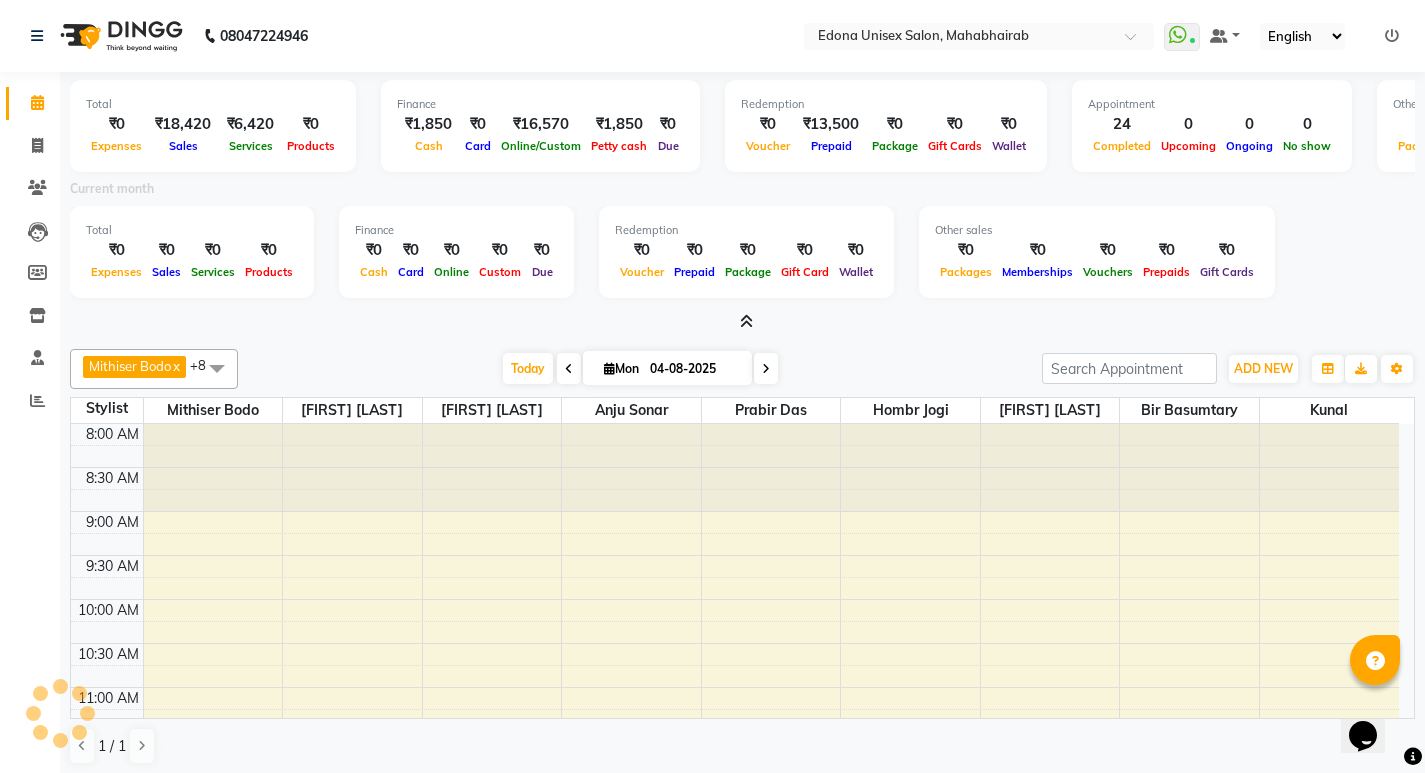 scroll, scrollTop: 811, scrollLeft: 0, axis: vertical 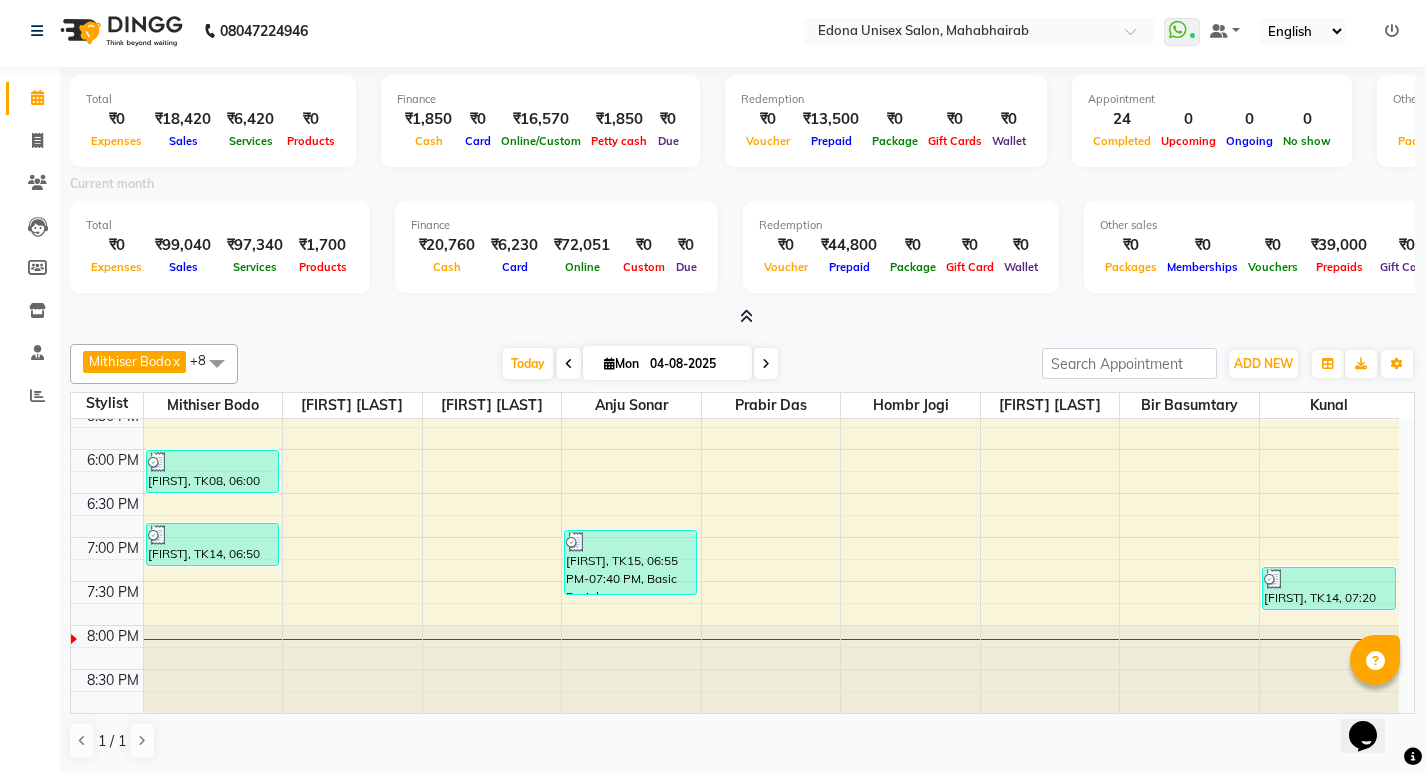 click at bounding box center [746, 316] 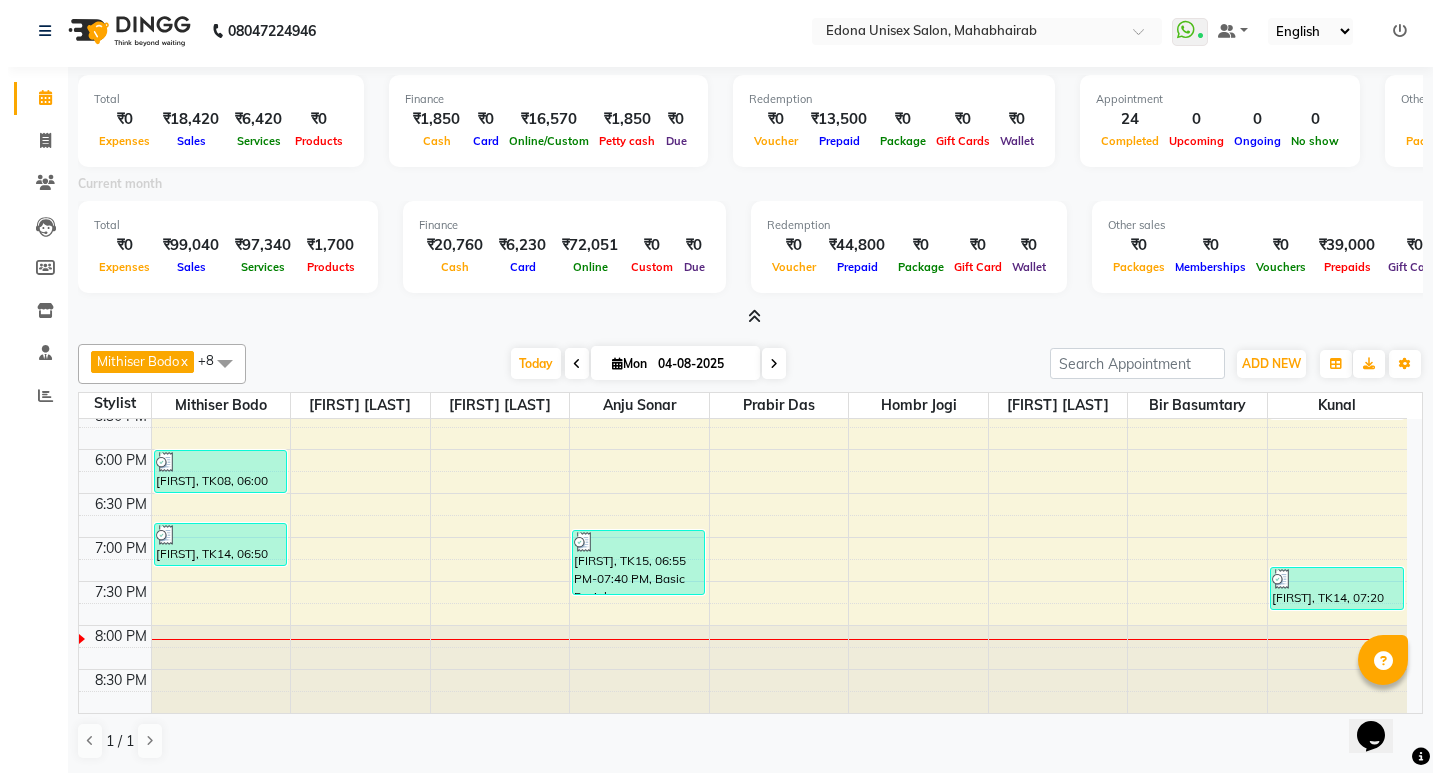 scroll, scrollTop: 0, scrollLeft: 0, axis: both 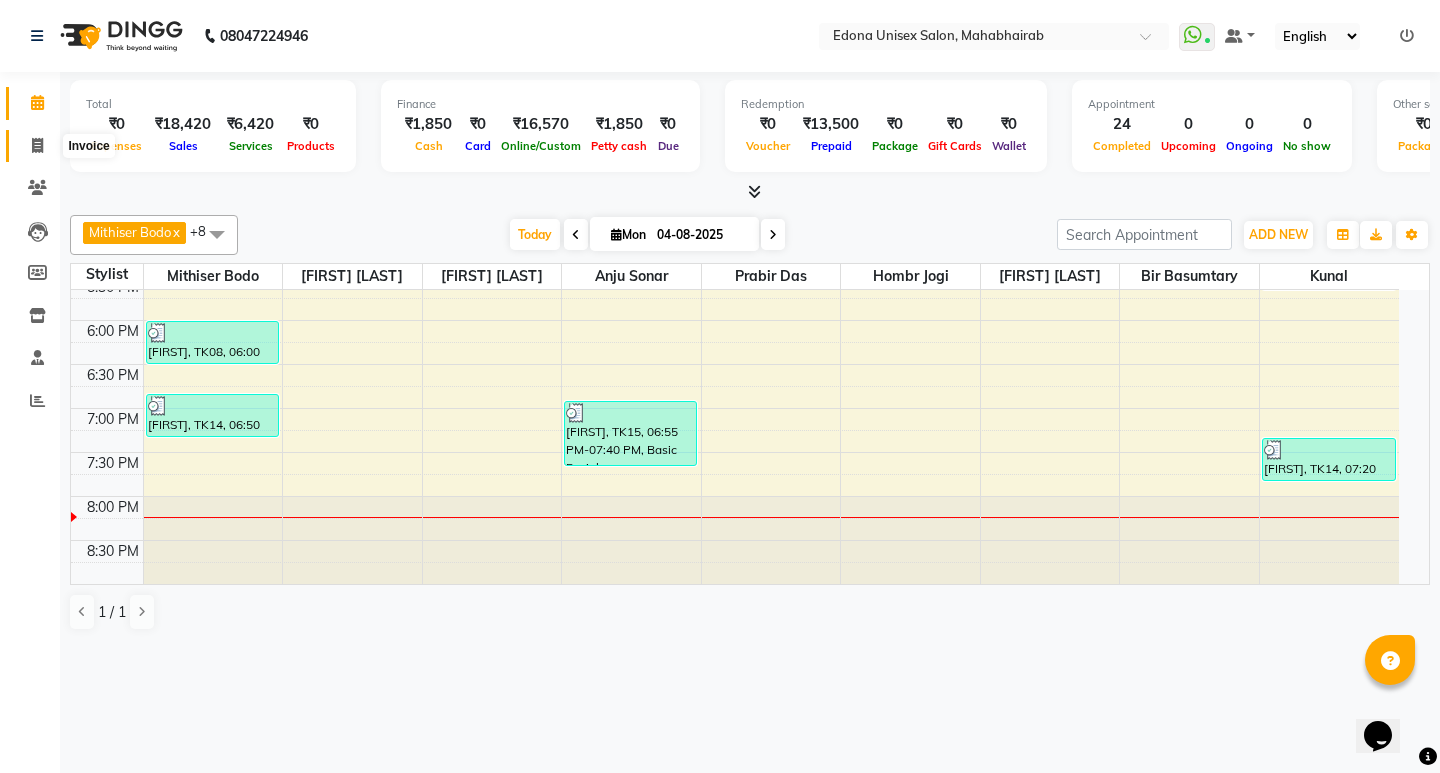 click 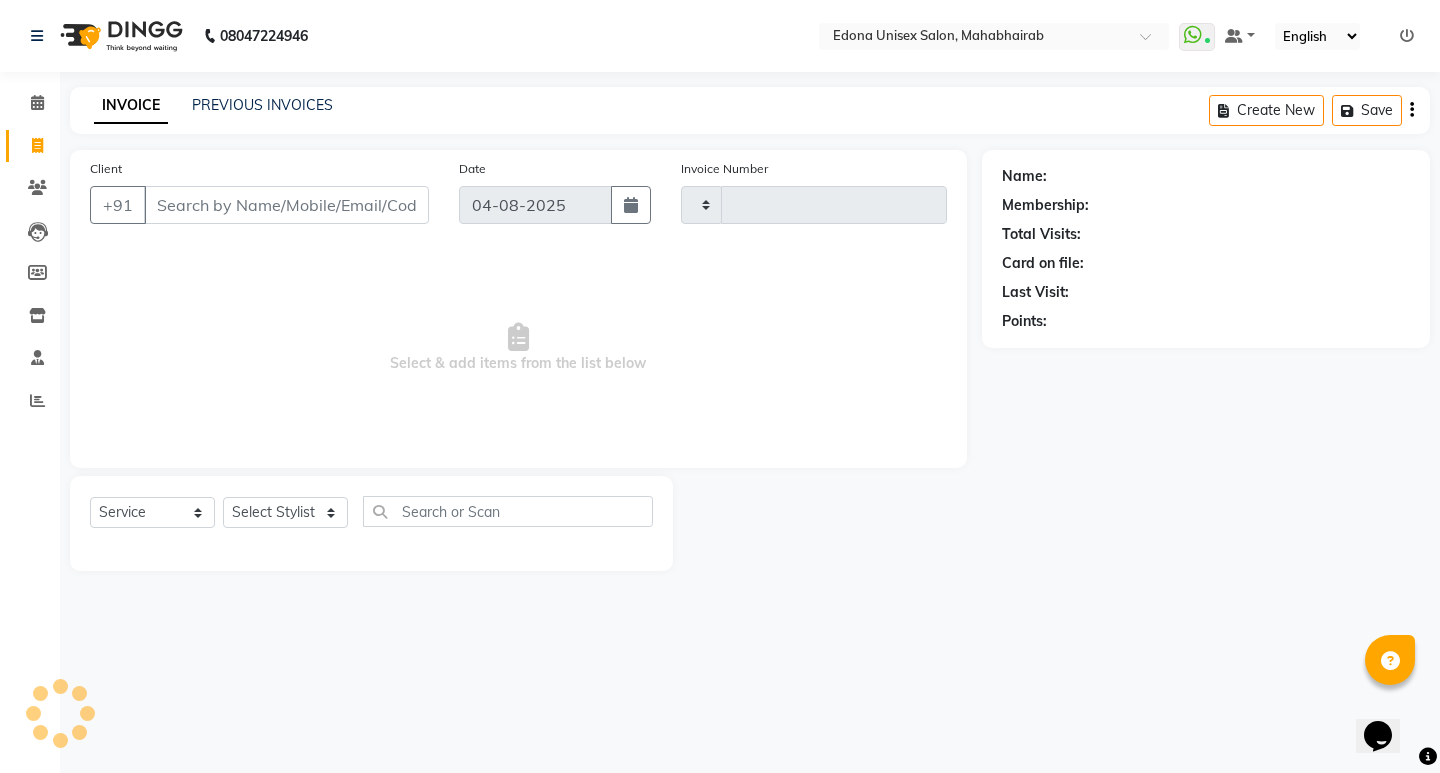 type on "2516" 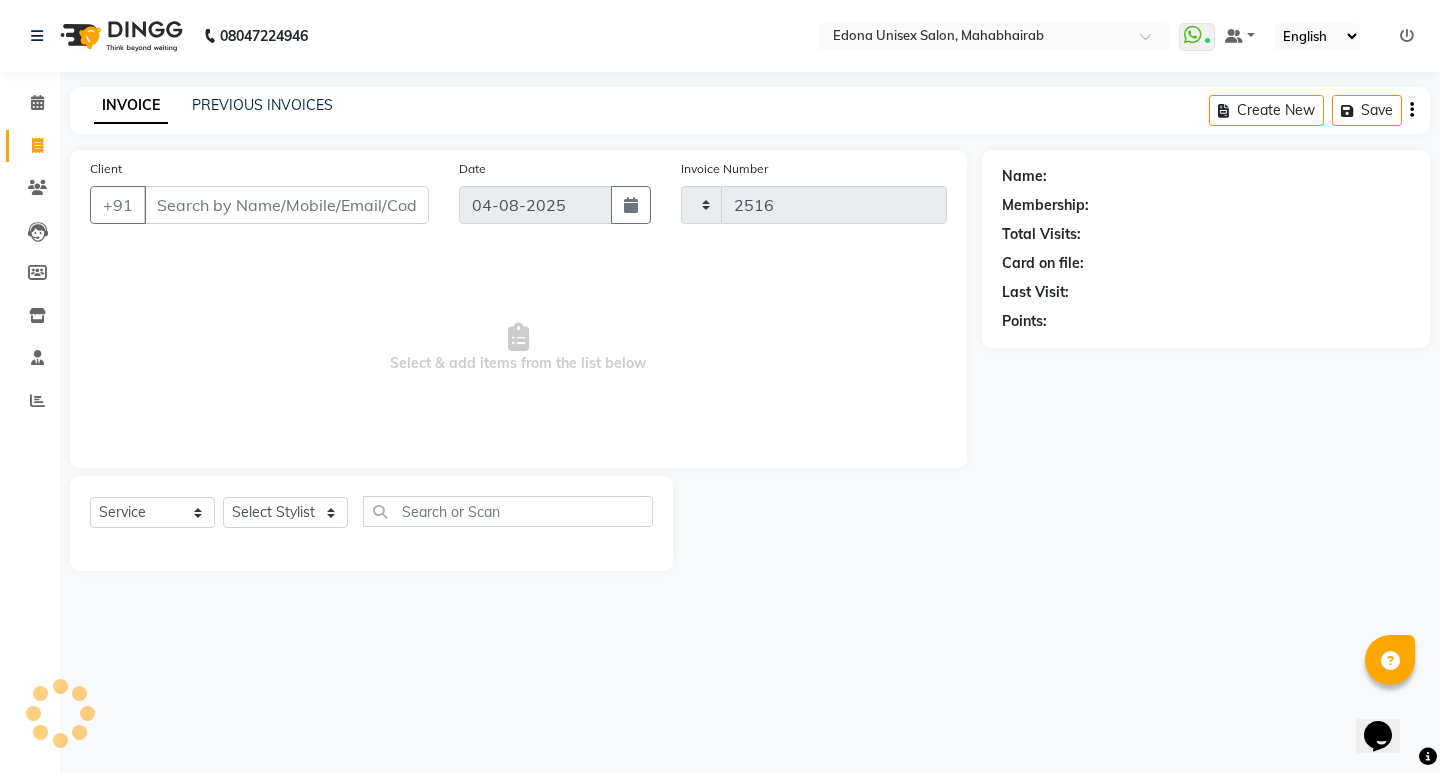 select on "5393" 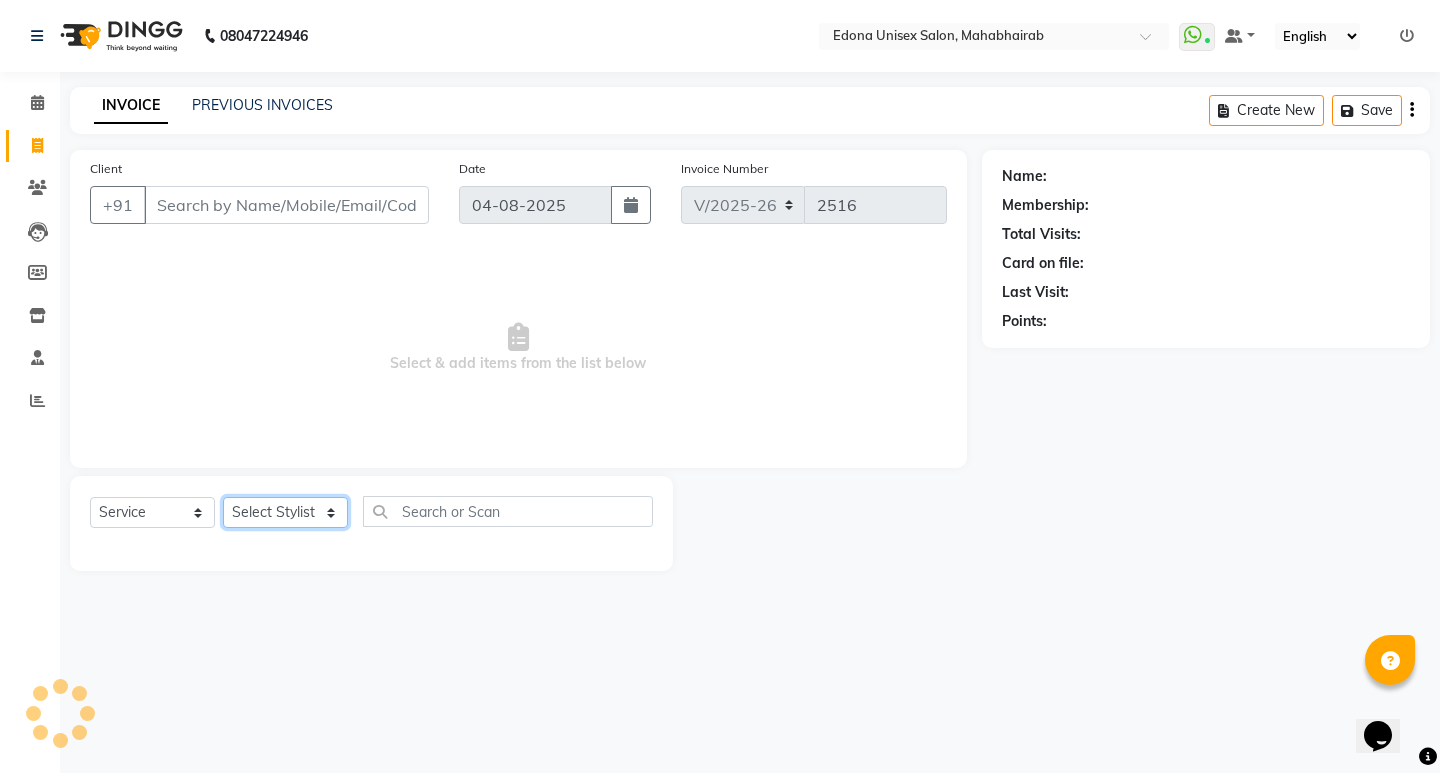 click on "Select Stylist" 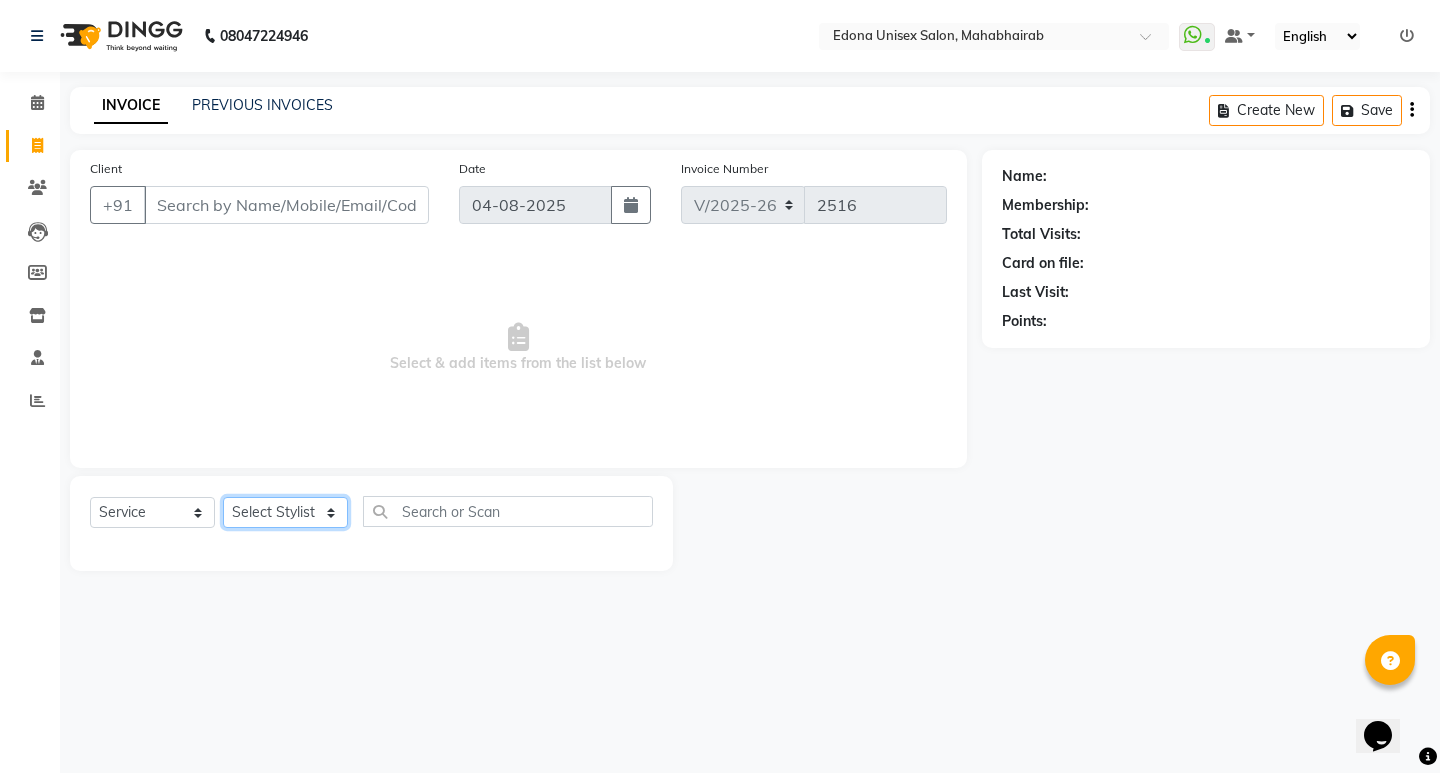 select on "37934" 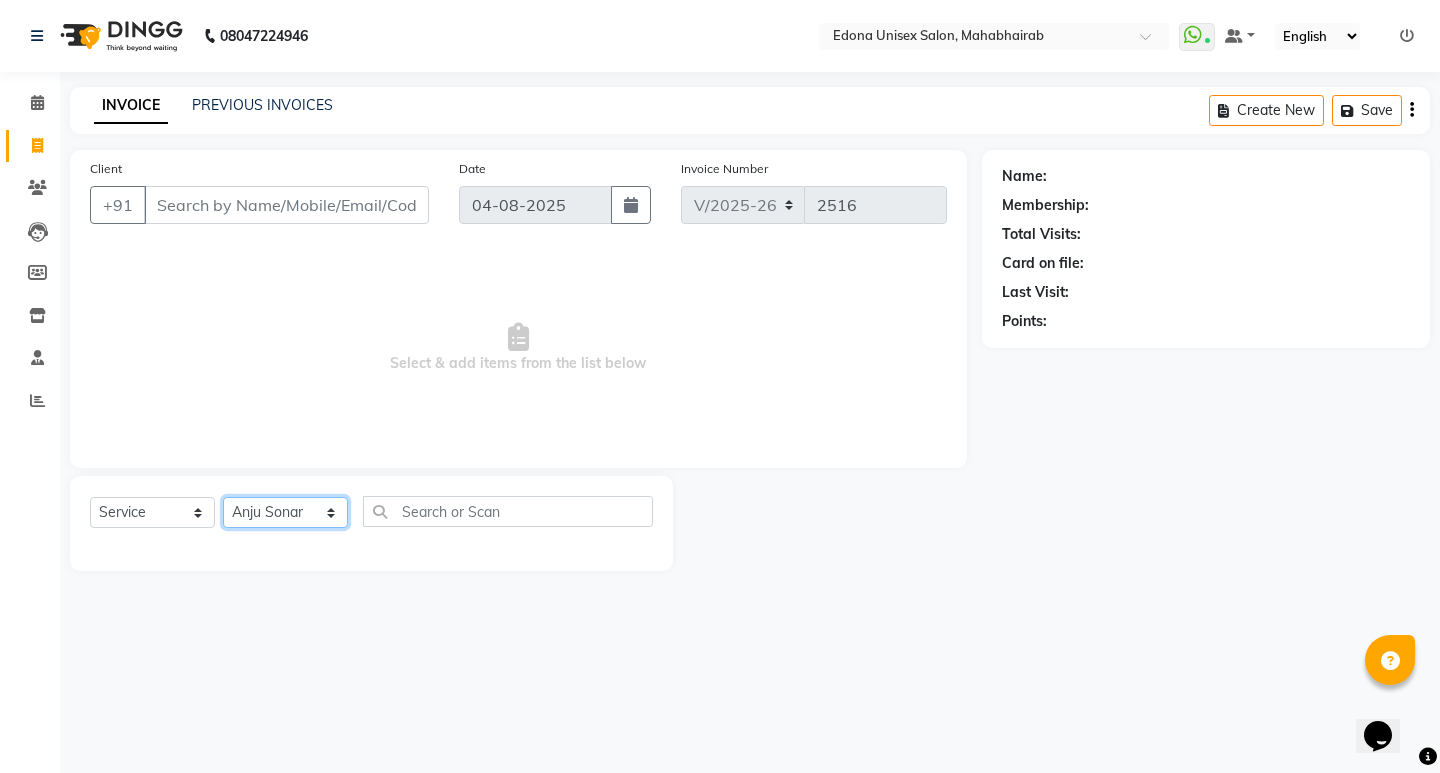 click on "Select Stylist Admin Anju Sonar Bir Basumtary Bishal Bharma Hemen Daimari Hombr Jogi Jenny kayina Kriti Kunal Lokesh Verma Mithiser Bodo Monisha Goyari Neha Pahi Prabir Das Rashmi Basumtary Reshma Sultana Roselin Basumtary Sumitra Subba" 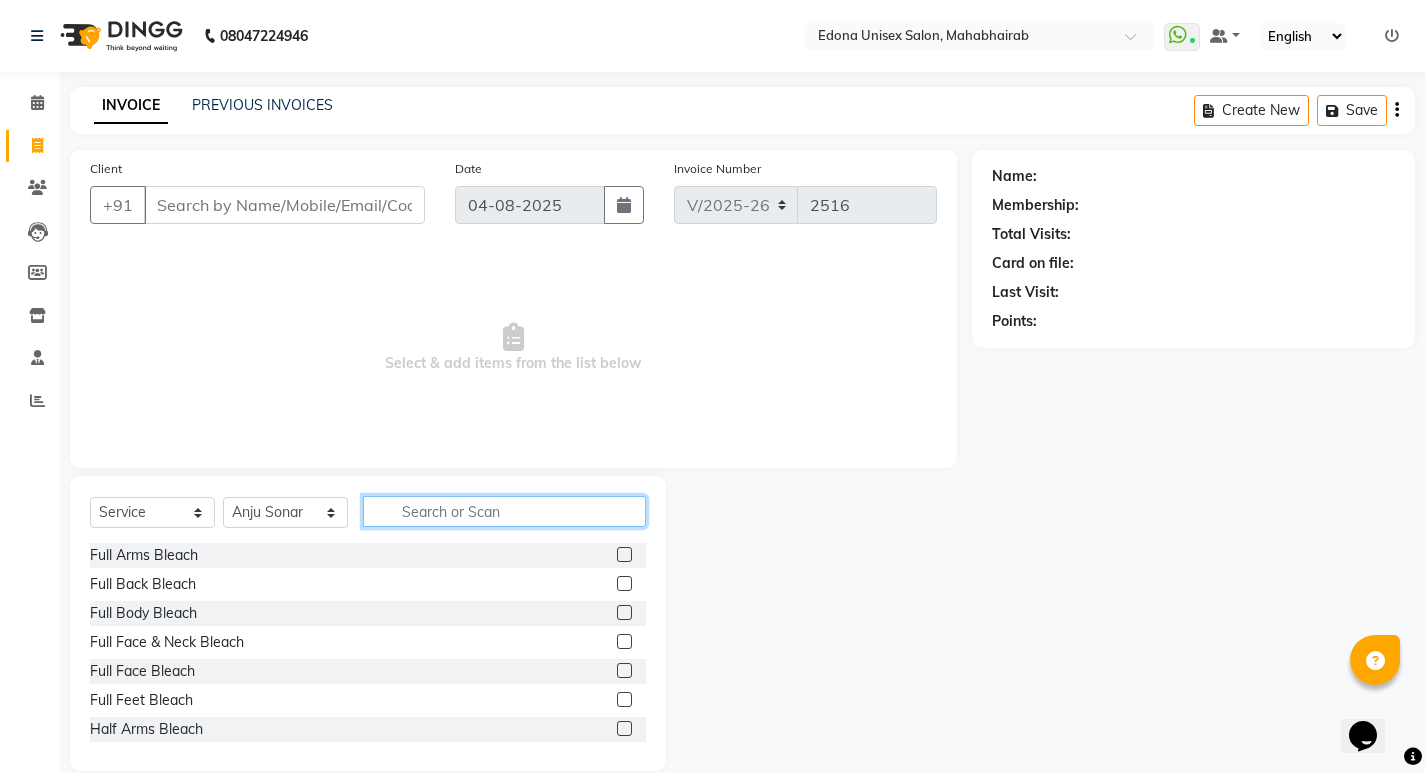 click 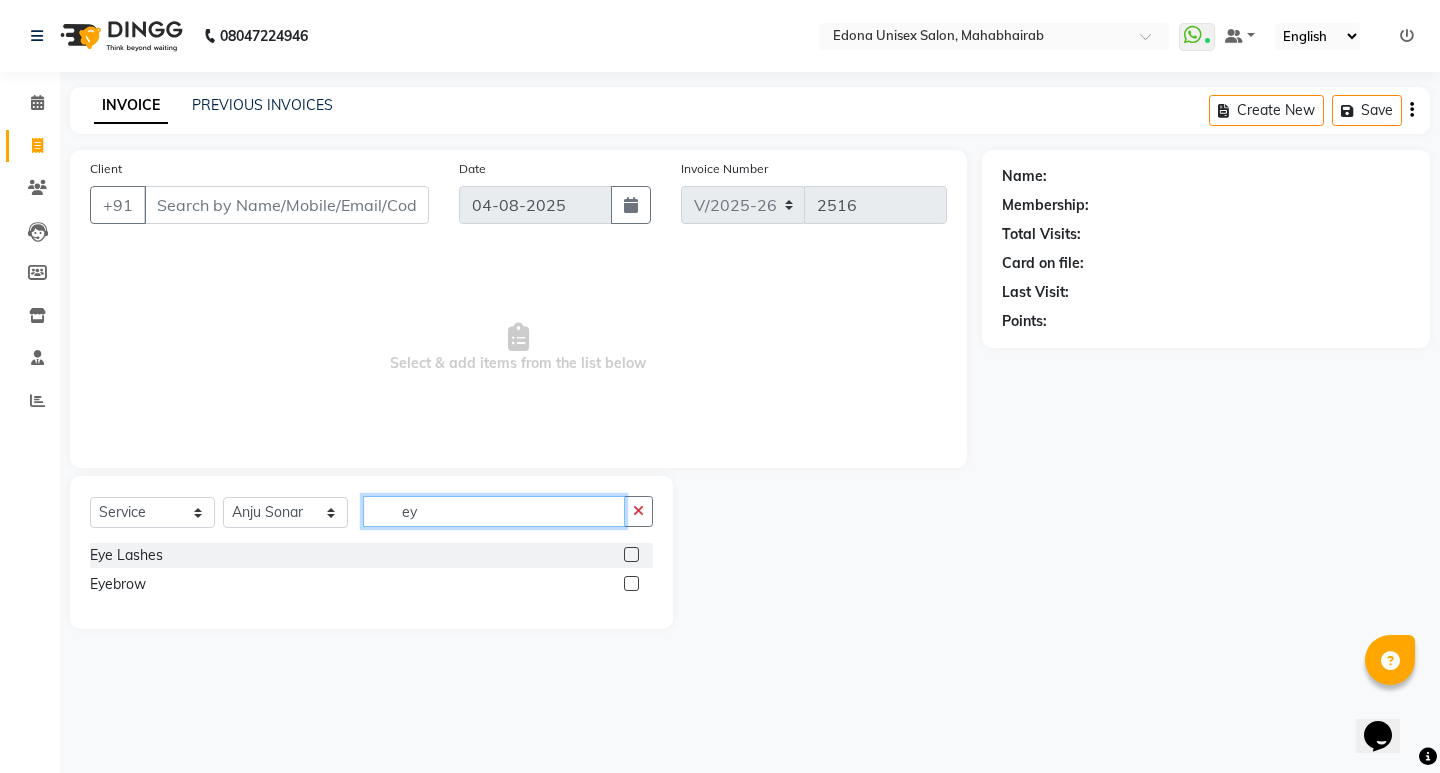 type on "ey" 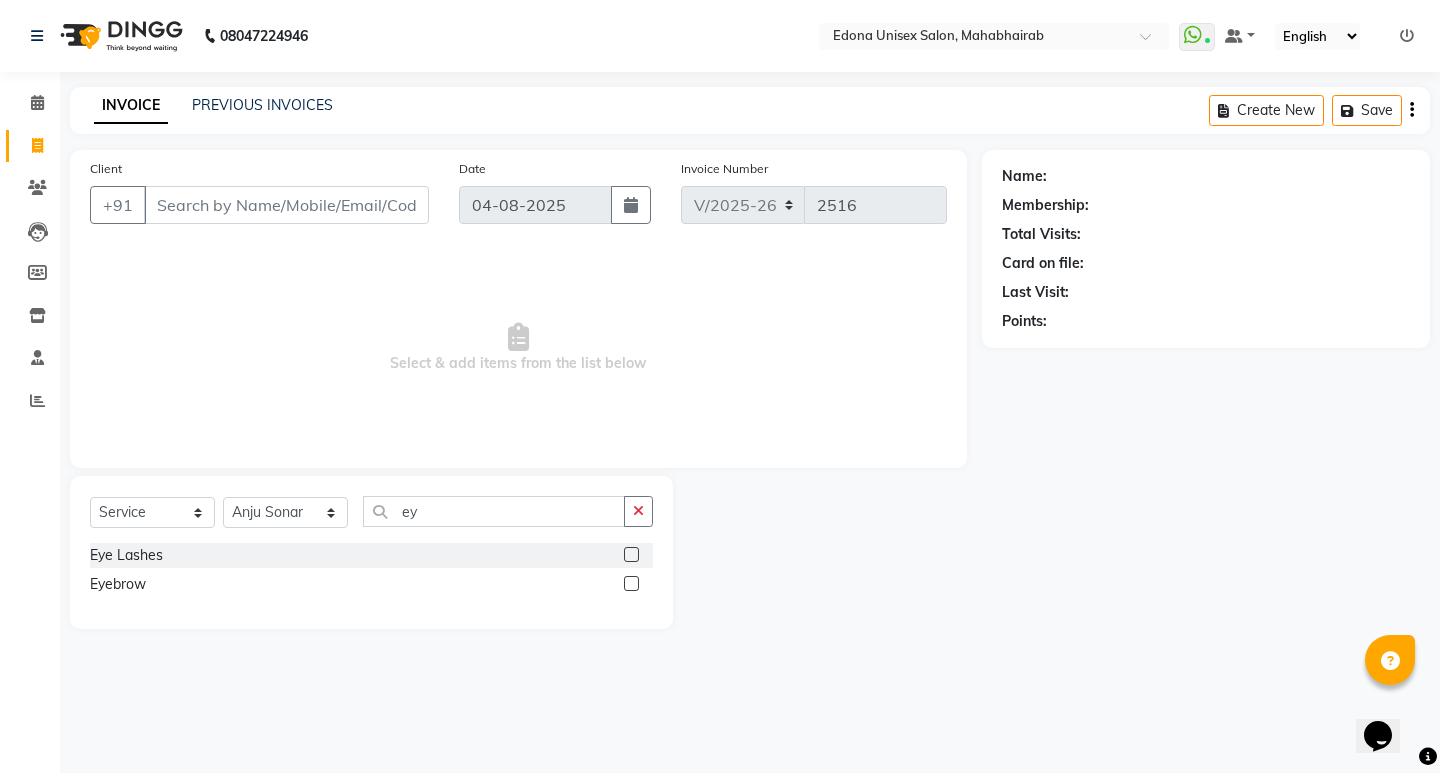click 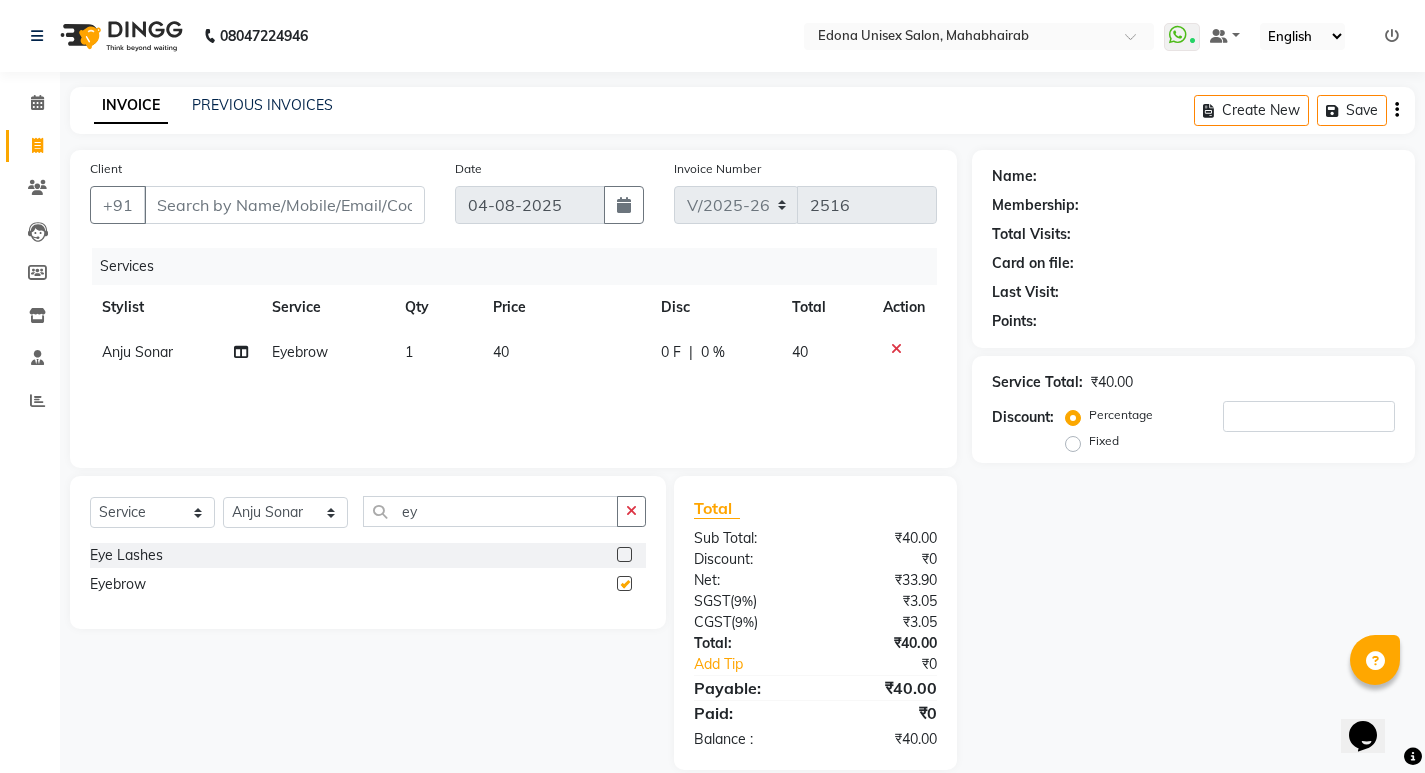 checkbox on "false" 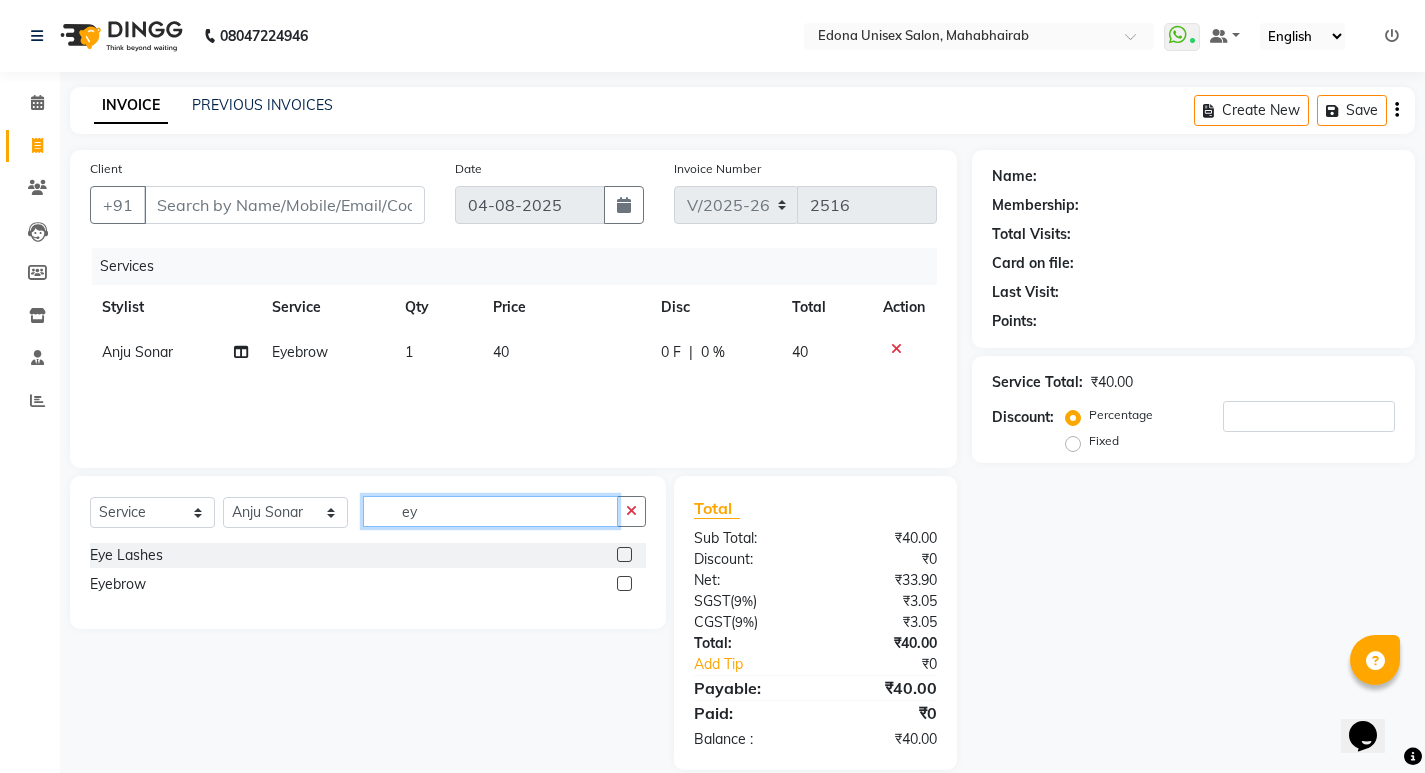 click on "ey" 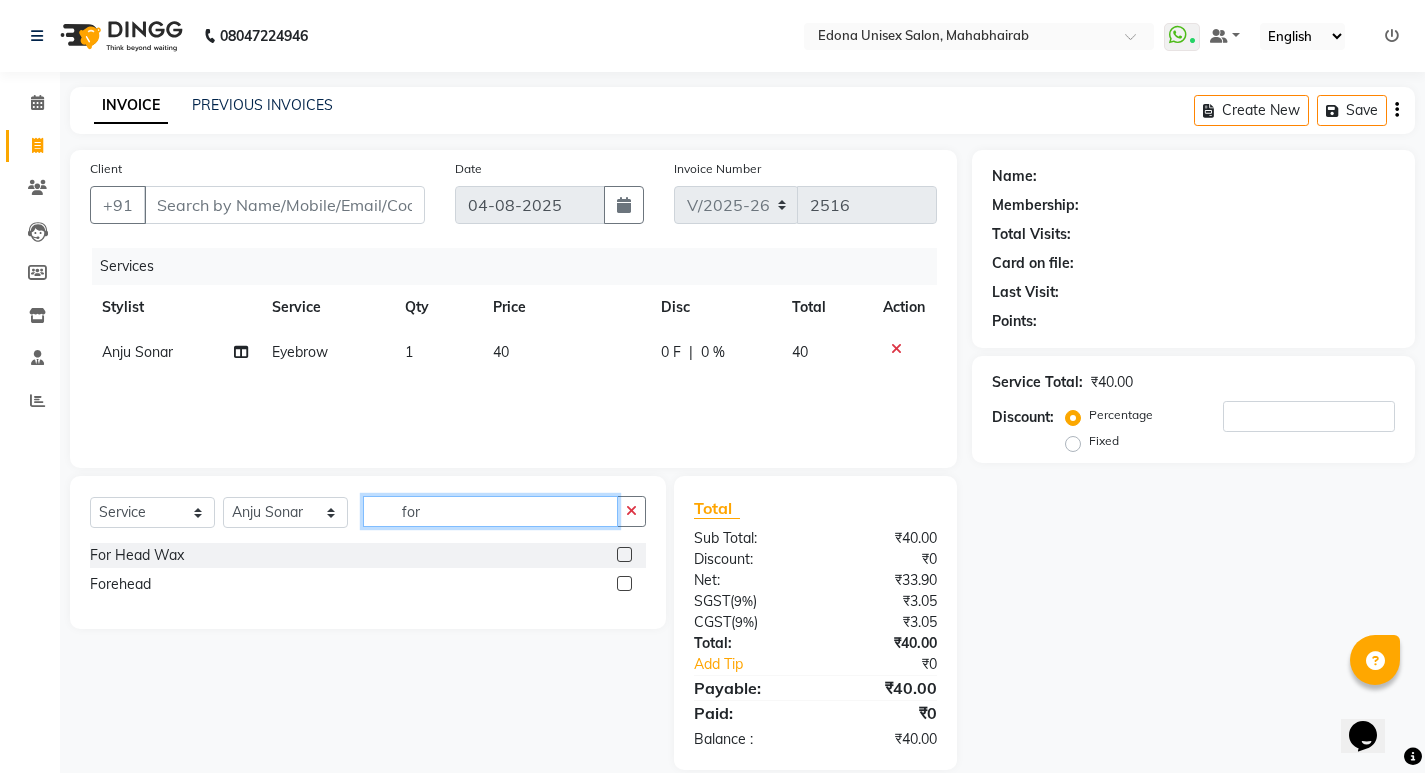 type on "for" 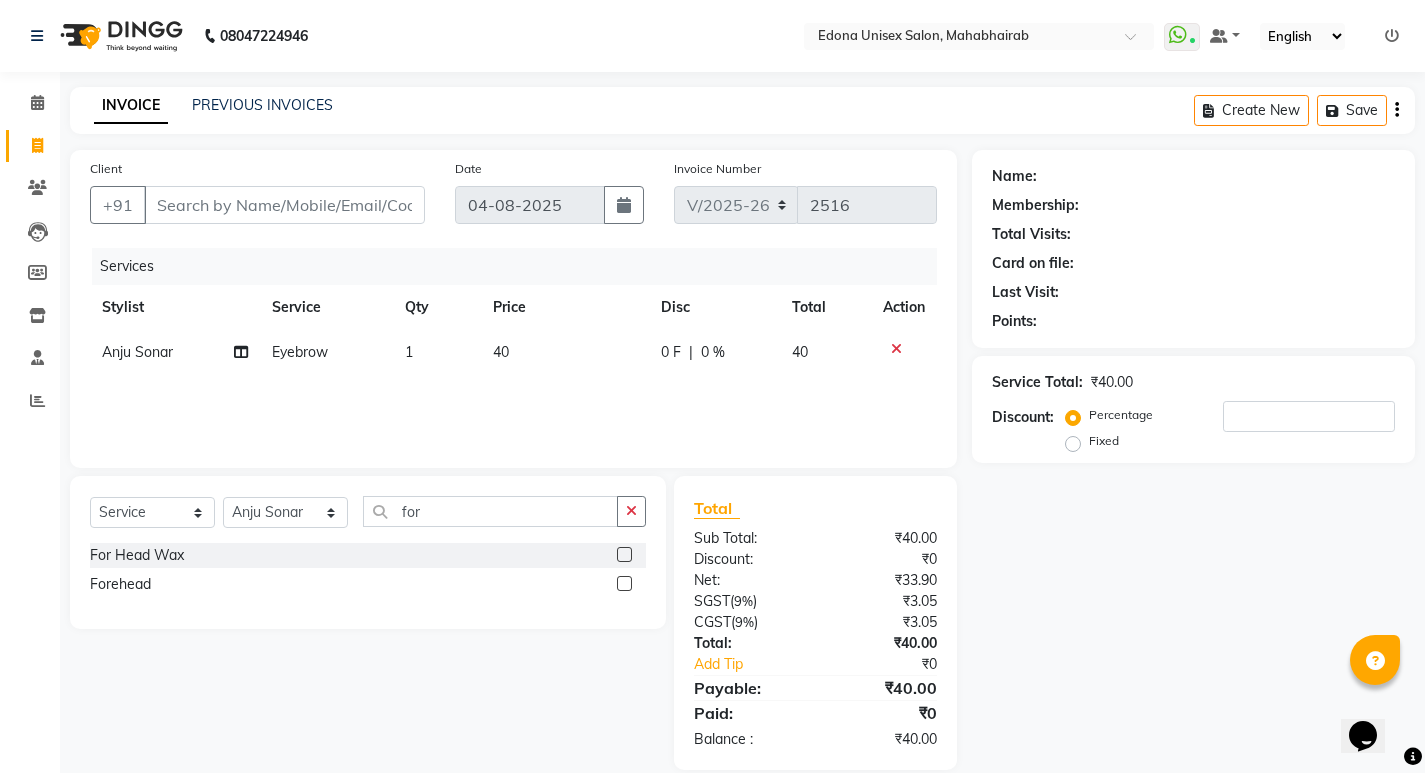 click 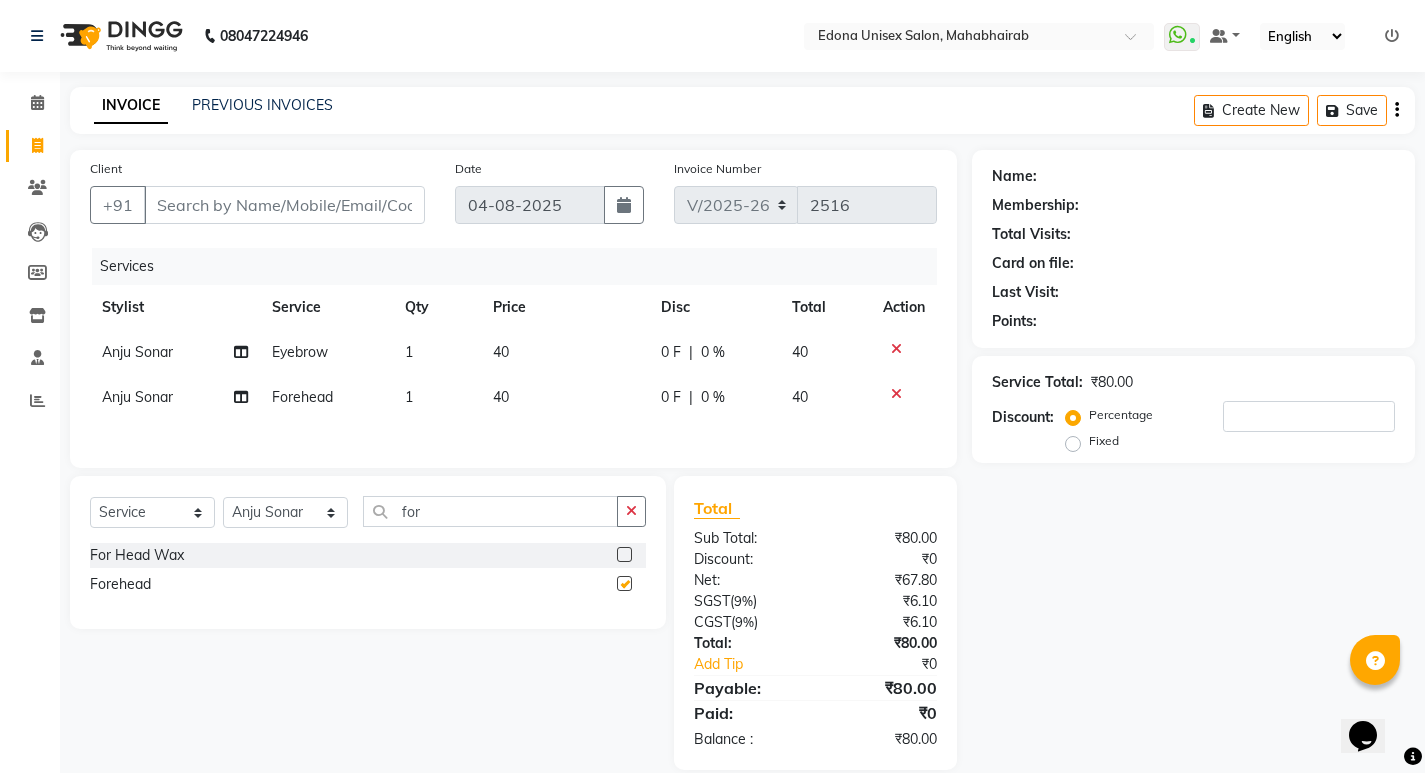 checkbox on "false" 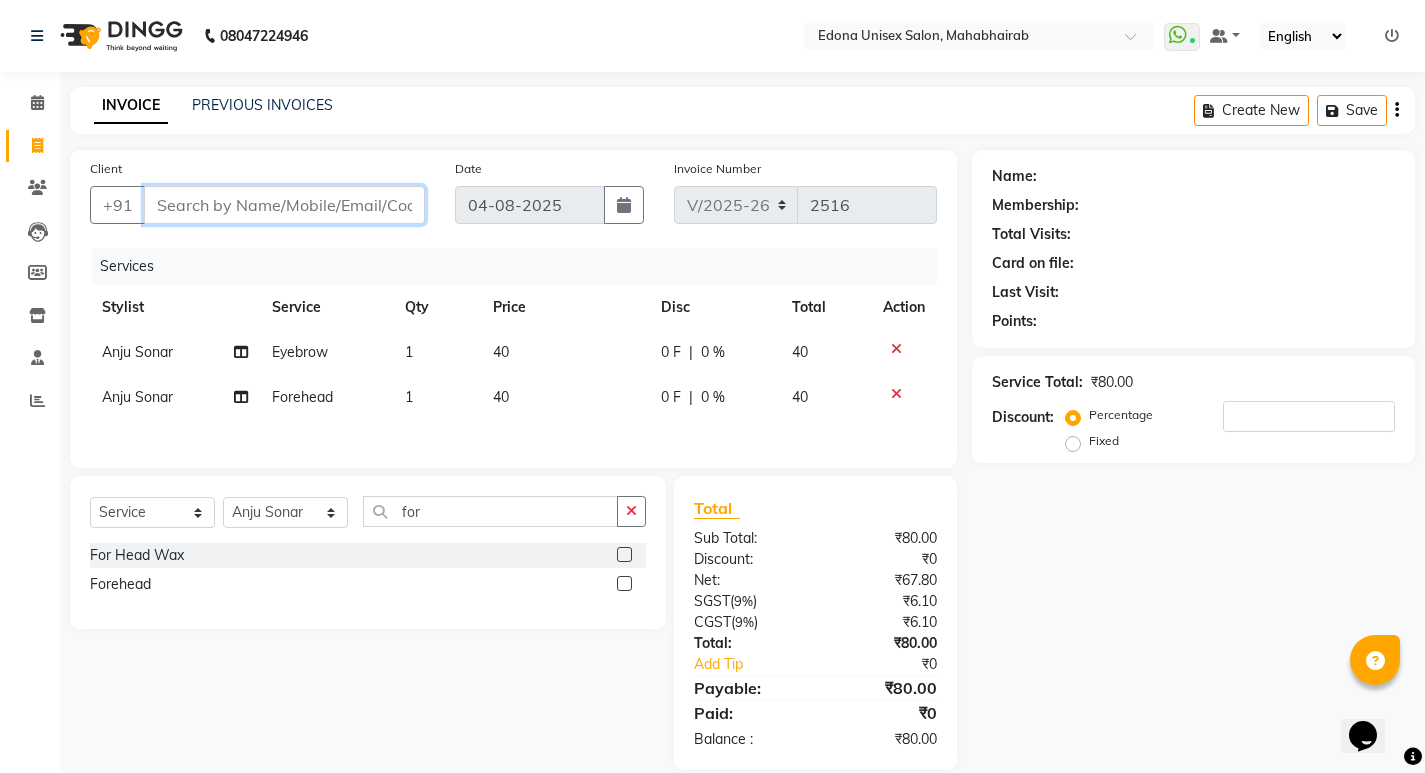 click on "Client" at bounding box center [284, 205] 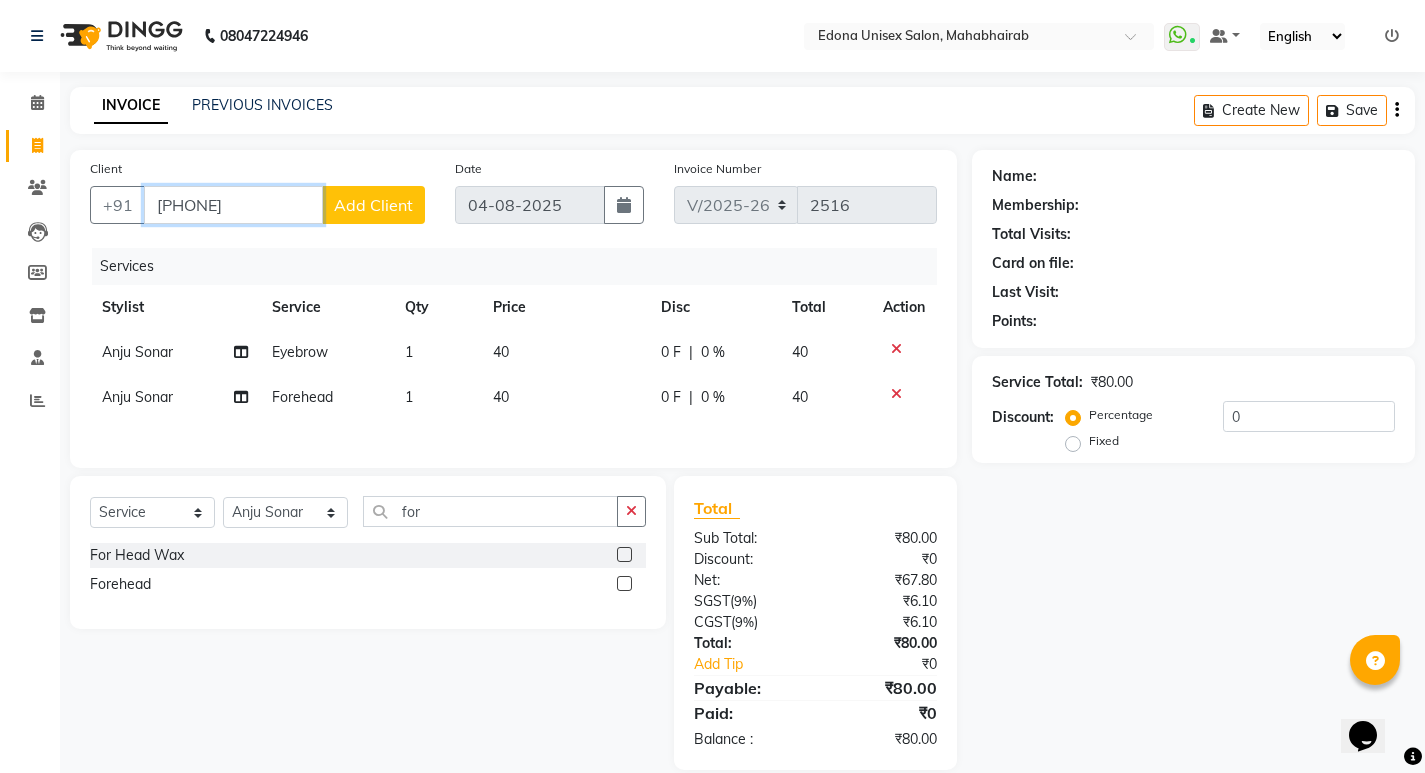 type on "[PHONE]" 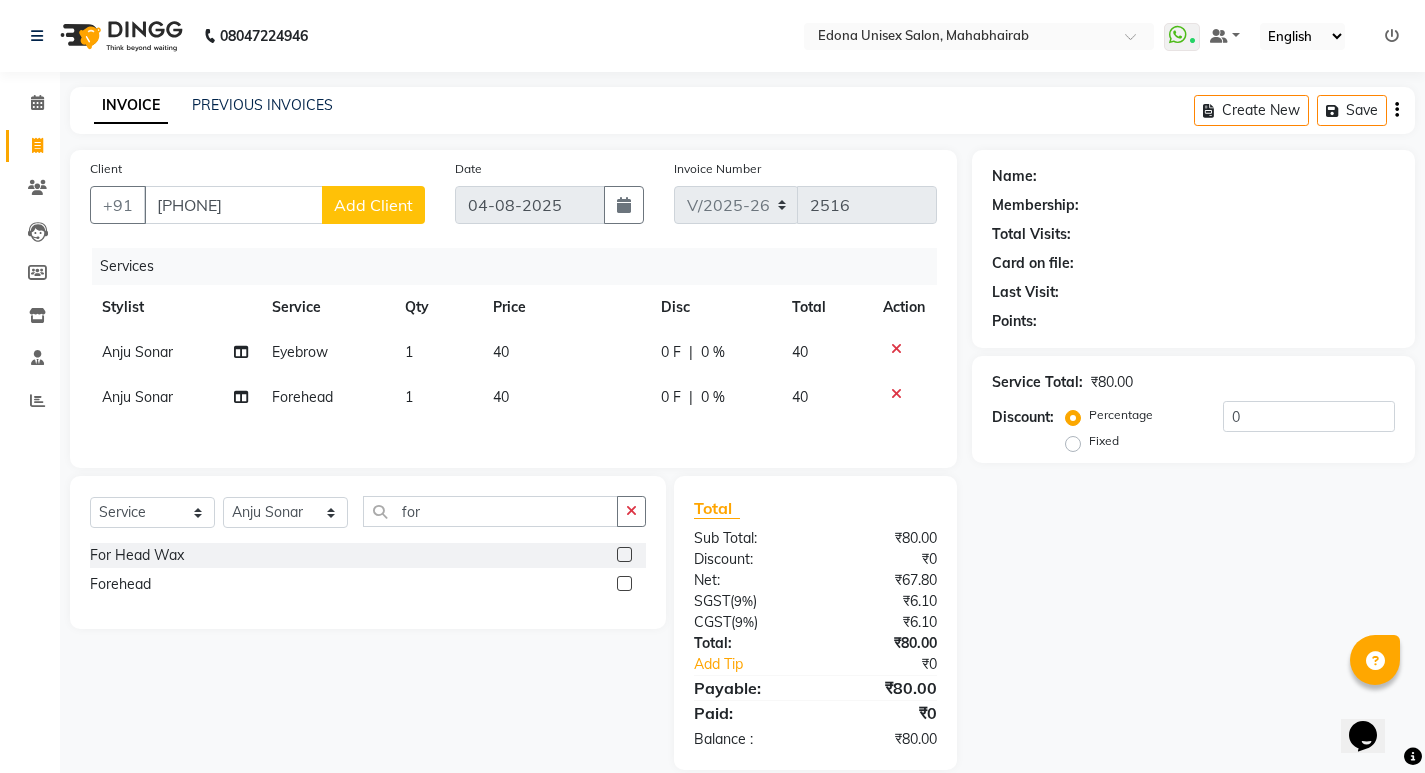 click on "Add Client" 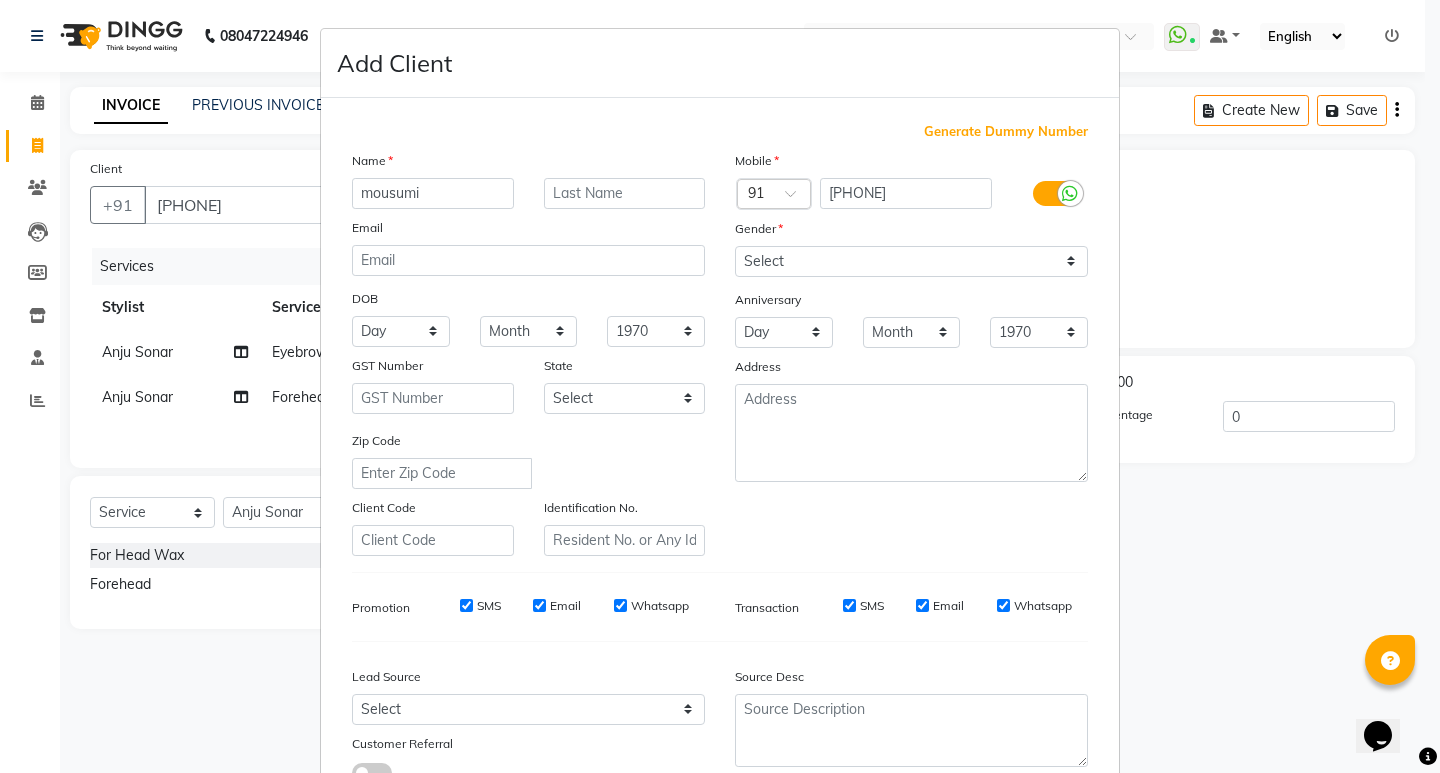 type on "mousumi" 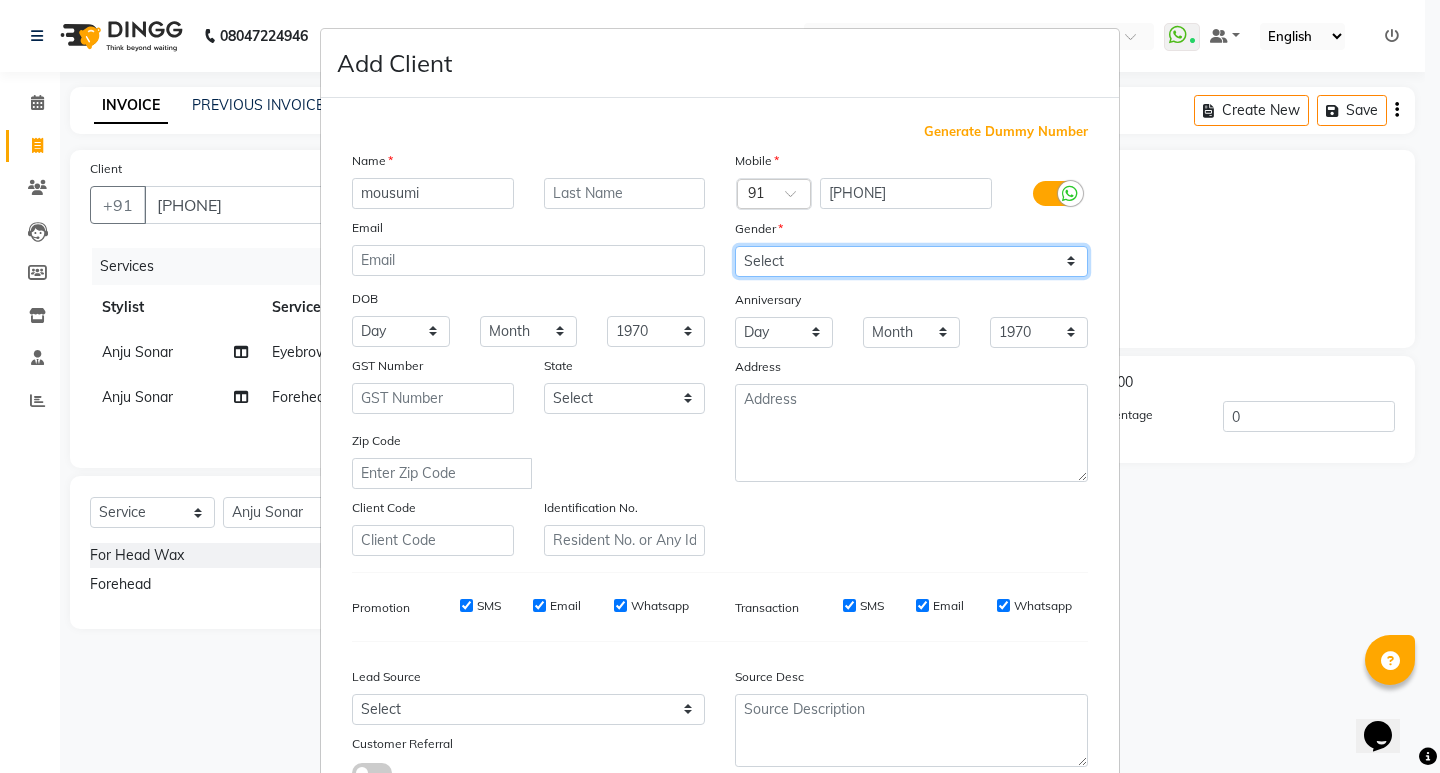 click on "Select Male Female Other Prefer Not To Say" at bounding box center (911, 261) 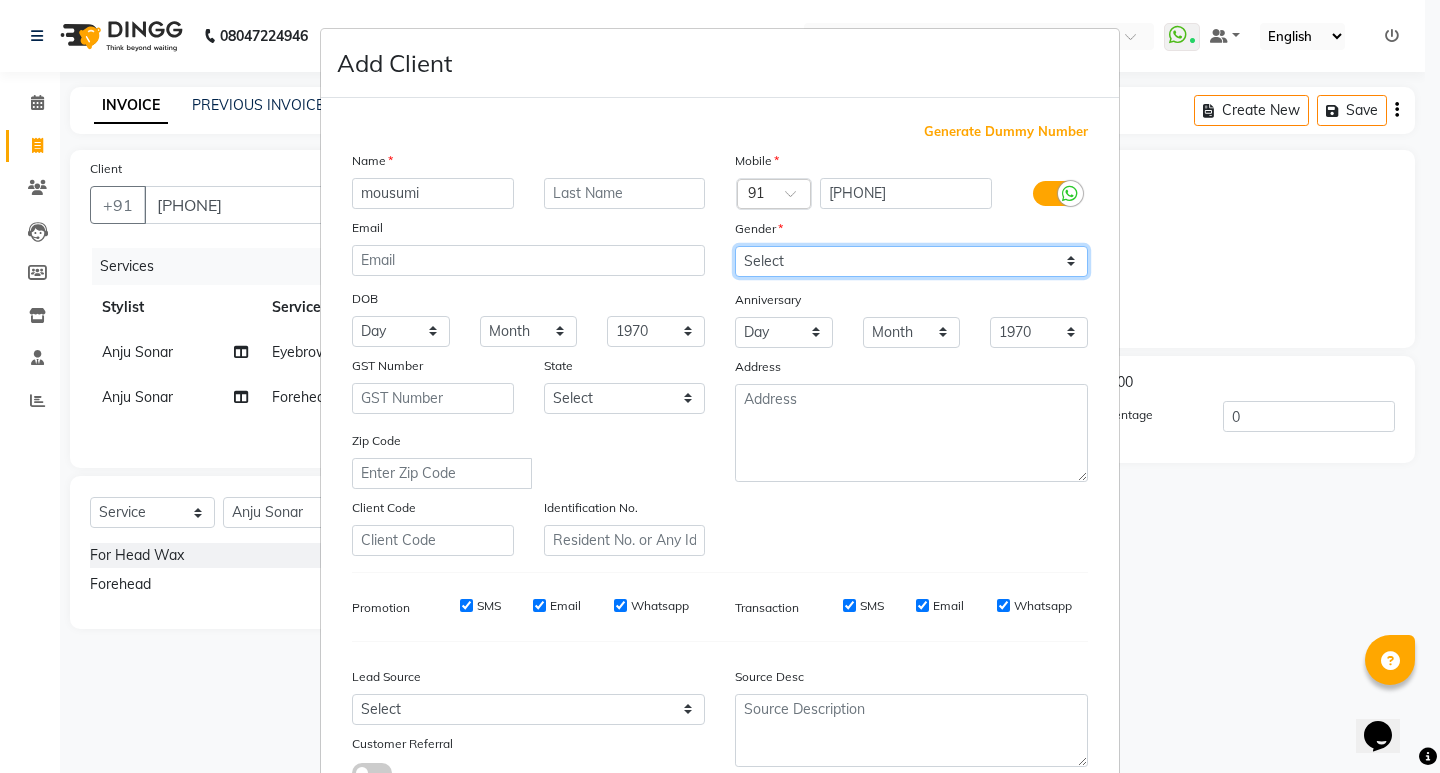 select on "female" 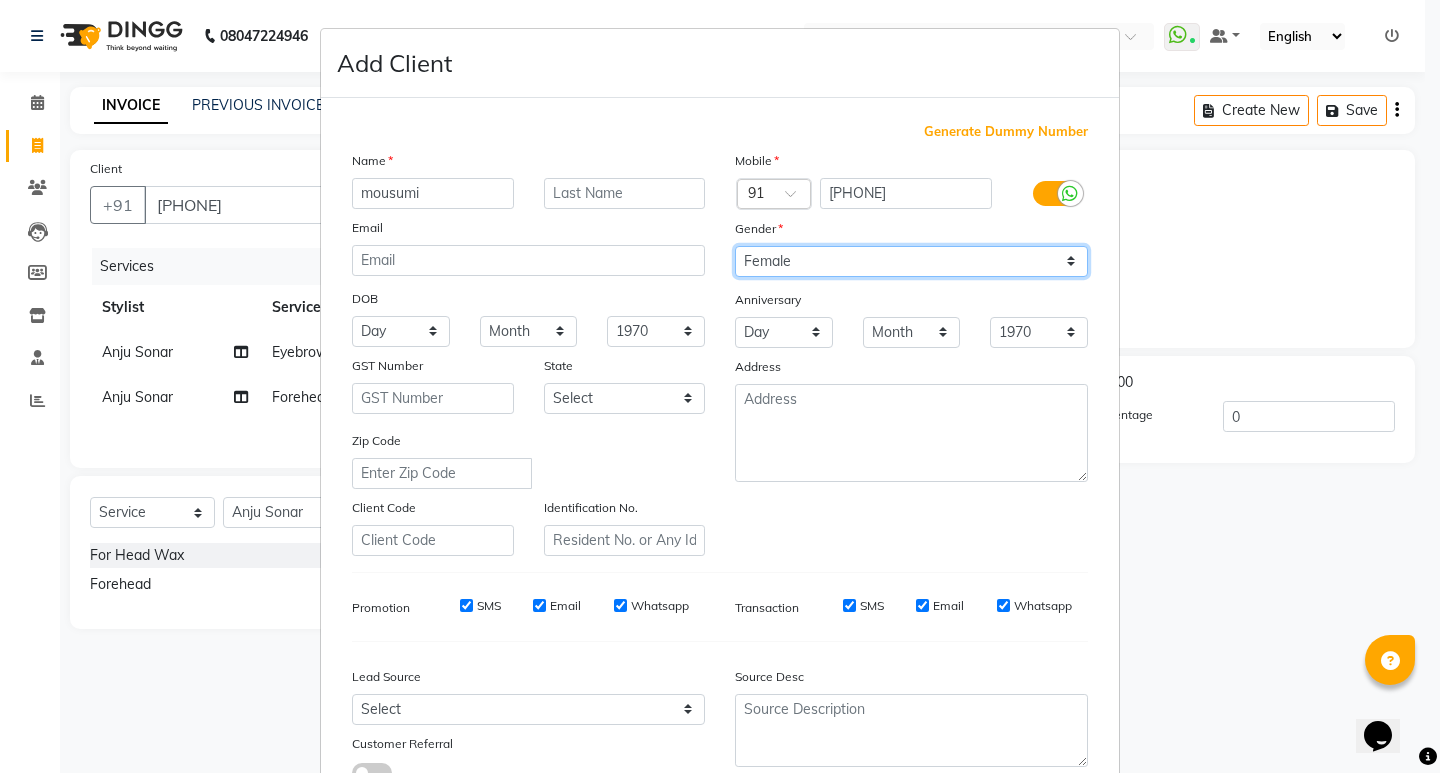 click on "Select Male Female Other Prefer Not To Say" at bounding box center [911, 261] 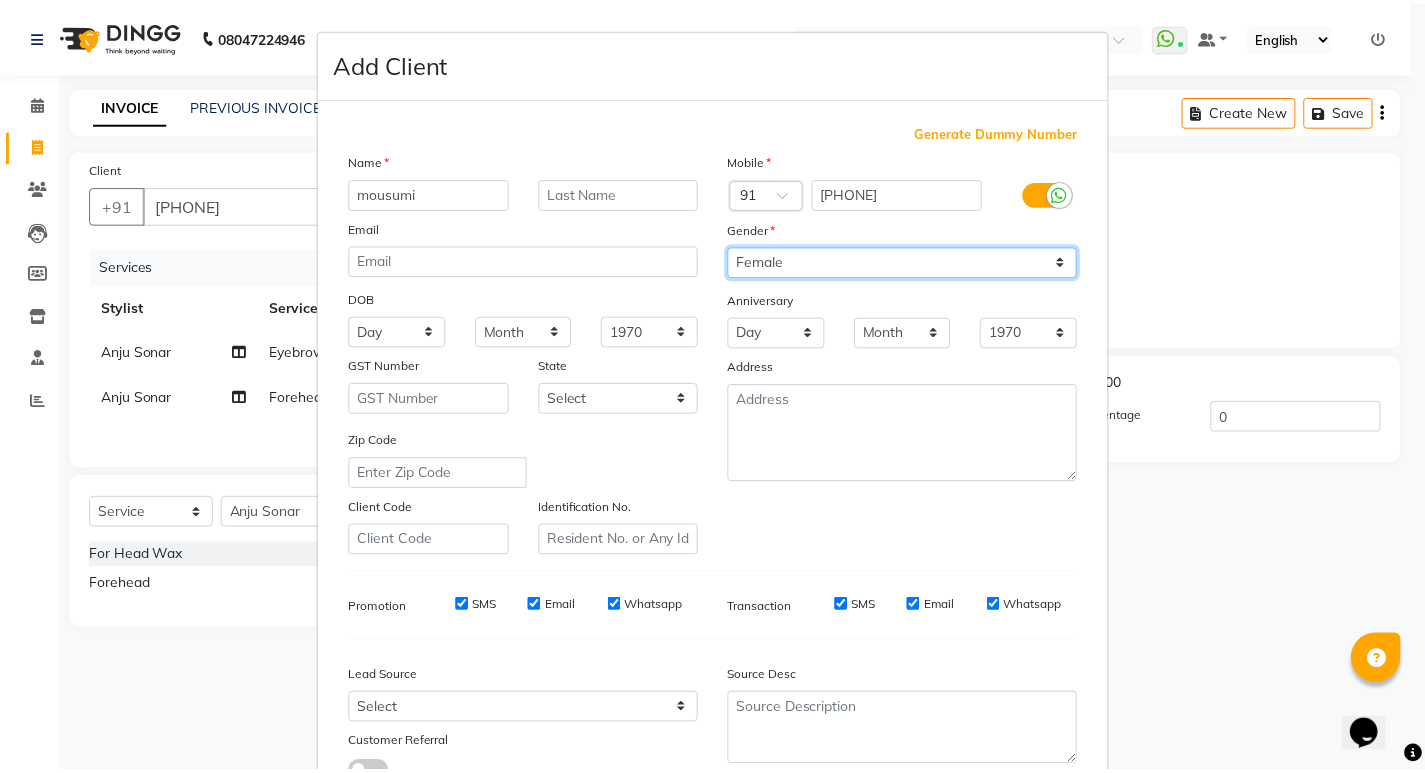 scroll, scrollTop: 150, scrollLeft: 0, axis: vertical 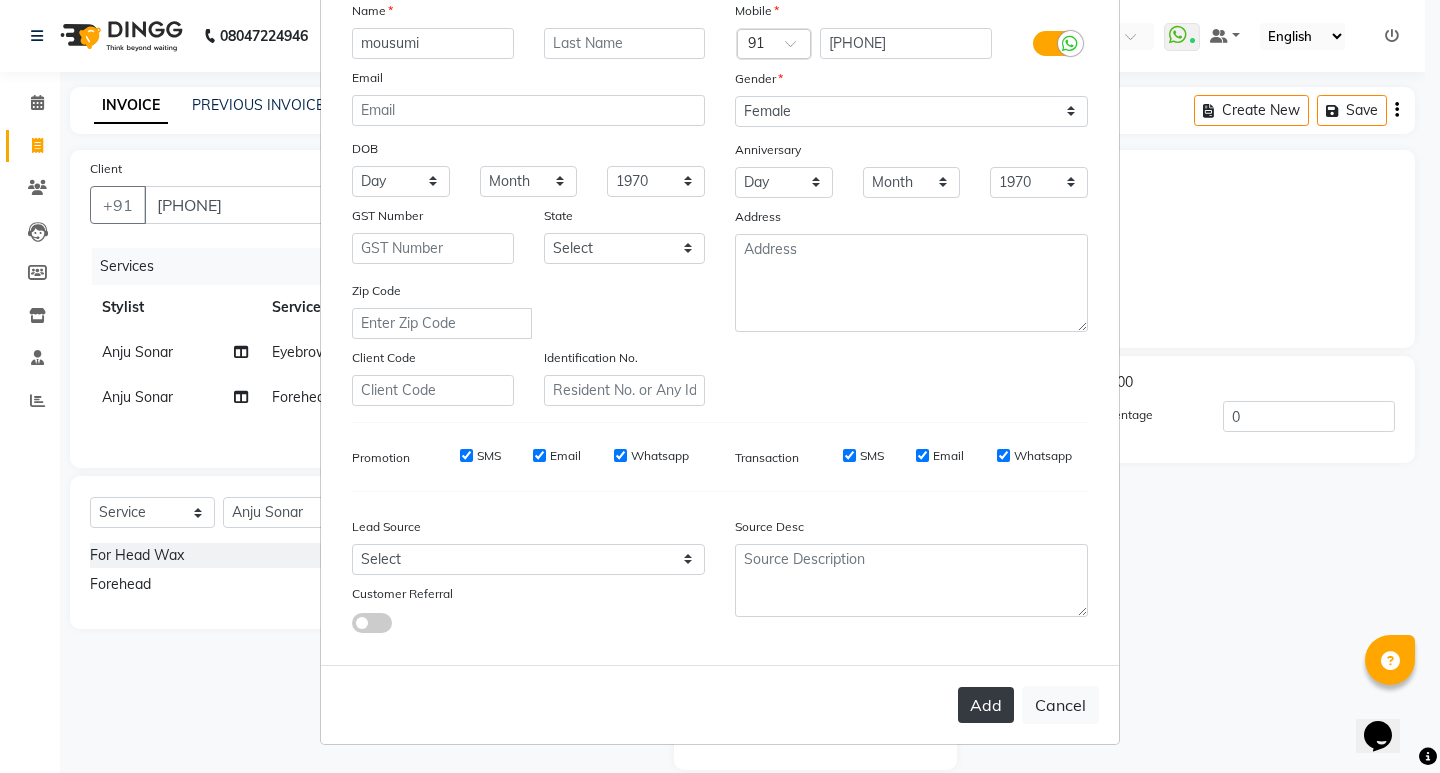 click on "Add" at bounding box center [986, 705] 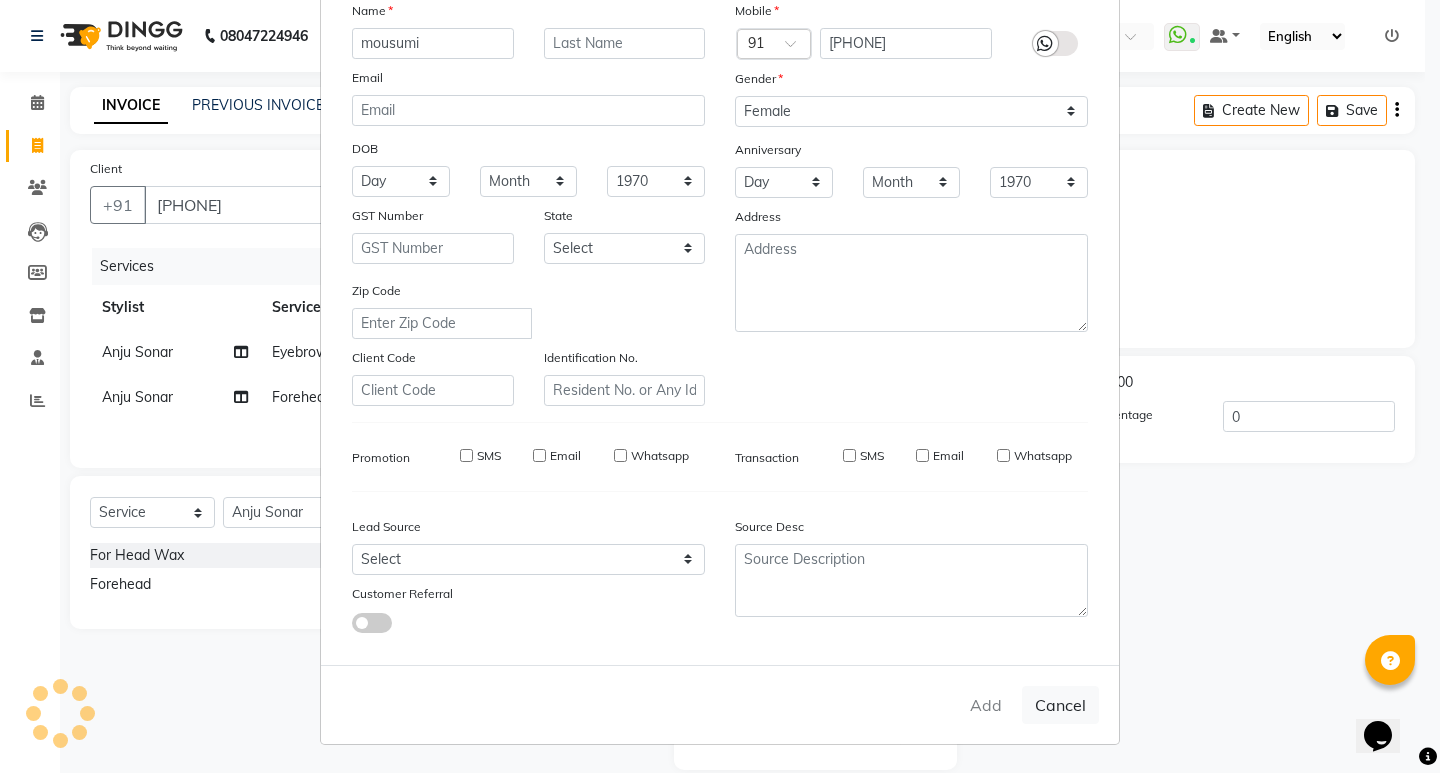 type 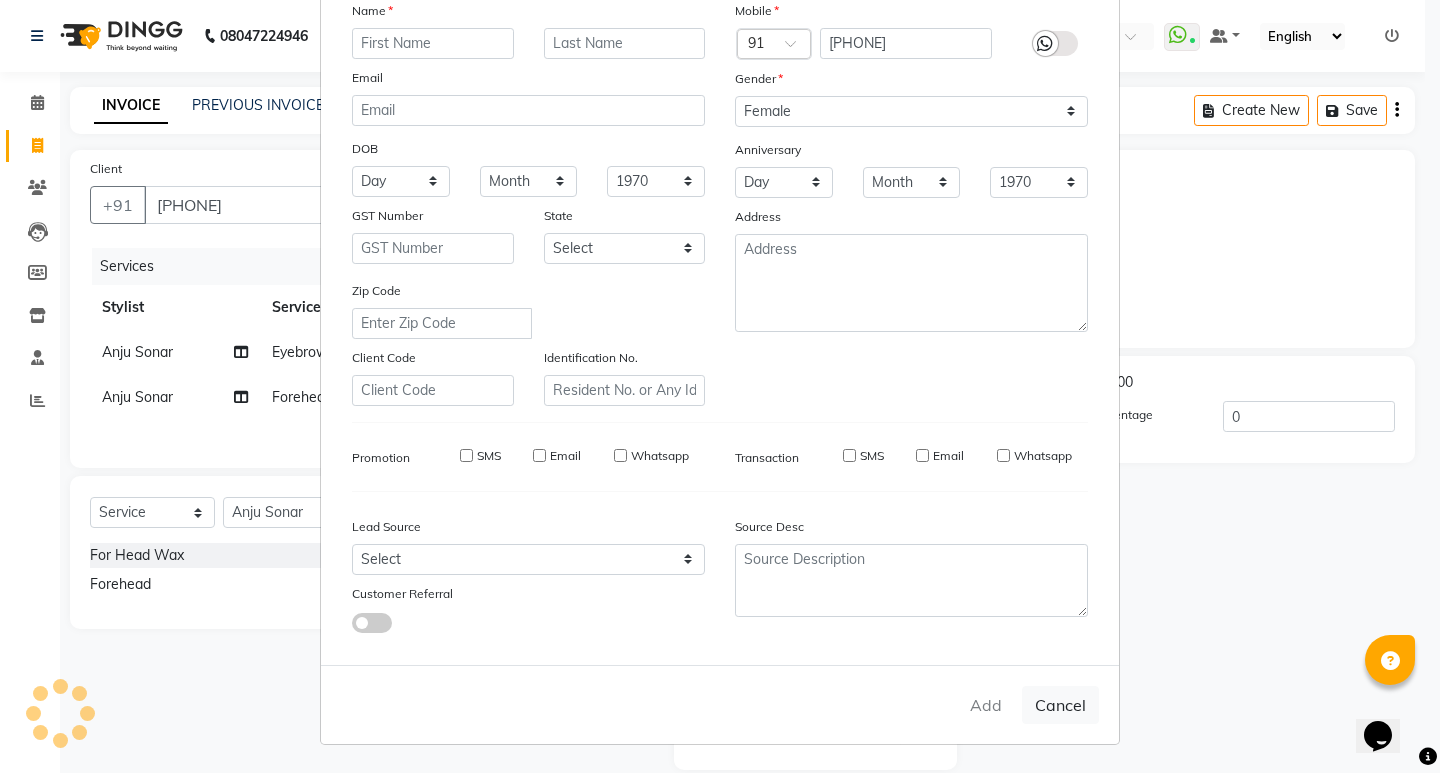 select 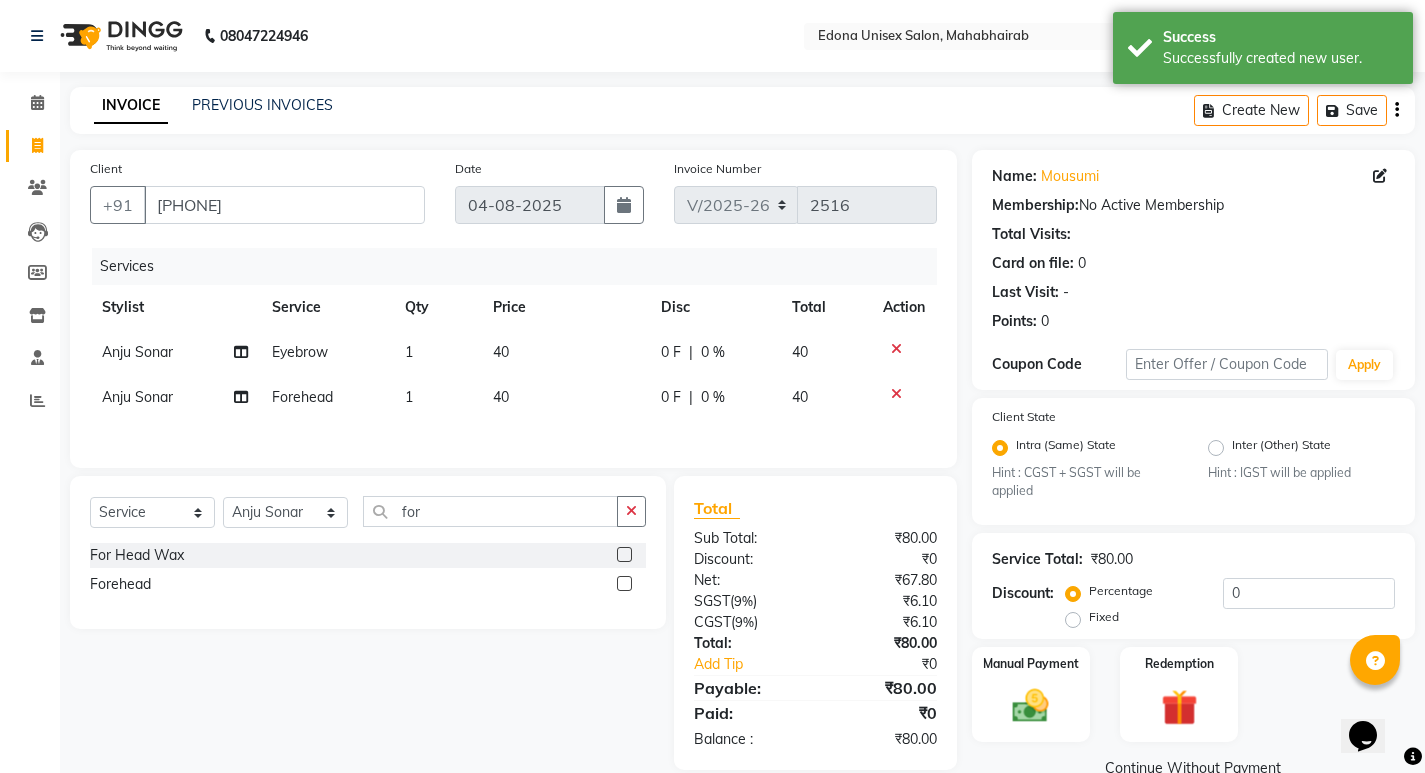 scroll, scrollTop: 40, scrollLeft: 0, axis: vertical 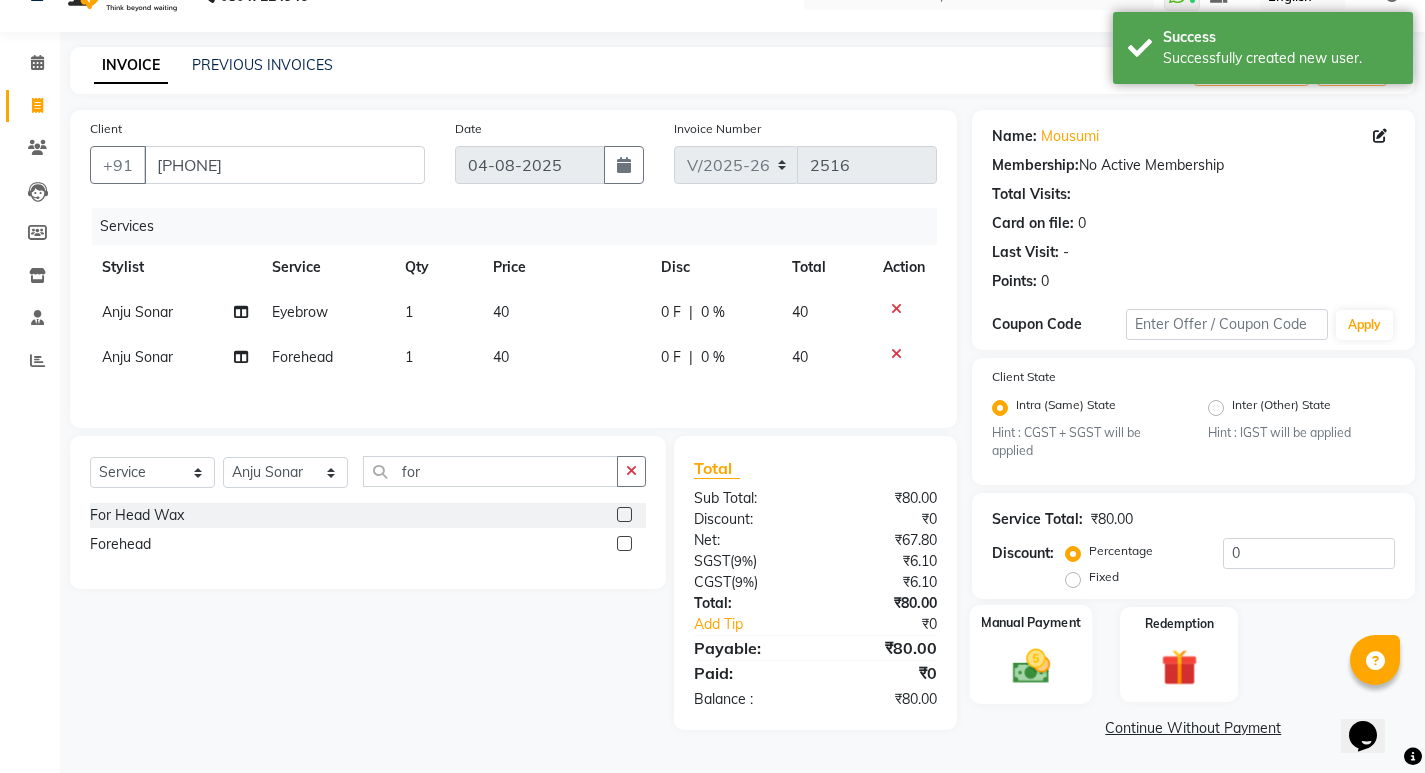 click 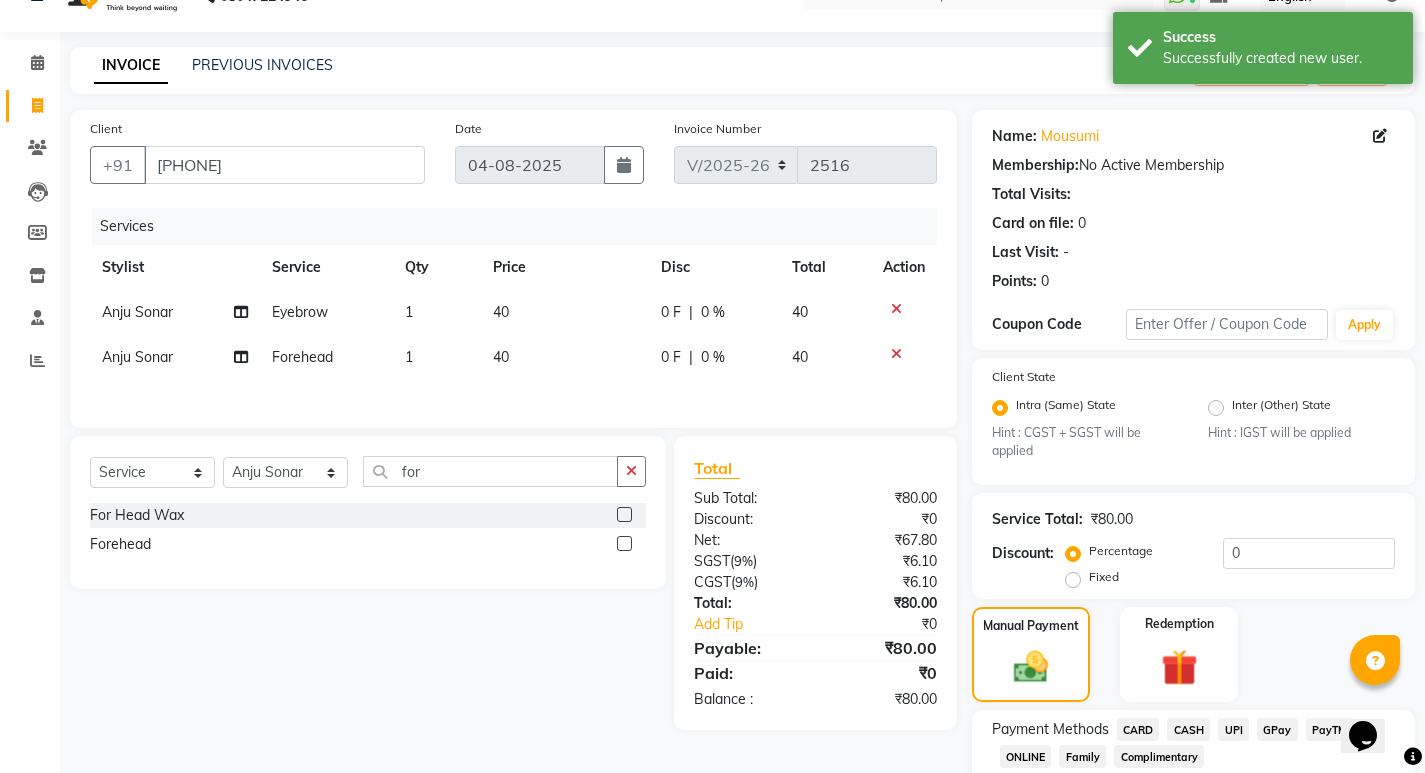 scroll, scrollTop: 168, scrollLeft: 0, axis: vertical 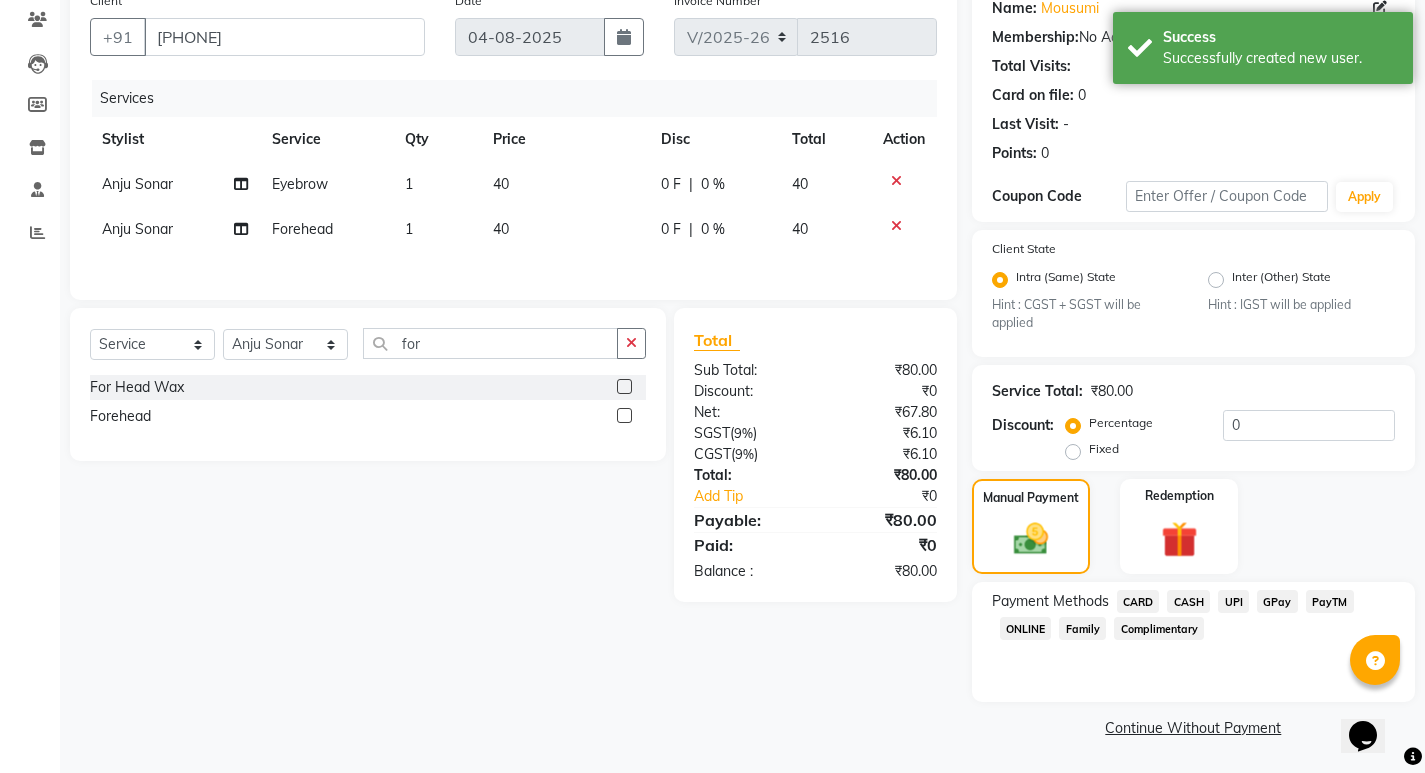 click on "UPI" 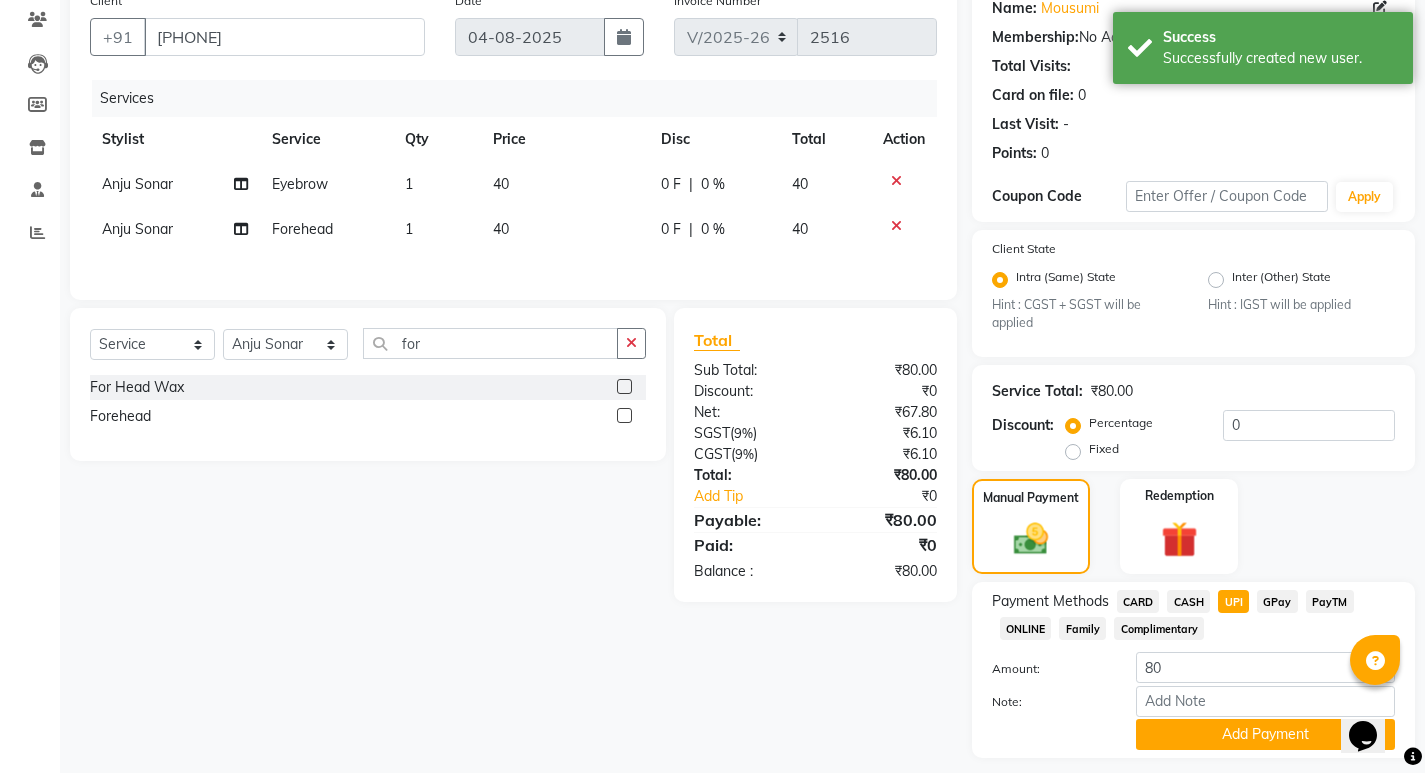 scroll, scrollTop: 224, scrollLeft: 0, axis: vertical 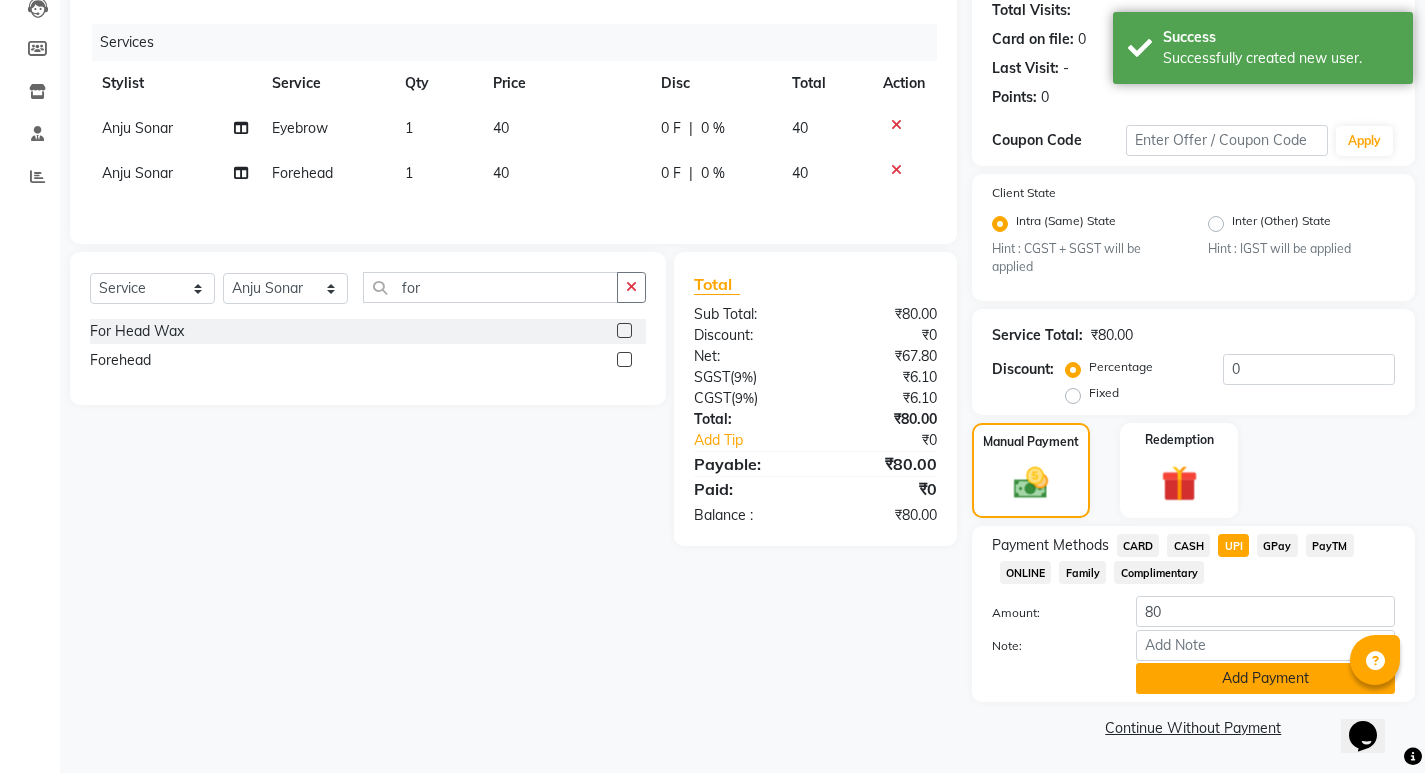 click on "Add Payment" 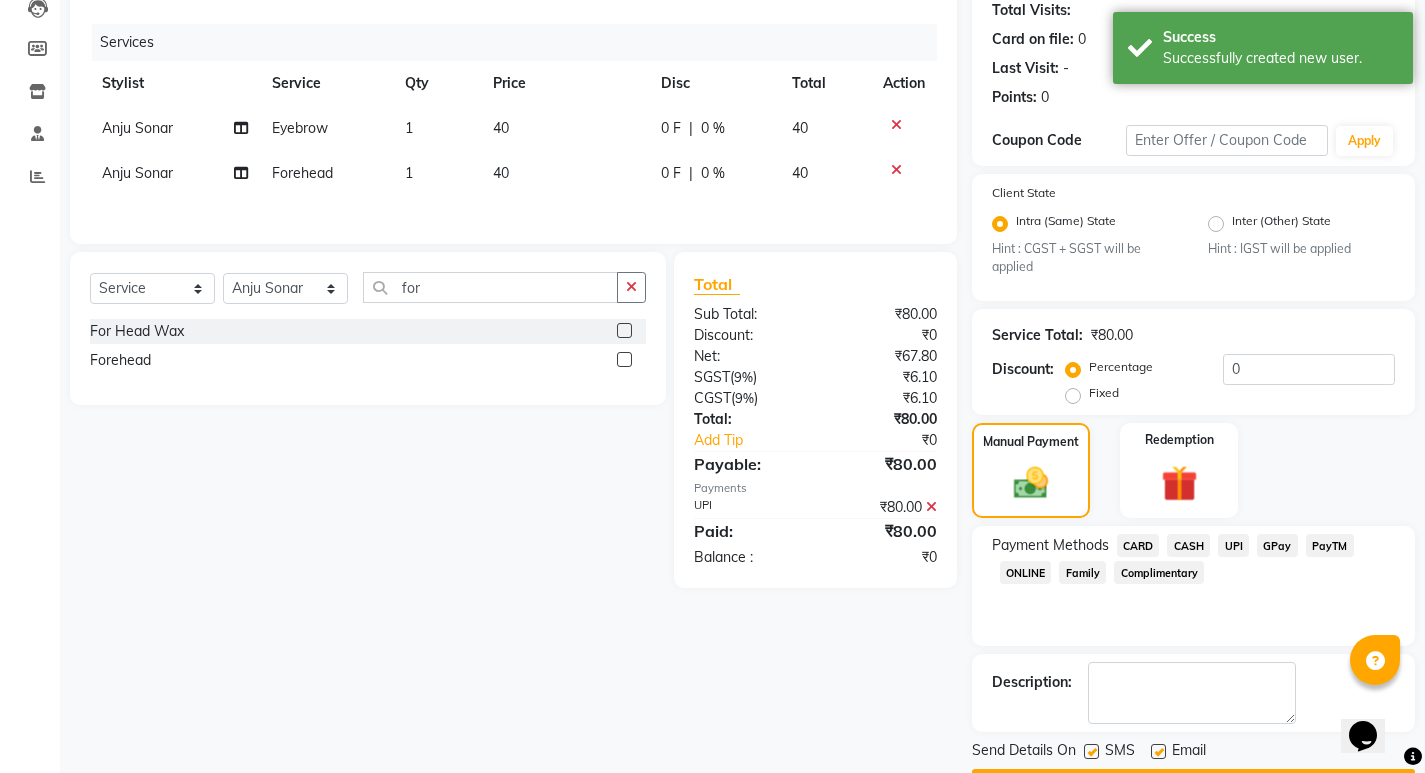 scroll, scrollTop: 281, scrollLeft: 0, axis: vertical 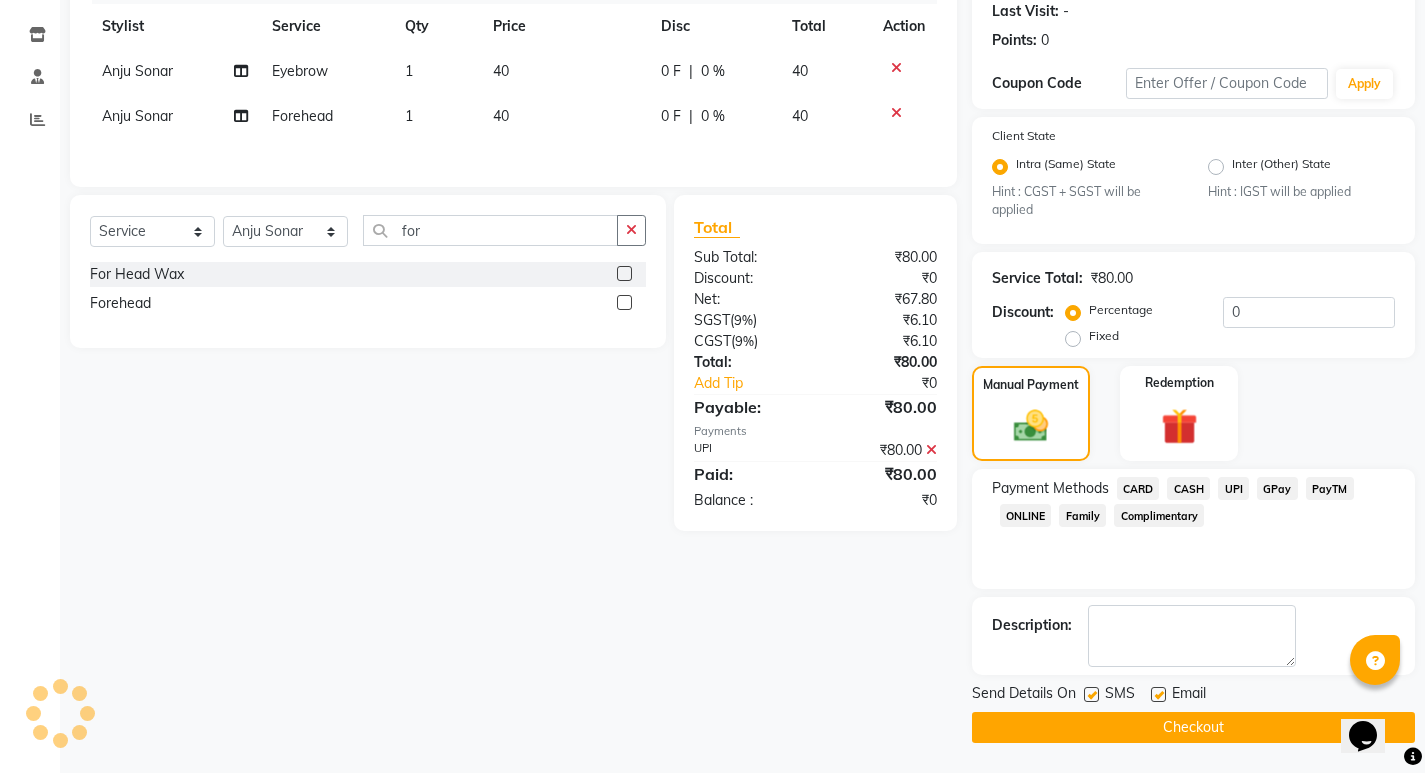 click on "Checkout" 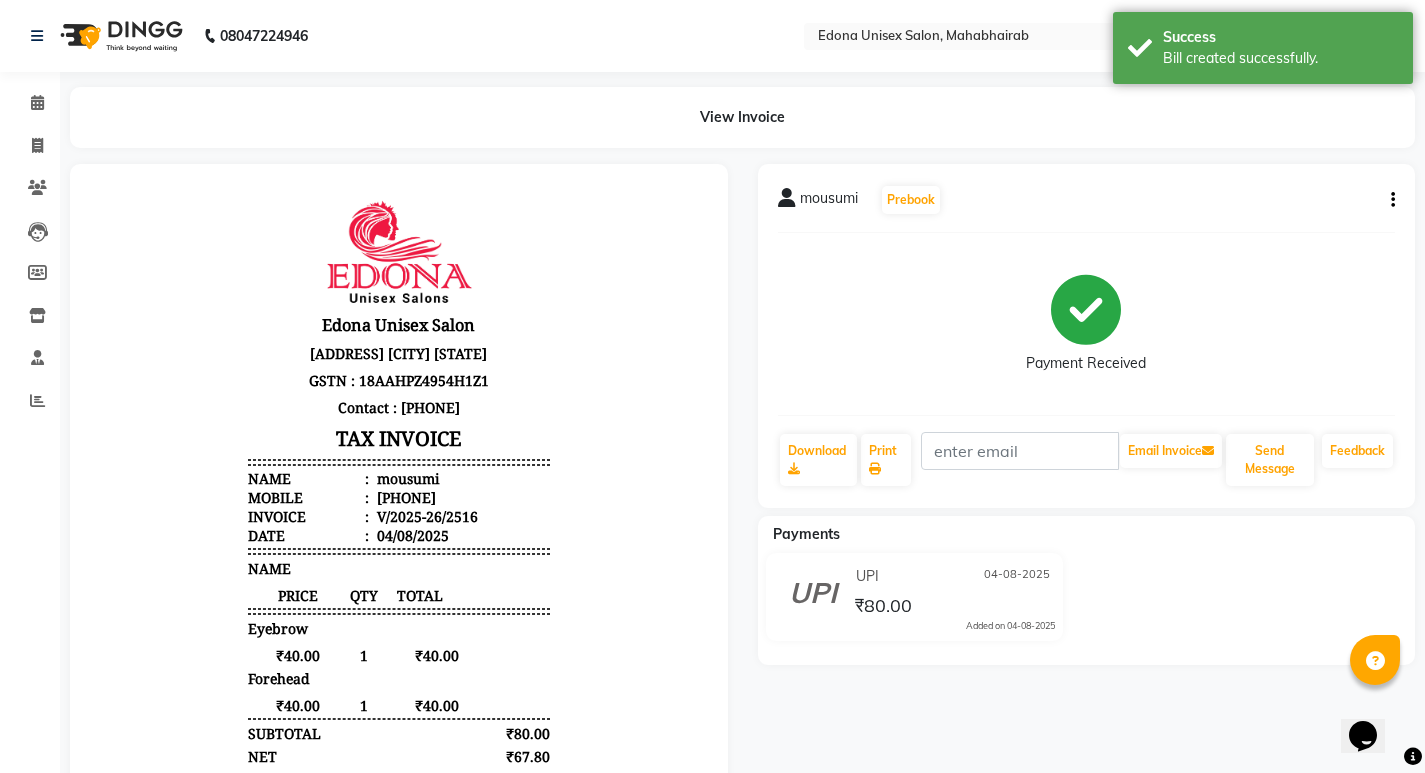 scroll, scrollTop: 0, scrollLeft: 0, axis: both 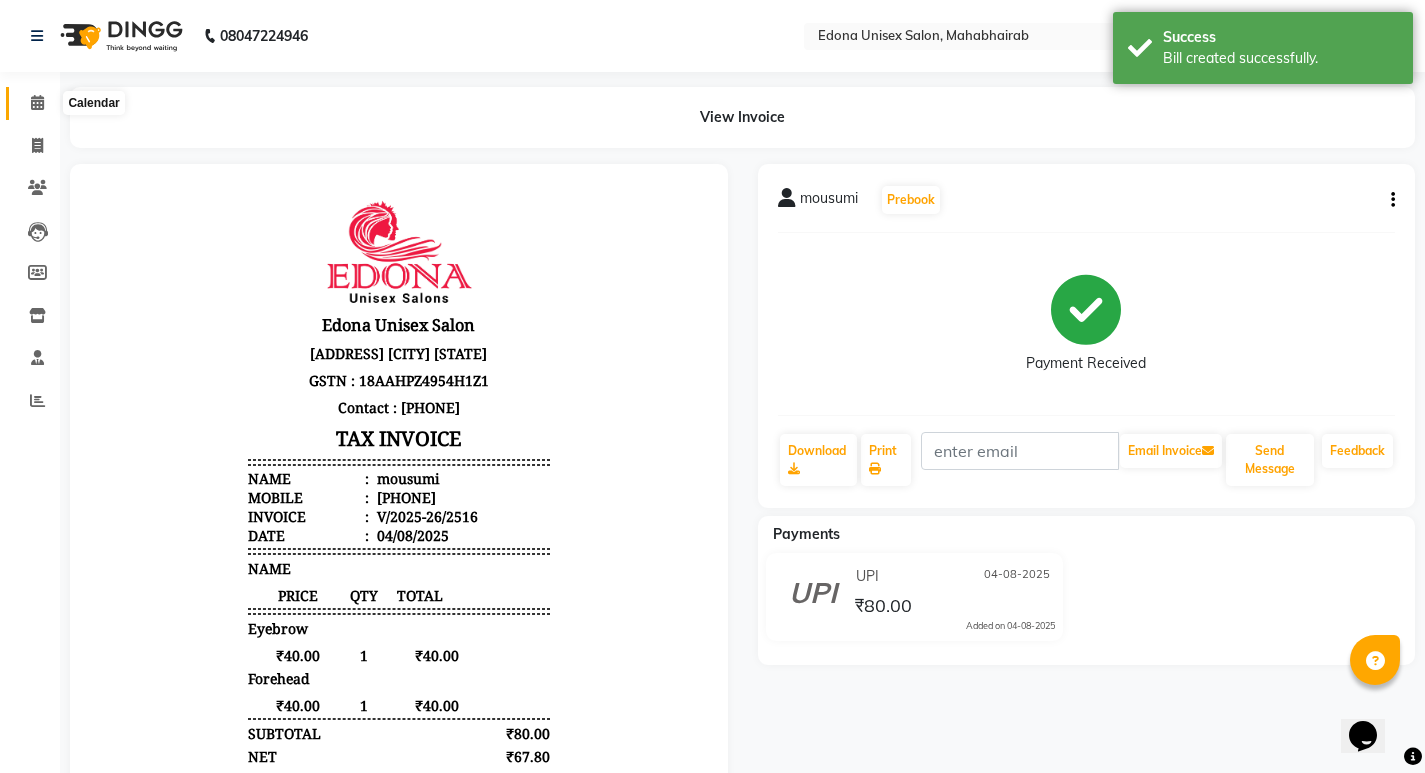 click 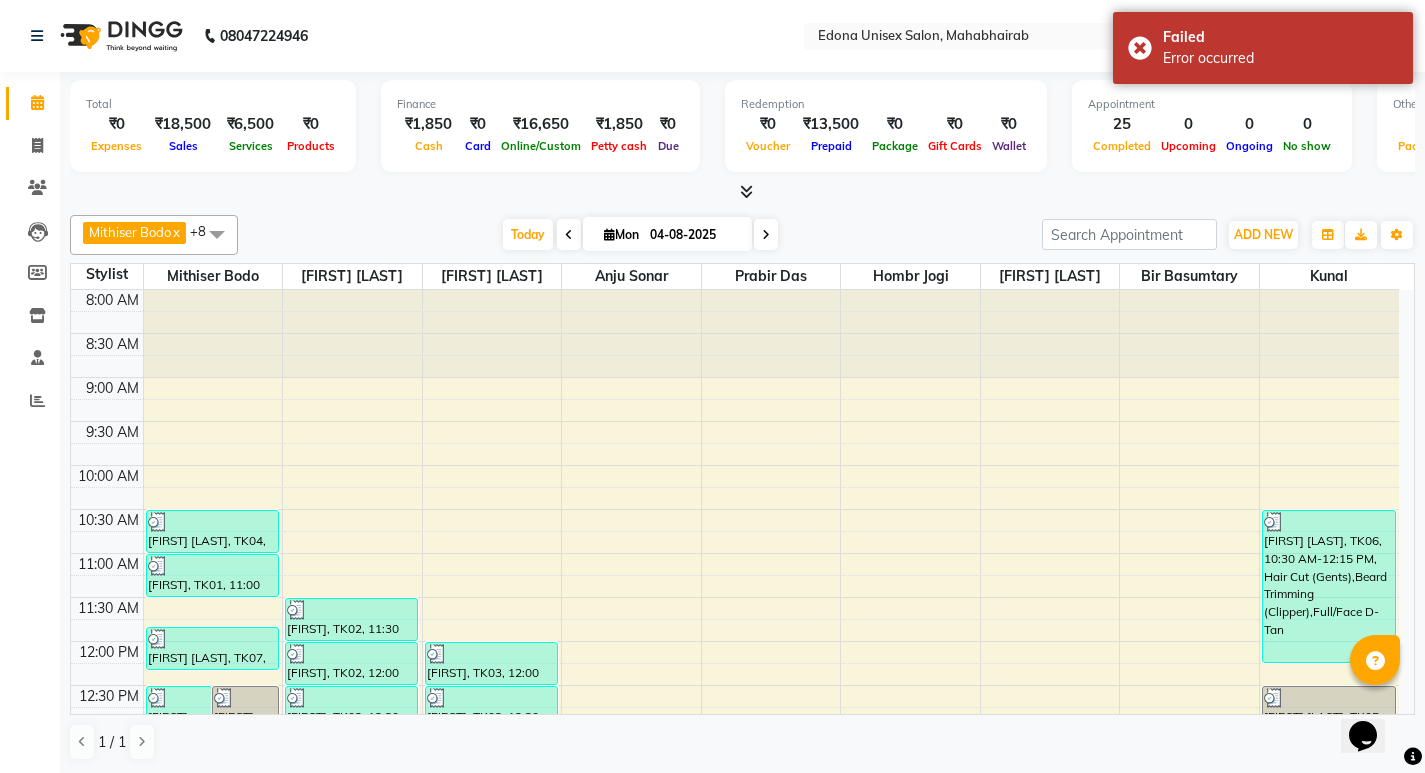 scroll, scrollTop: 719, scrollLeft: 0, axis: vertical 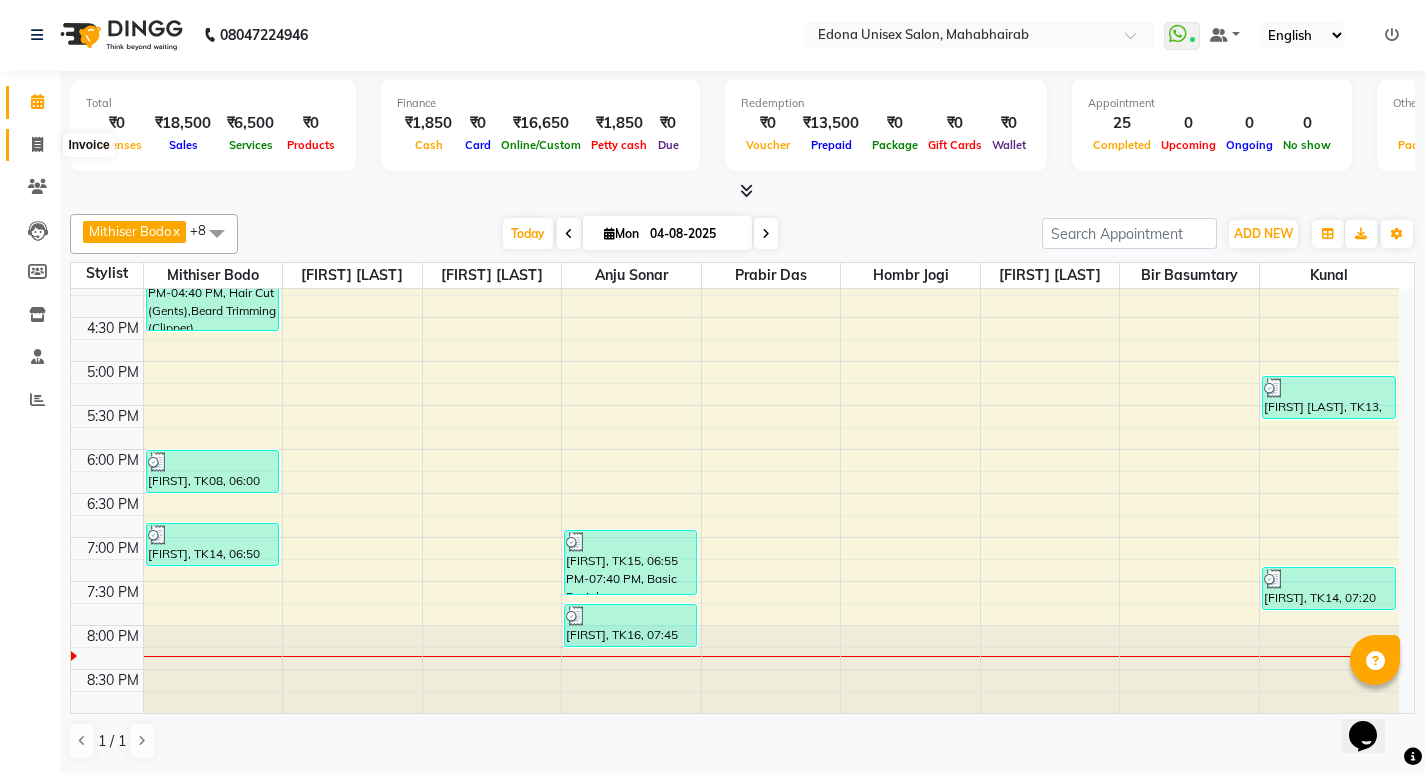 click 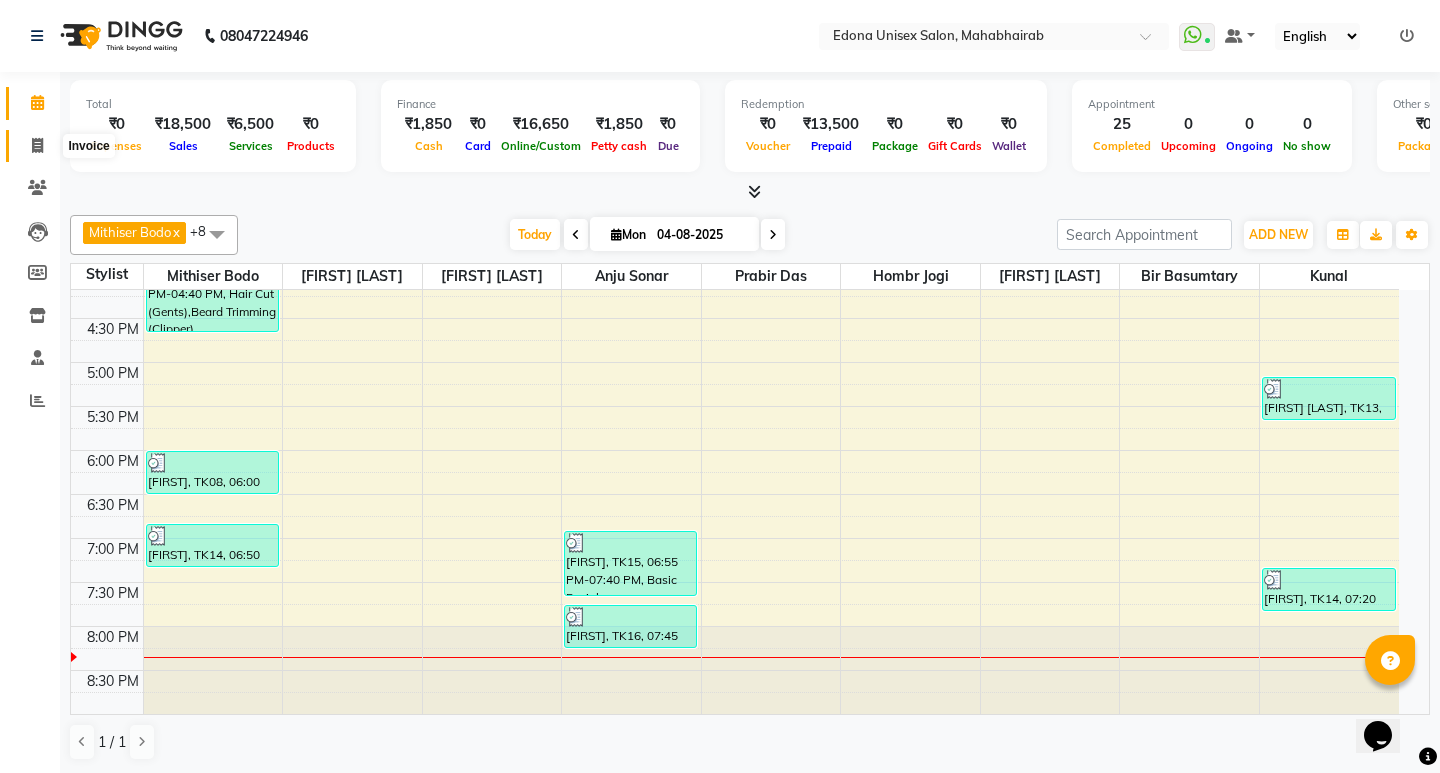 select on "service" 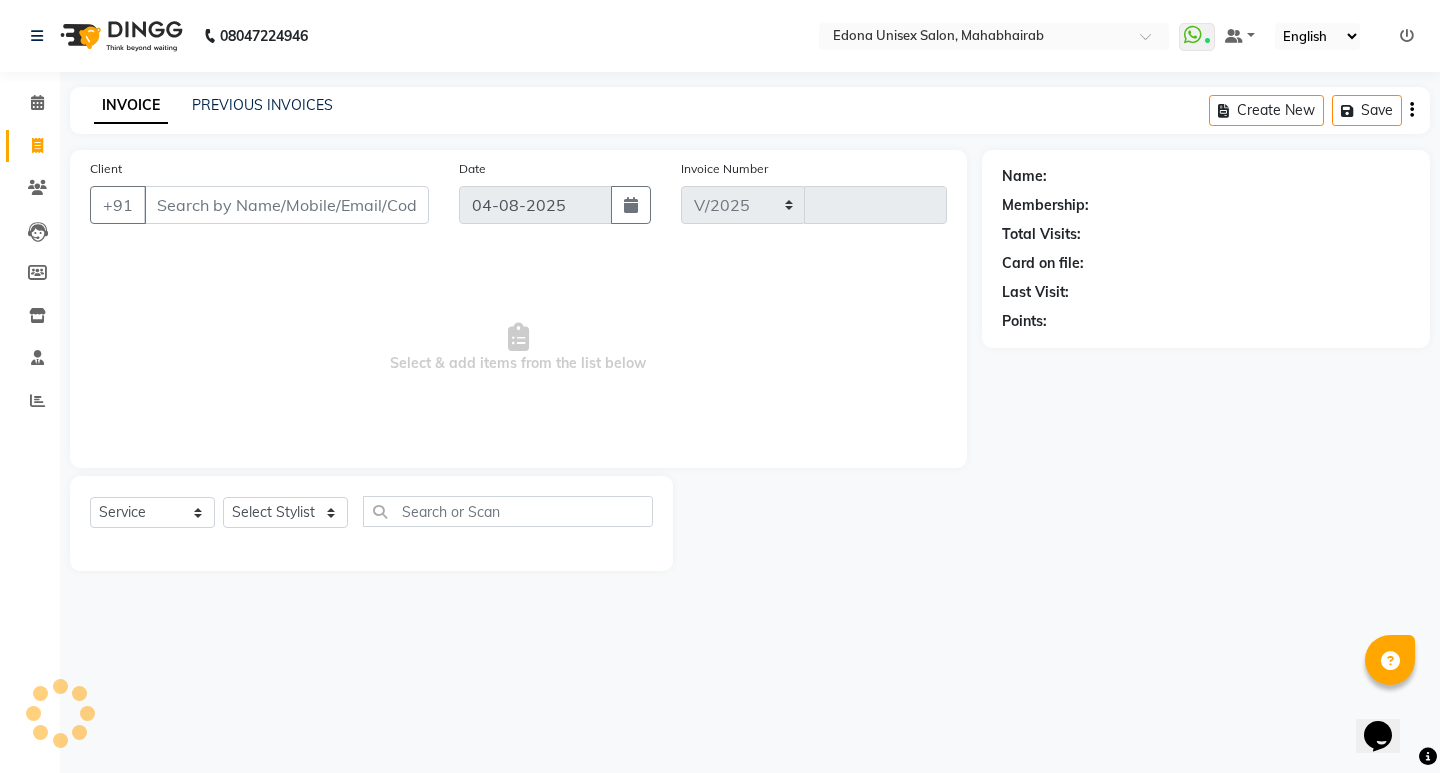 select on "5393" 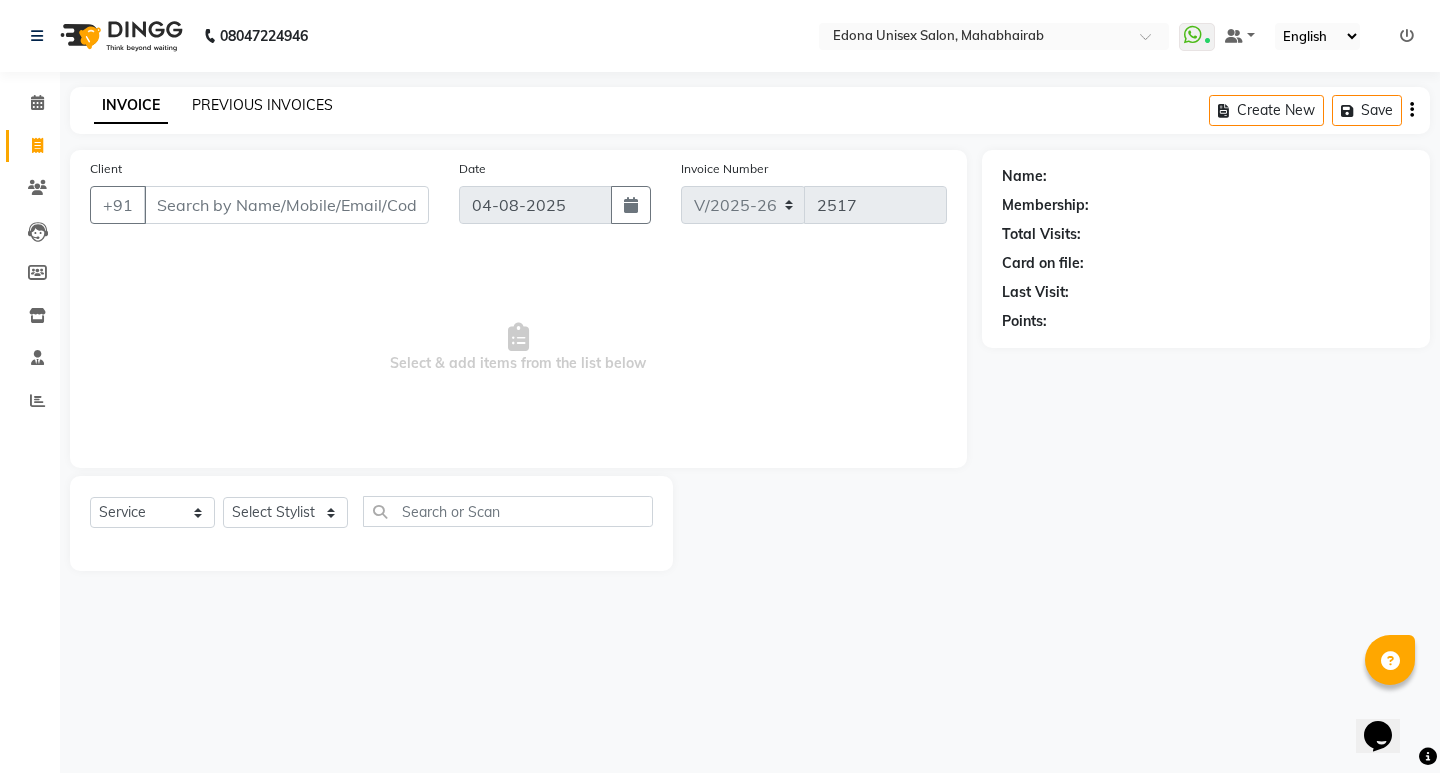 click on "PREVIOUS INVOICES" 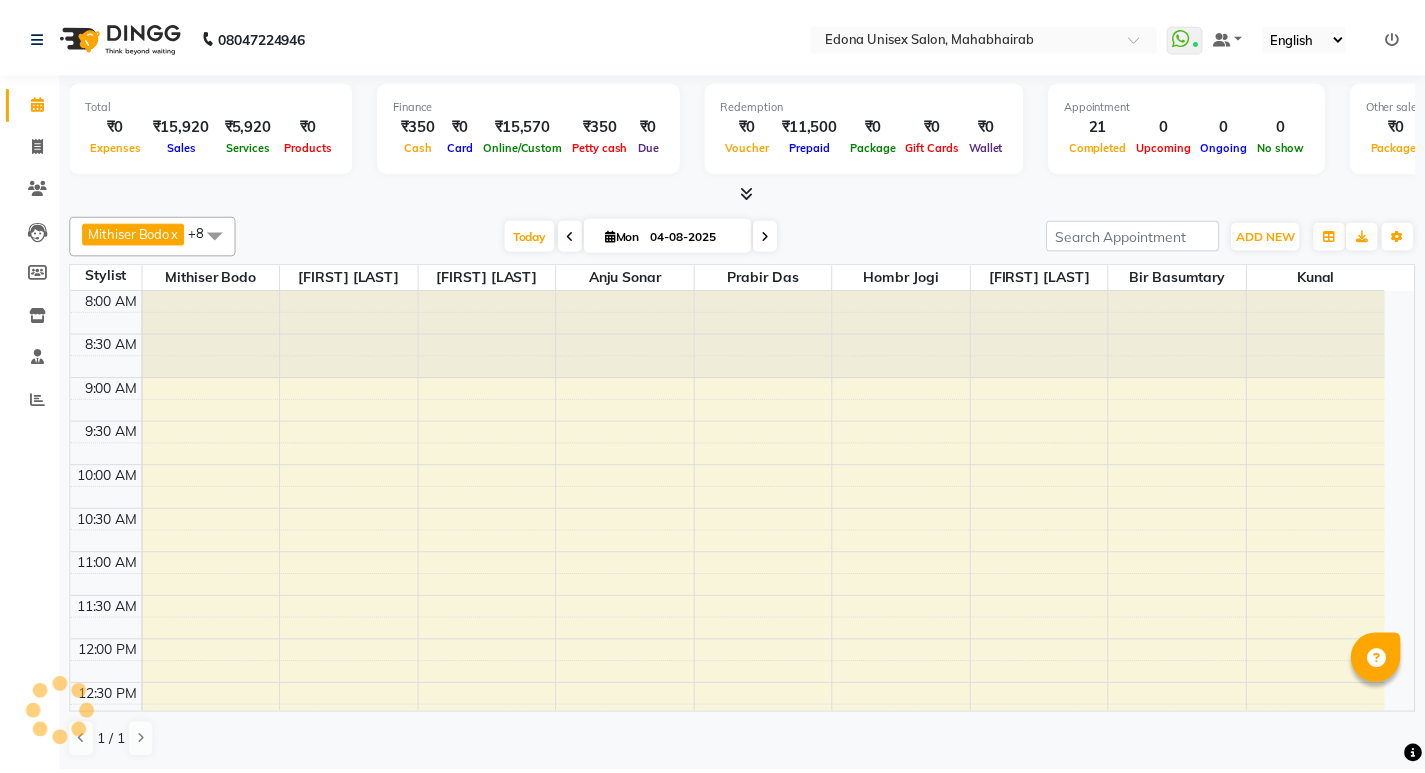 scroll, scrollTop: 0, scrollLeft: 0, axis: both 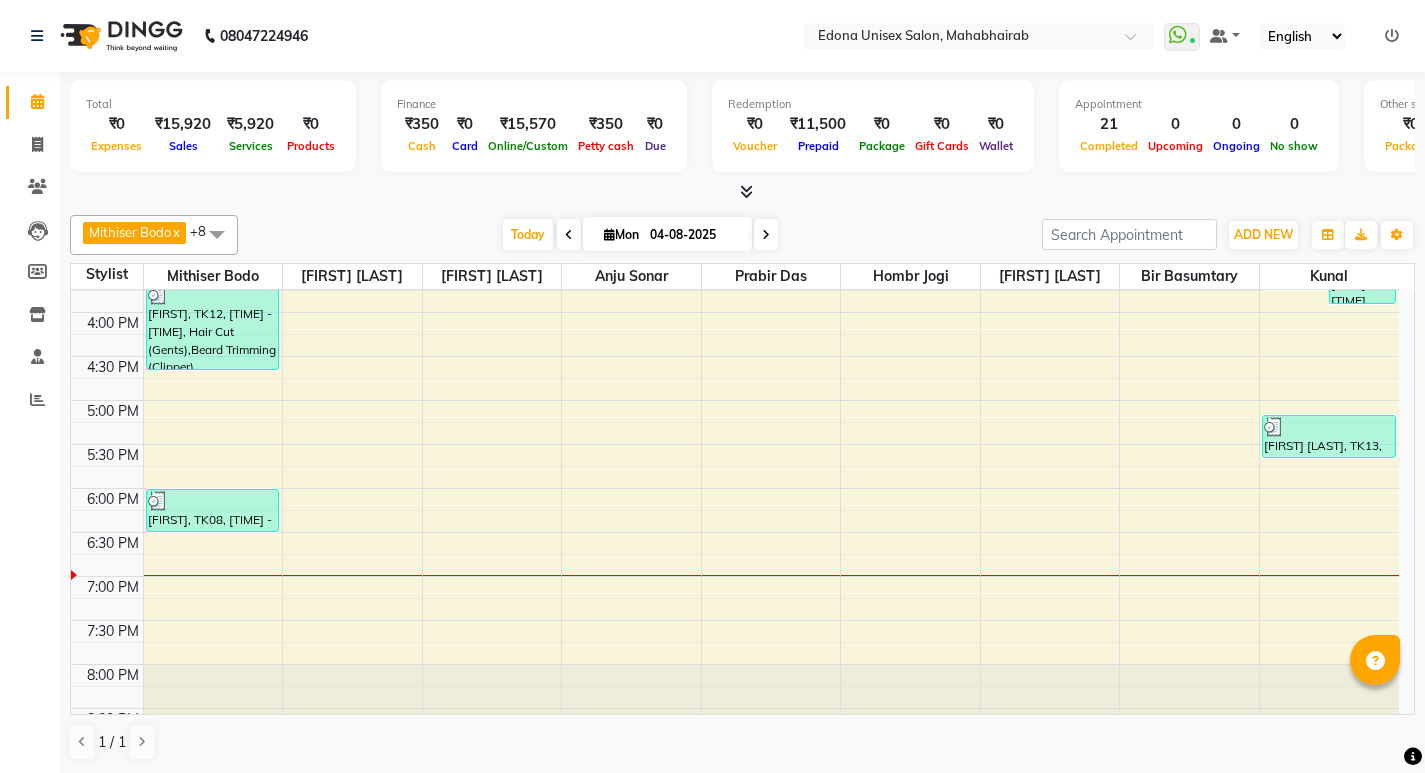 click at bounding box center [742, 192] 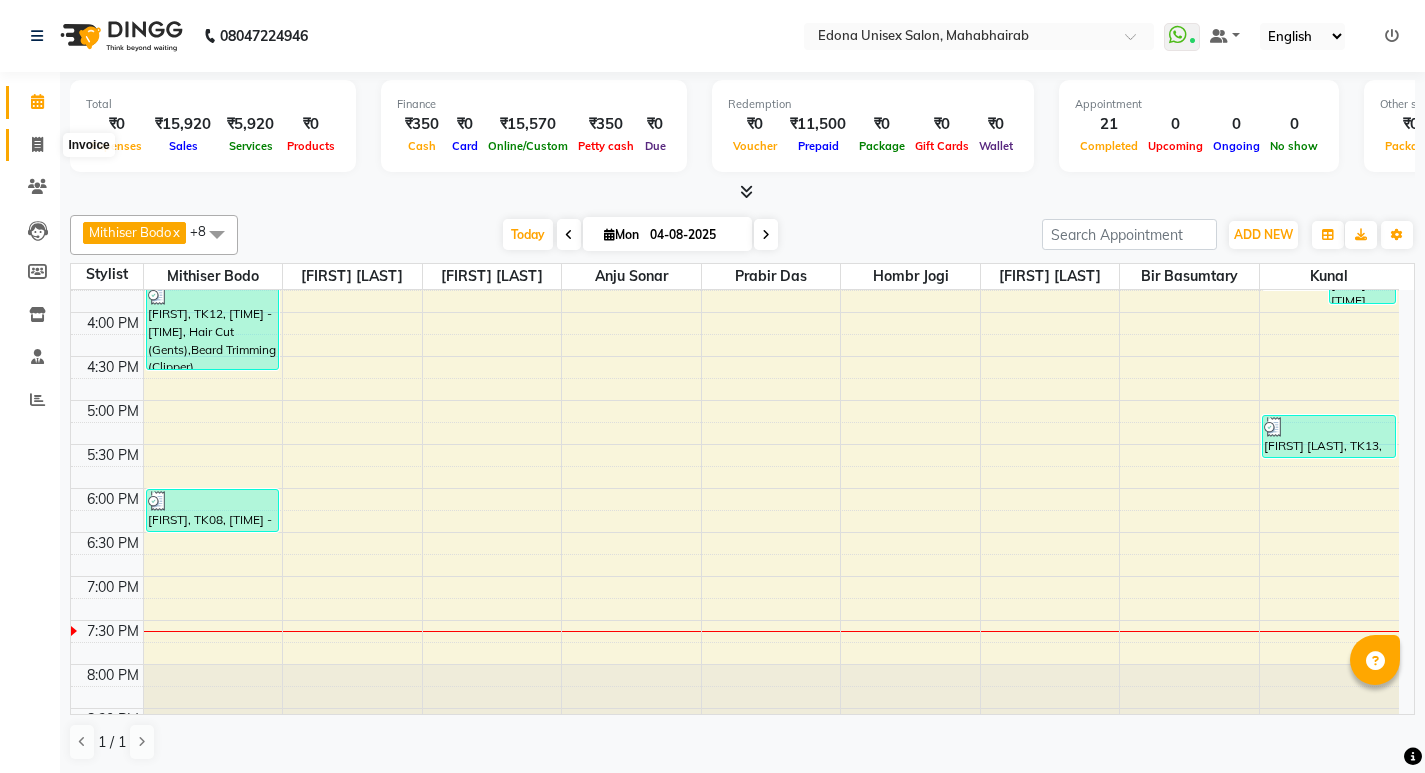click 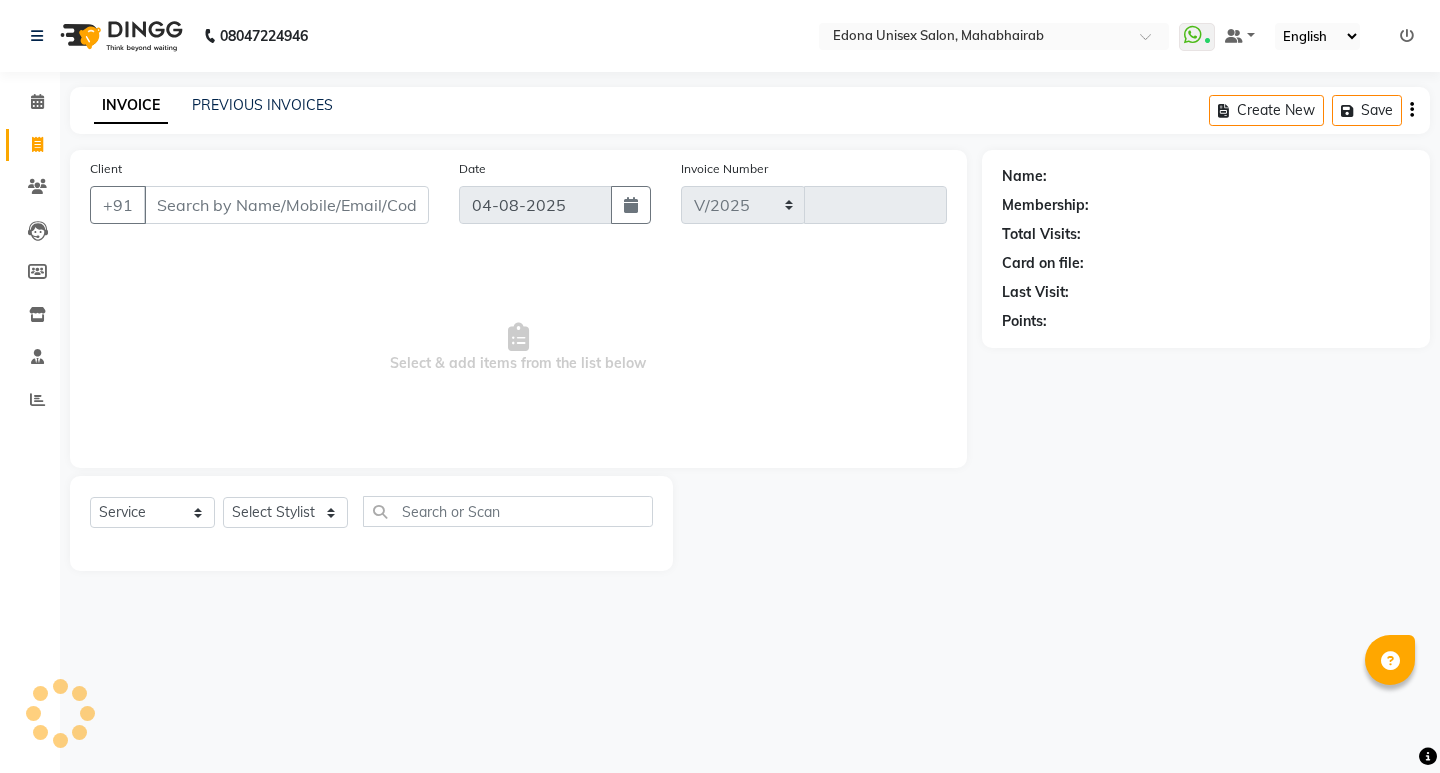 select on "5393" 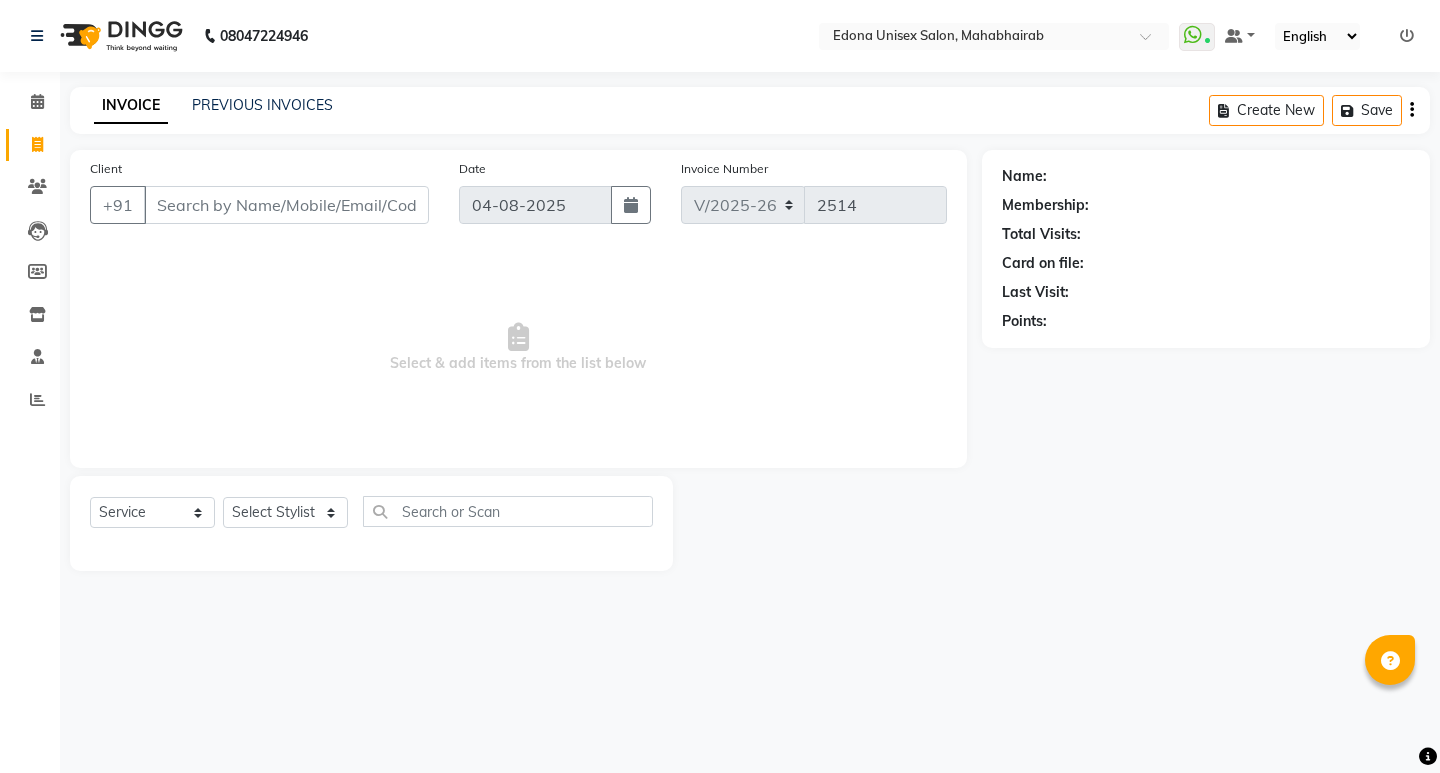 click on "Select & add items from the list below" at bounding box center [518, 348] 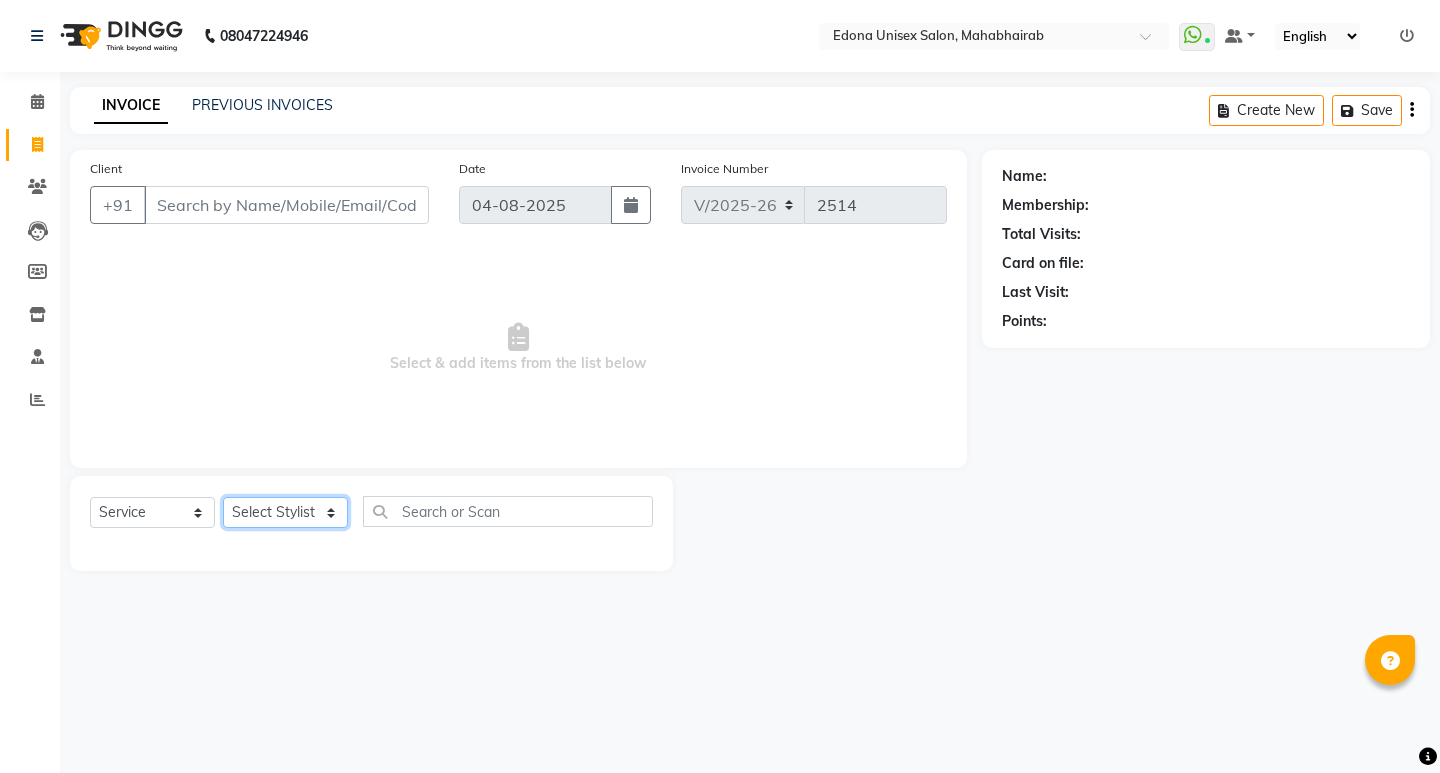 click on "Select Stylist" 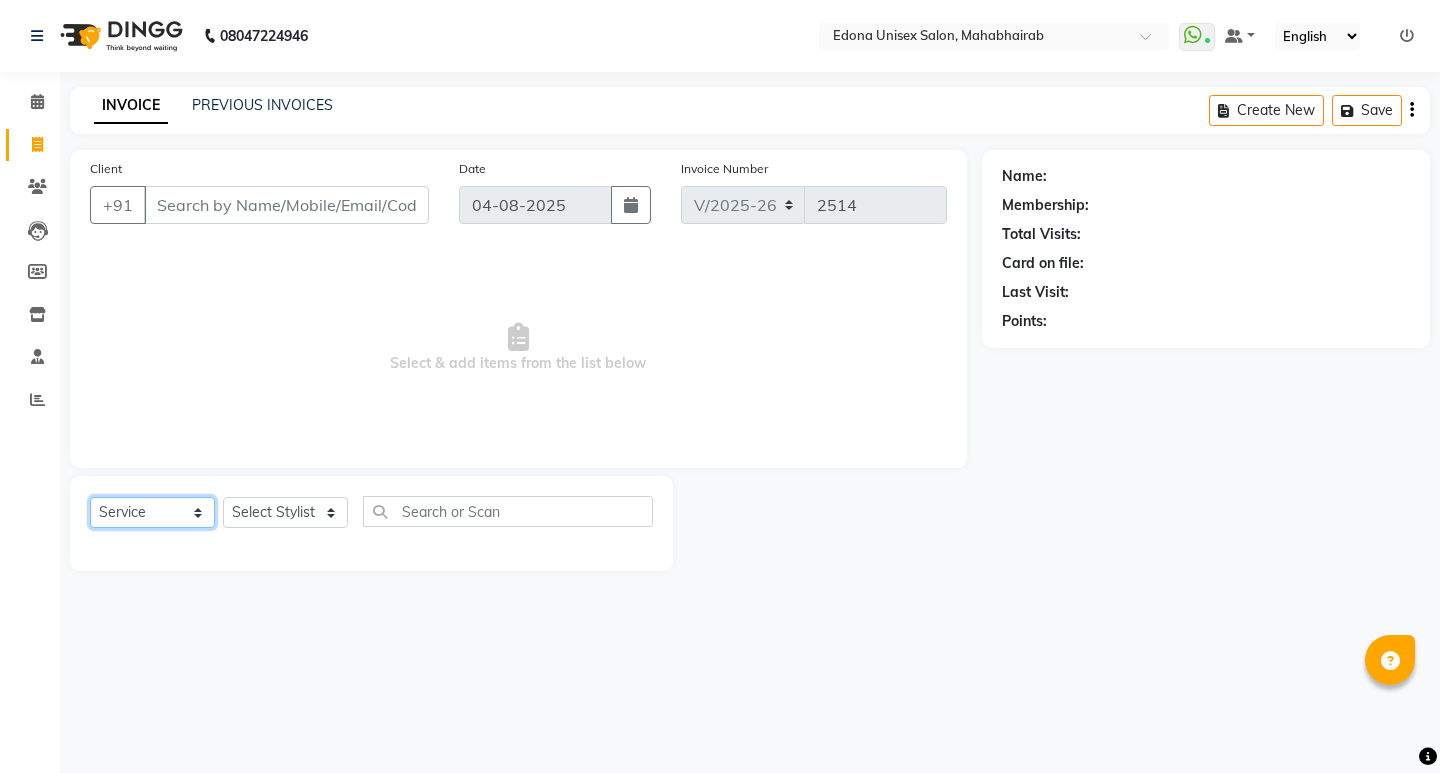 click on "Select  Service  Product  Membership  Package Voucher Prepaid Gift Card" 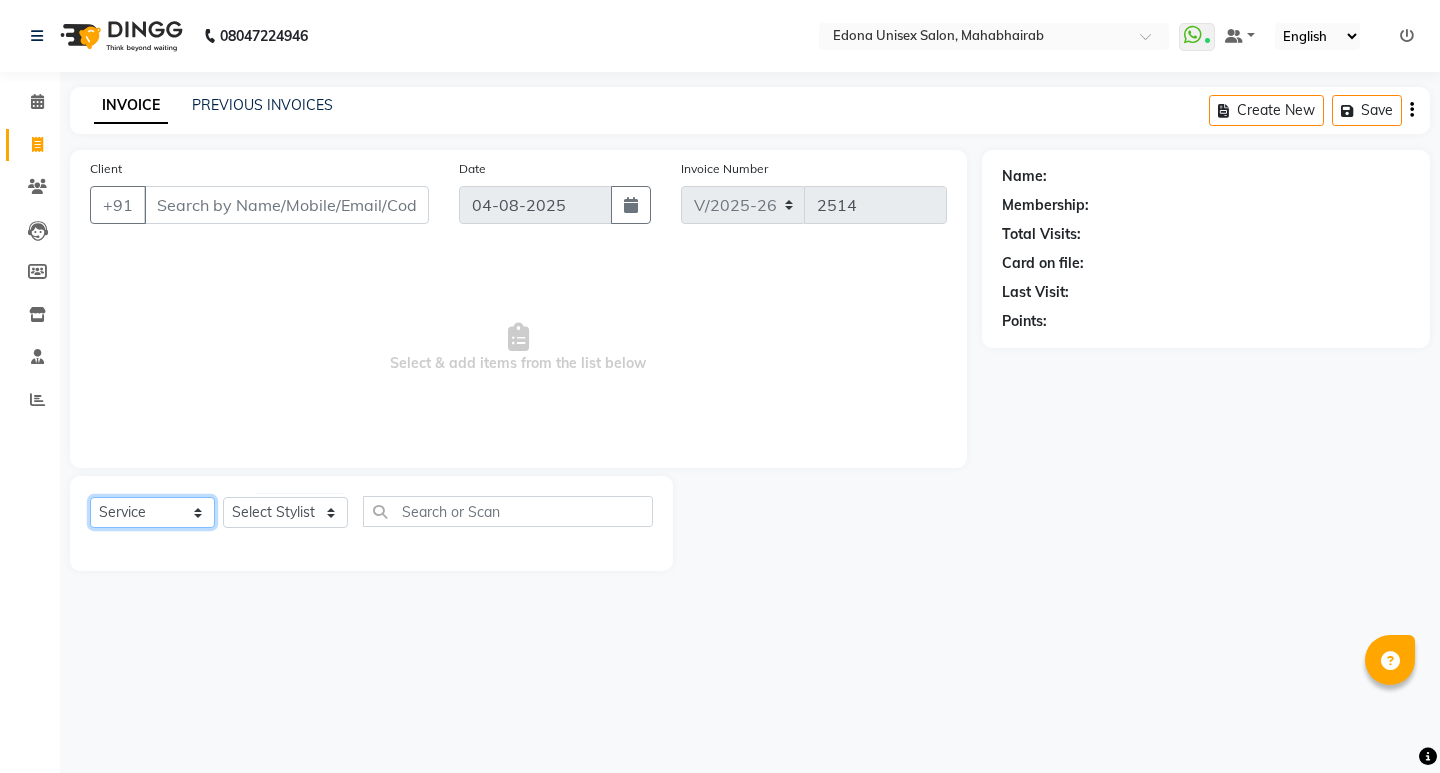 select on "P" 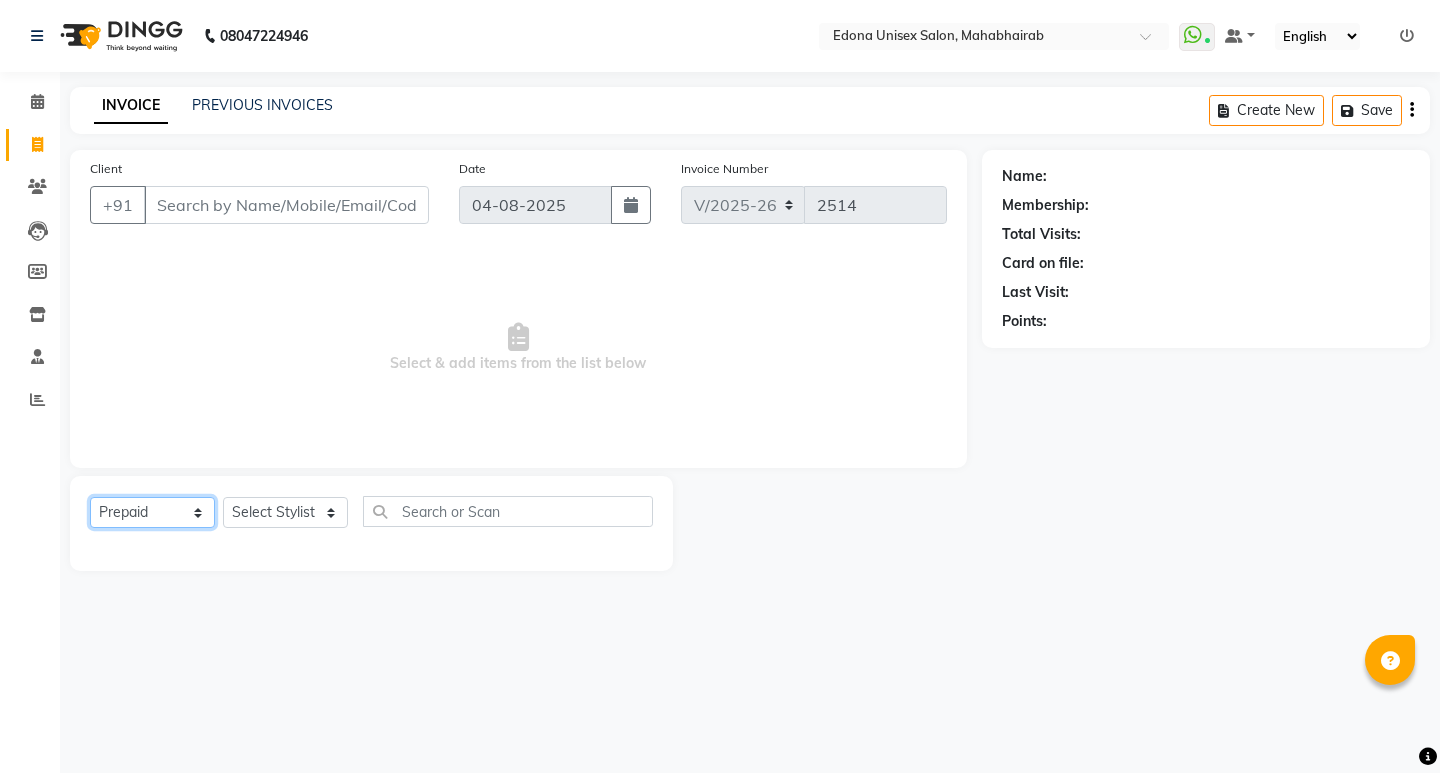click on "Select  Service  Product  Membership  Package Voucher Prepaid Gift Card" 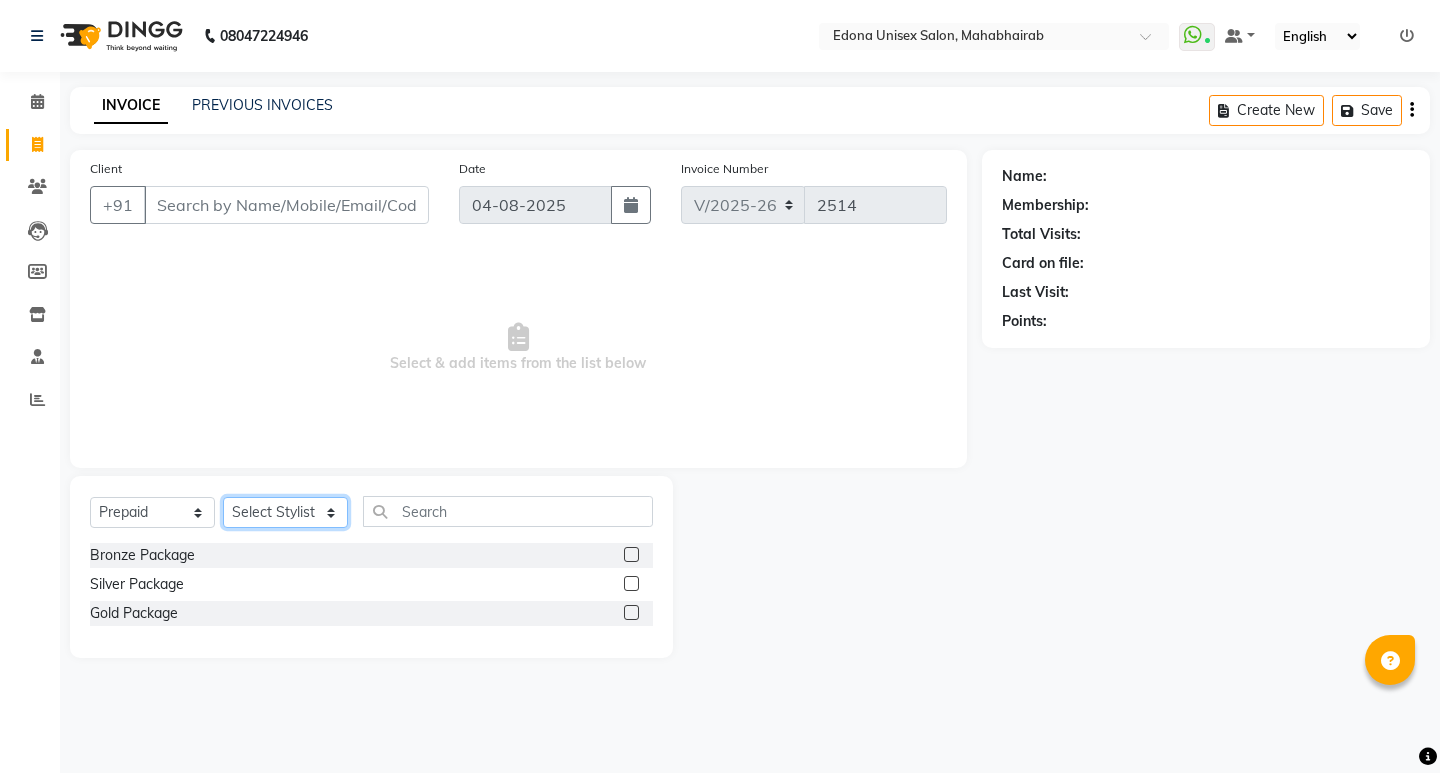 click on "Select Stylist Admin Anju Sonar Bir Basumtary Bishal Bharma Hemen Daimari Hombr Jogi Jenny kayina Kriti Kunal Lokesh Verma Mithiser Bodo Monisha Goyari Neha Pahi Prabir Das Rashmi Basumtary Reshma Sultana Roselin Basumtary Sumitra Subba" 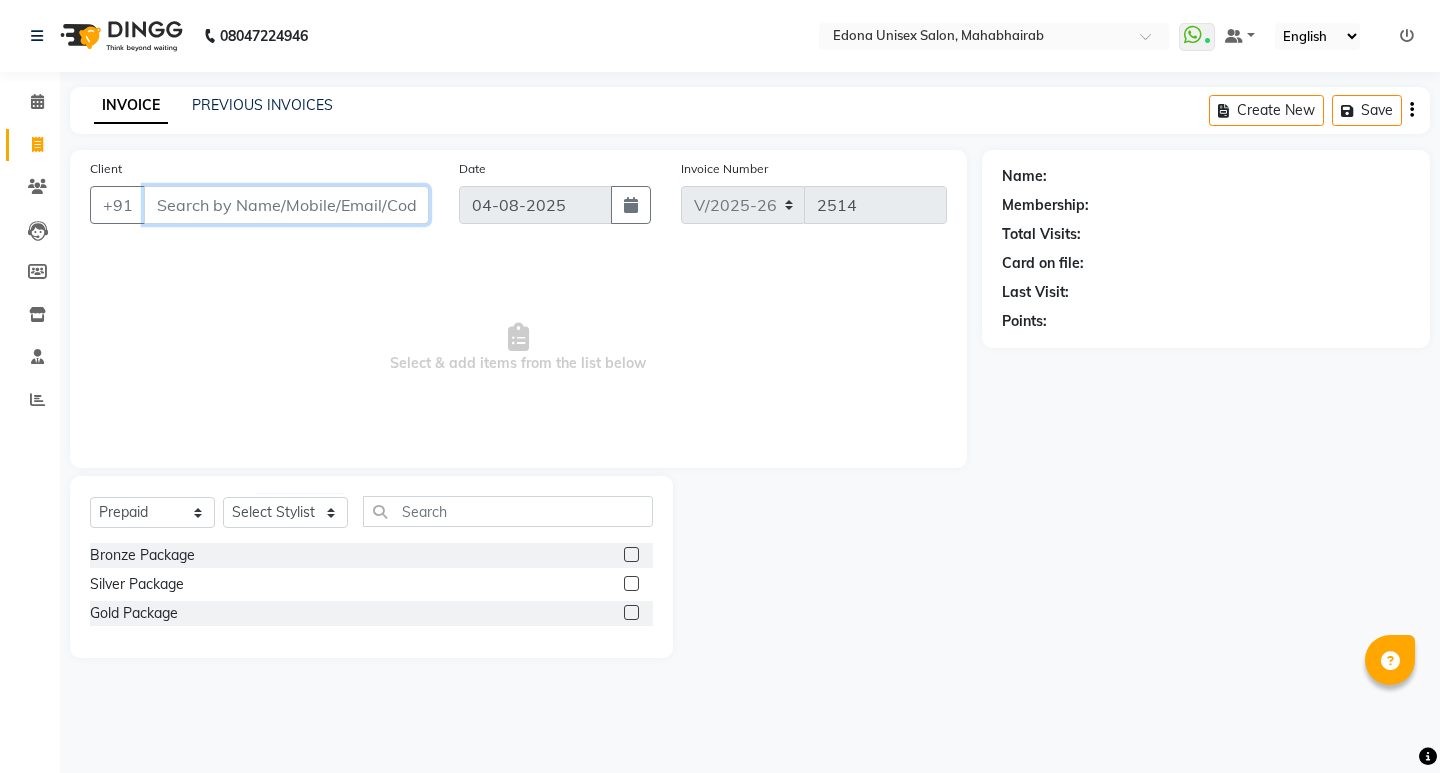 click on "Client" at bounding box center (286, 205) 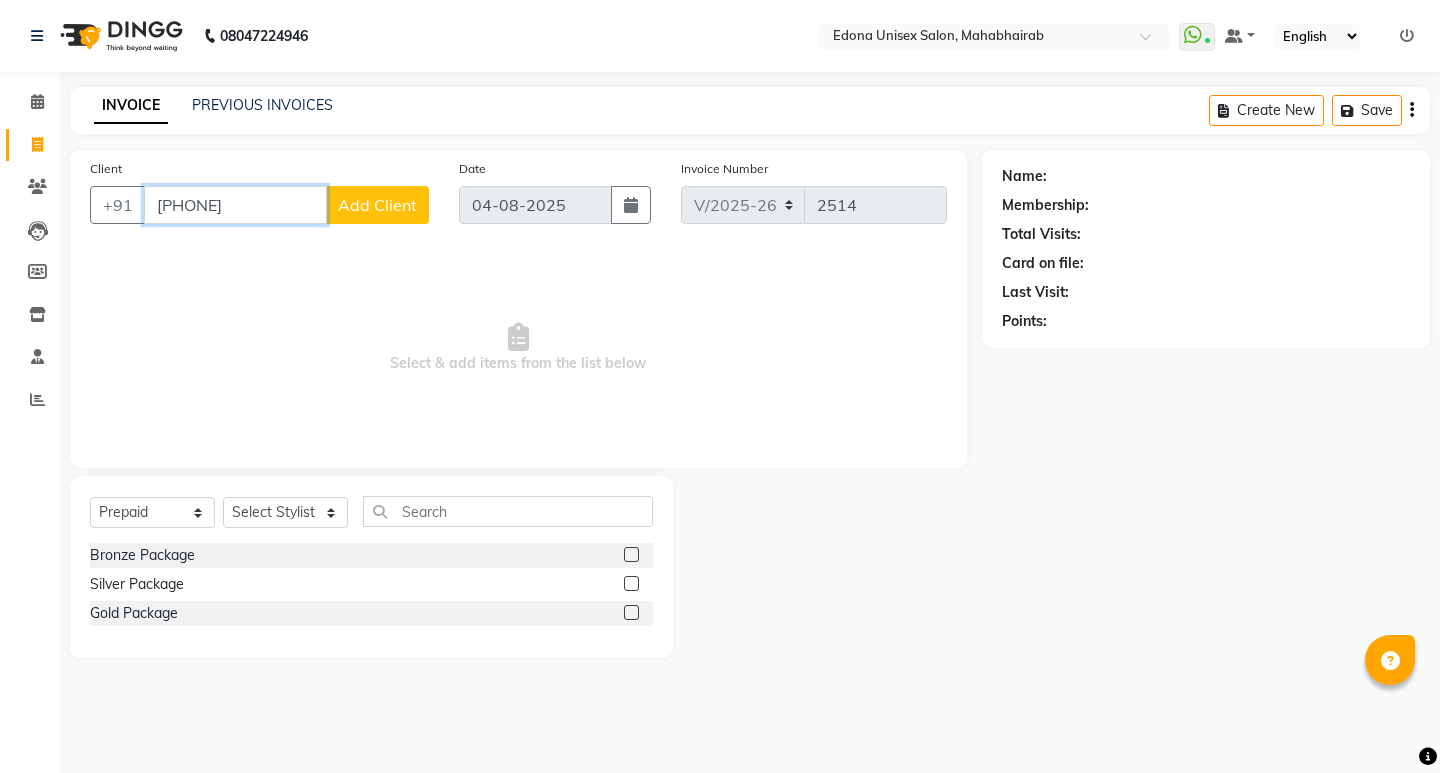 type on "[PHONE]" 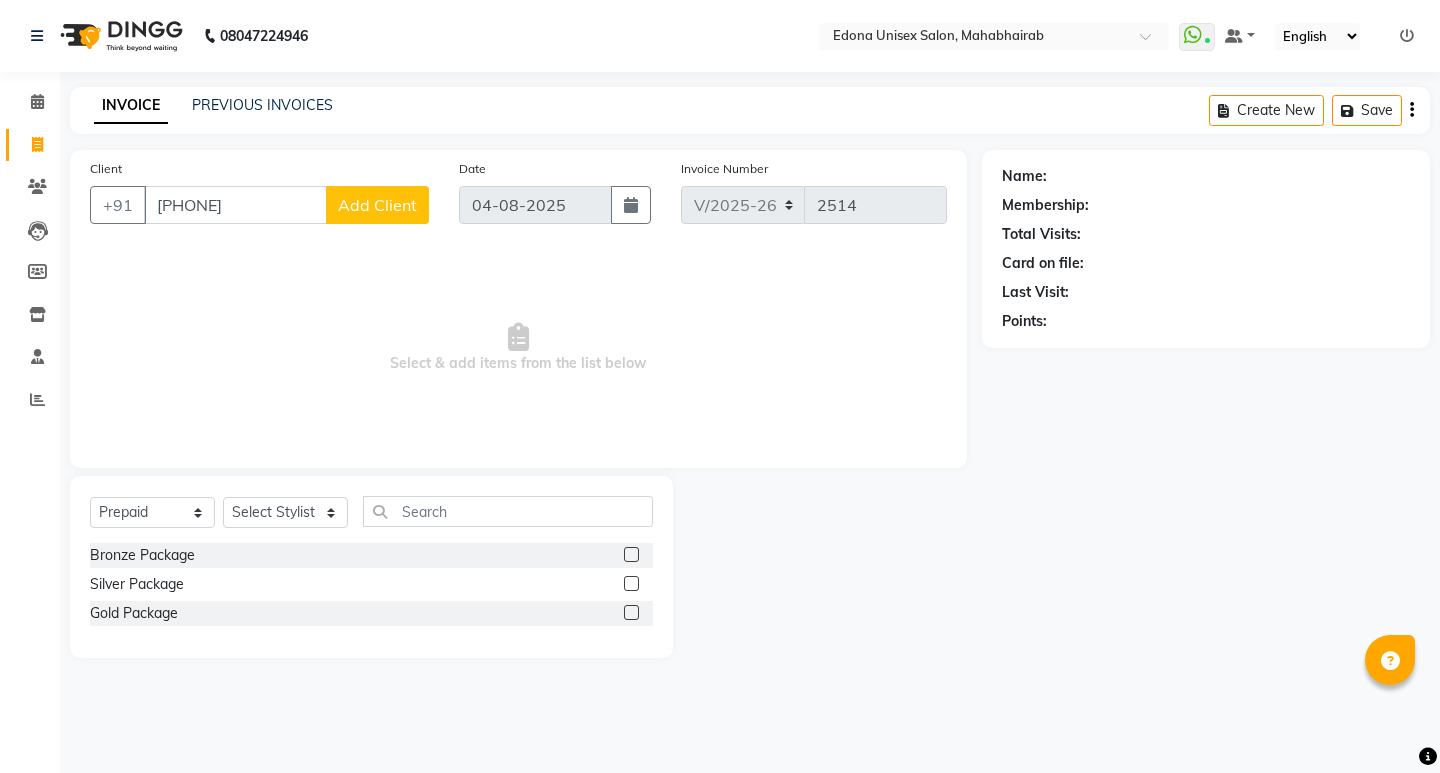 click on "Add Client" 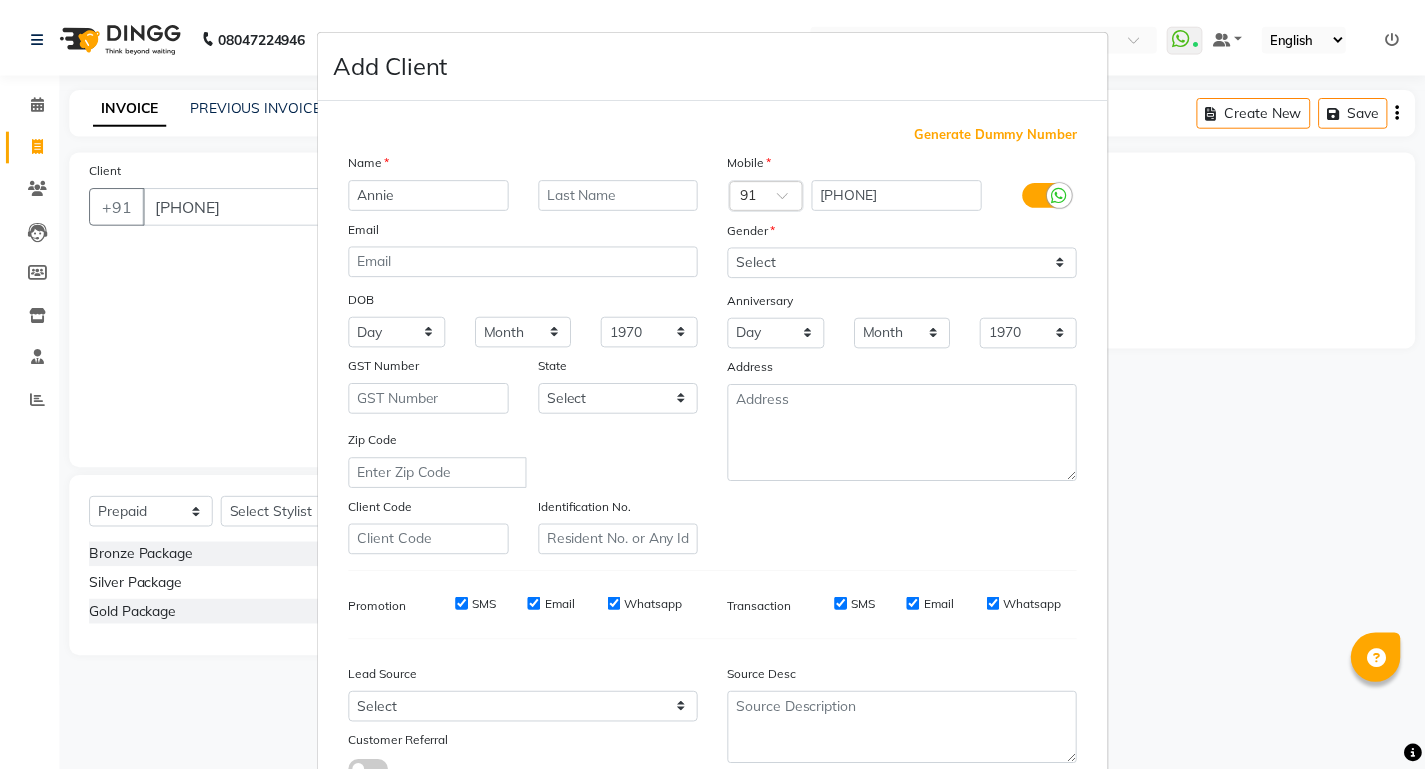 scroll, scrollTop: 150, scrollLeft: 0, axis: vertical 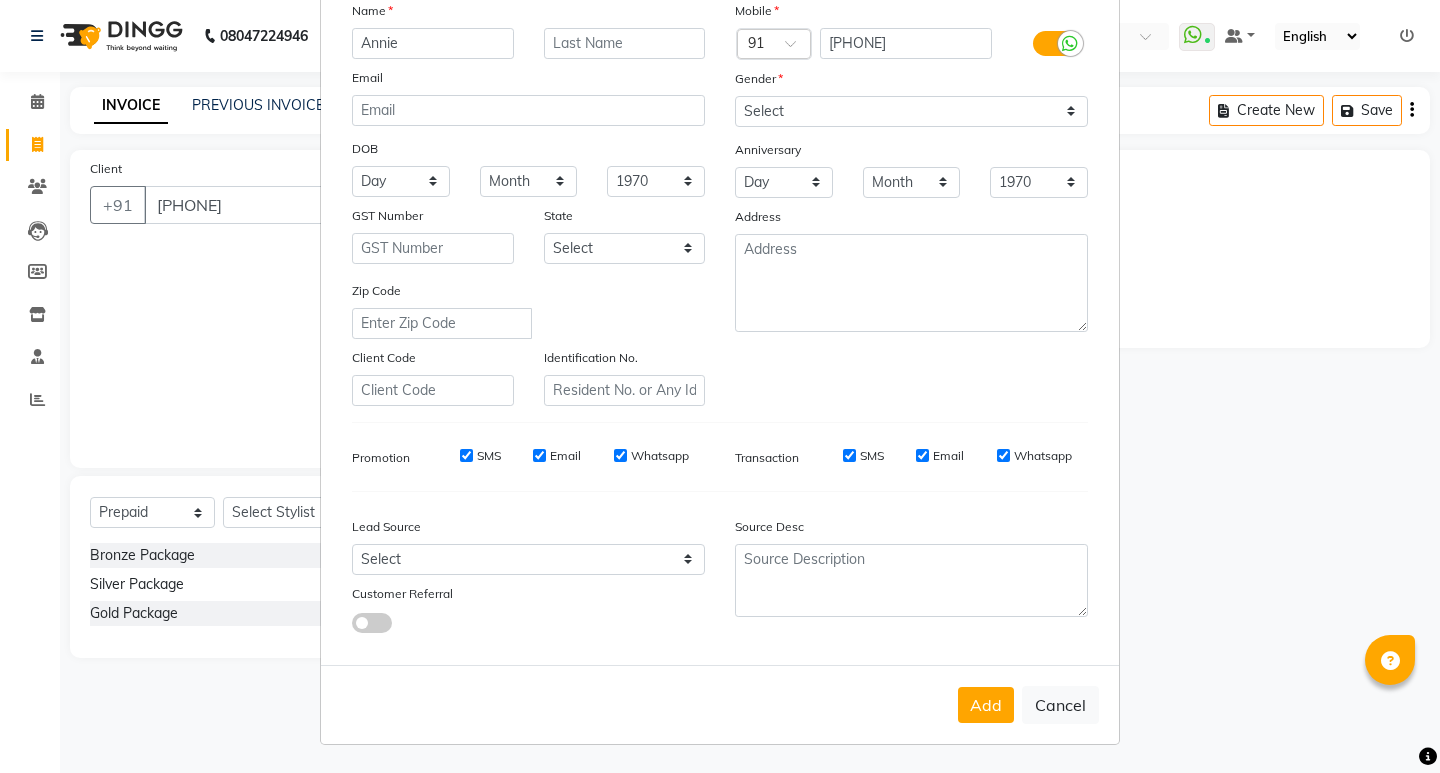type on "Annie" 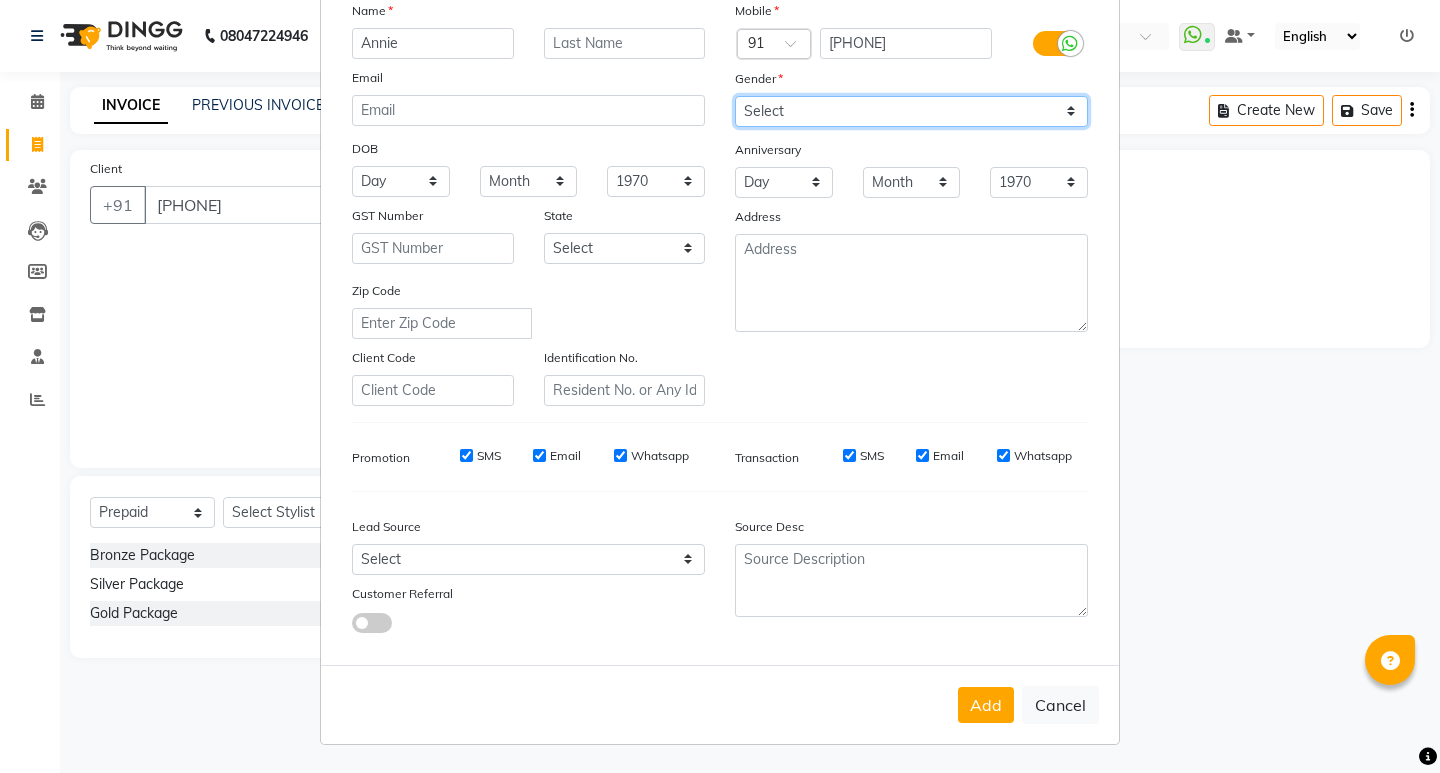 click on "Select Male Female Other Prefer Not To Say" at bounding box center [911, 111] 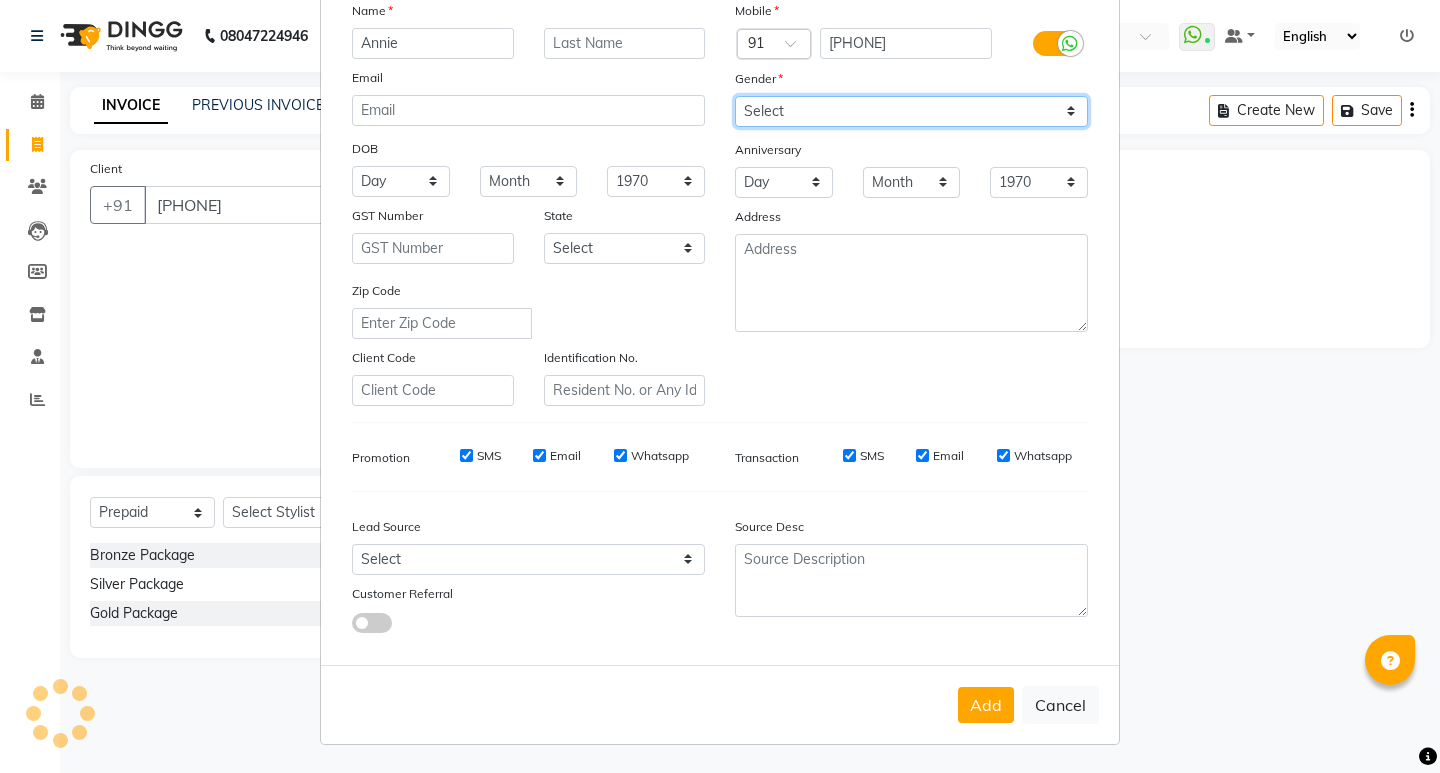 select on "female" 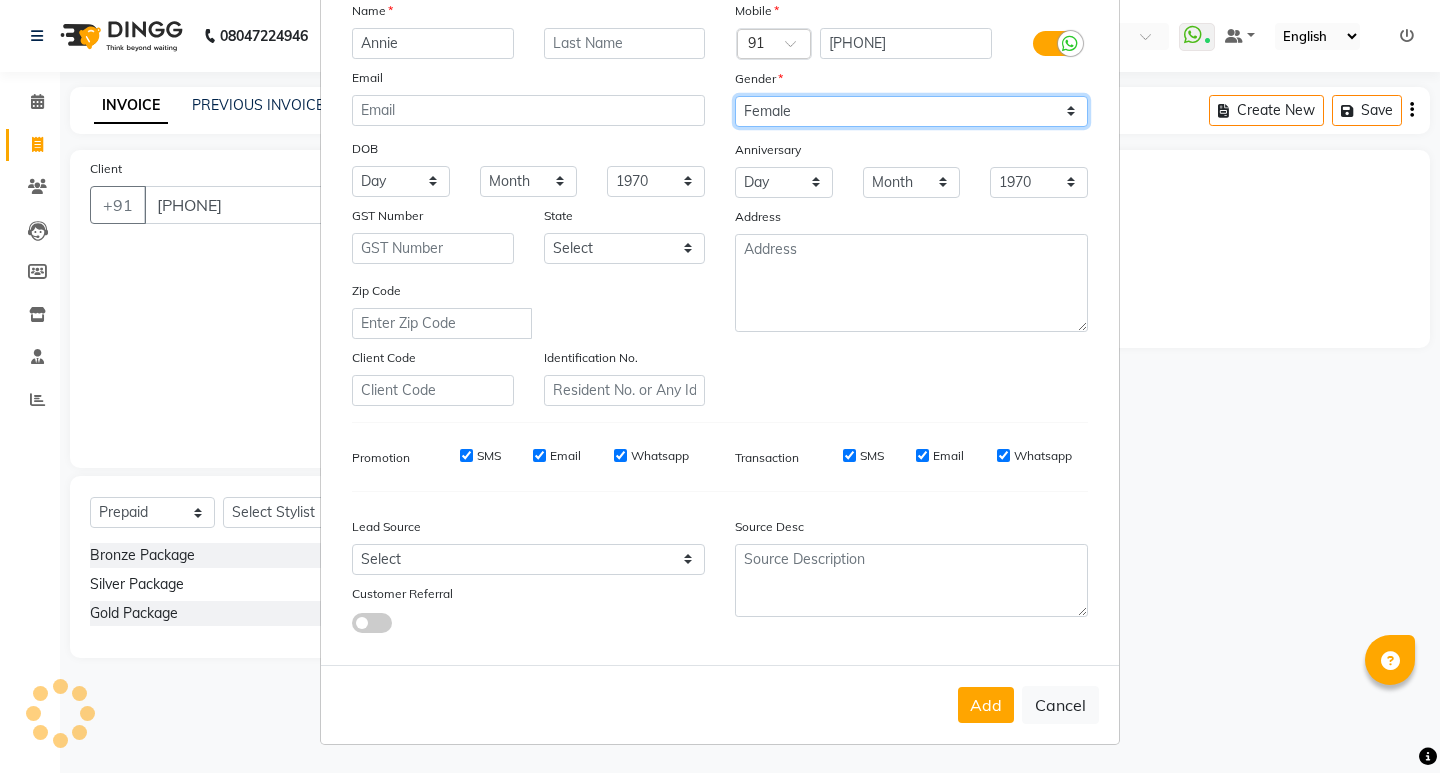 click on "Select Male Female Other Prefer Not To Say" at bounding box center (911, 111) 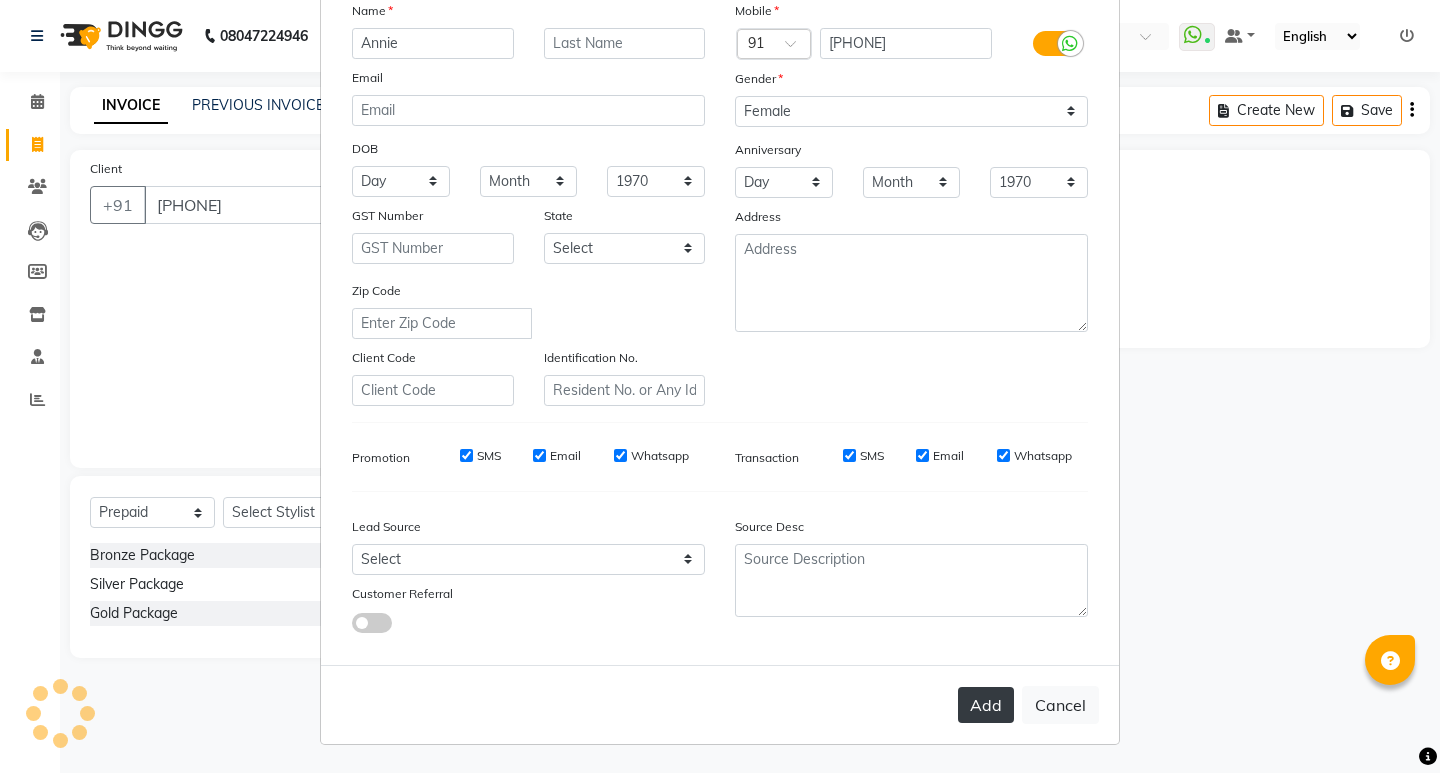 click on "Add" at bounding box center (986, 705) 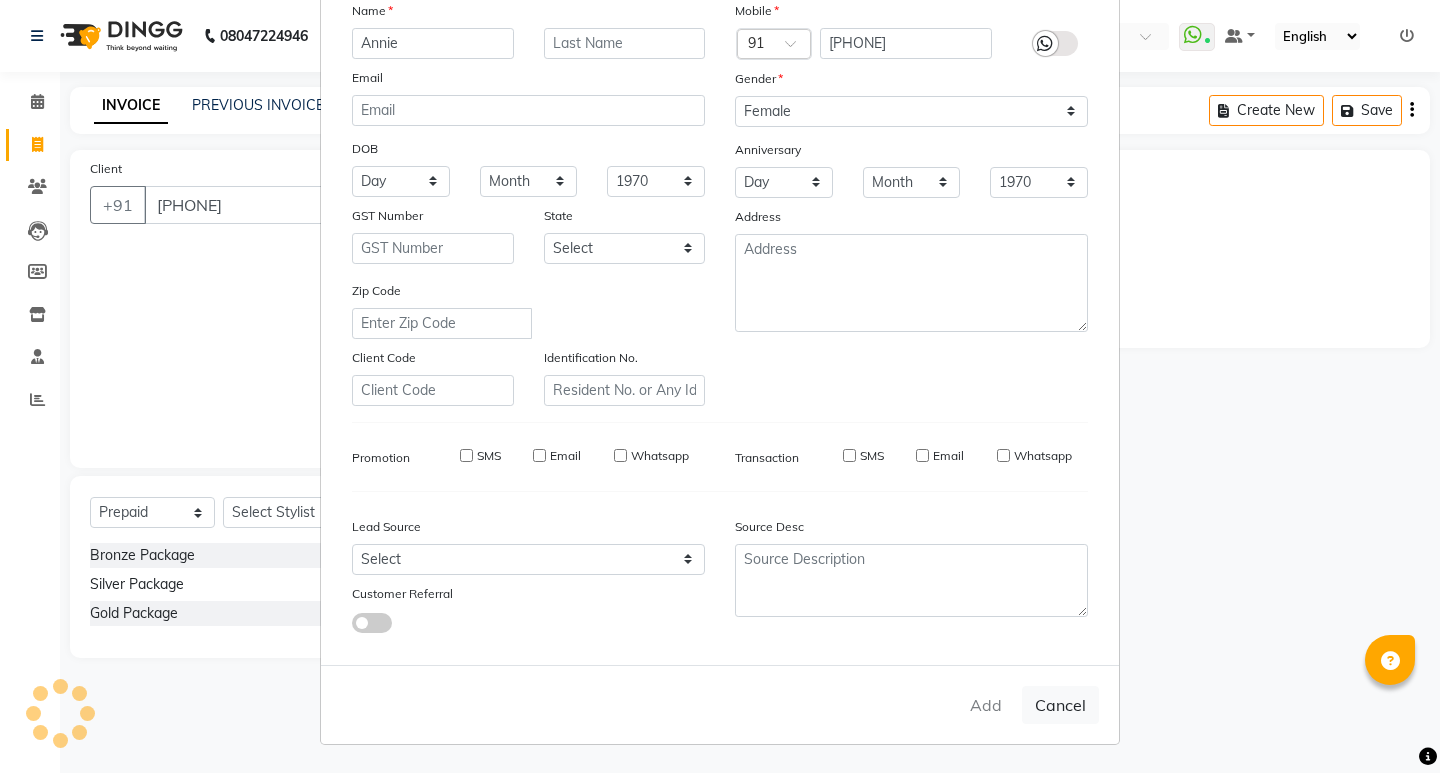 type 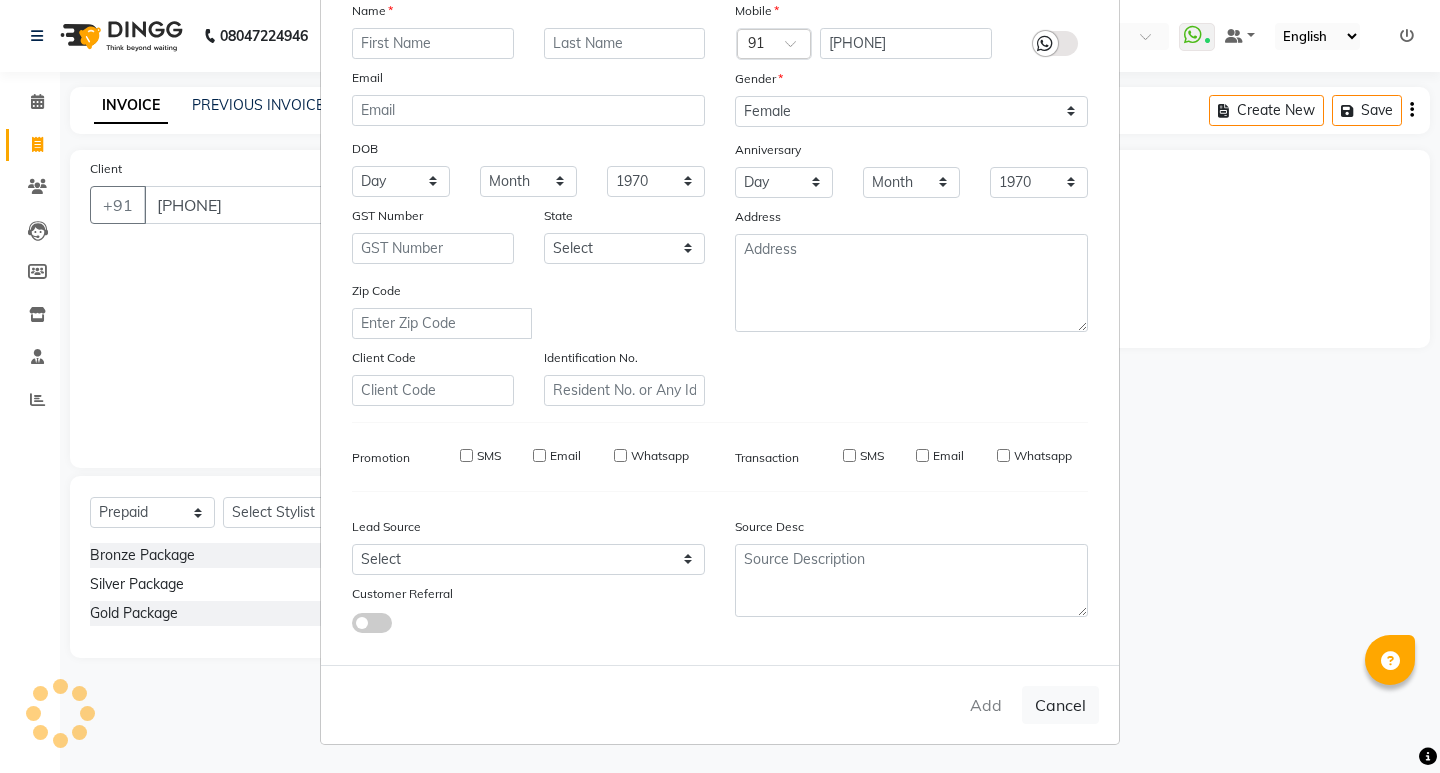select 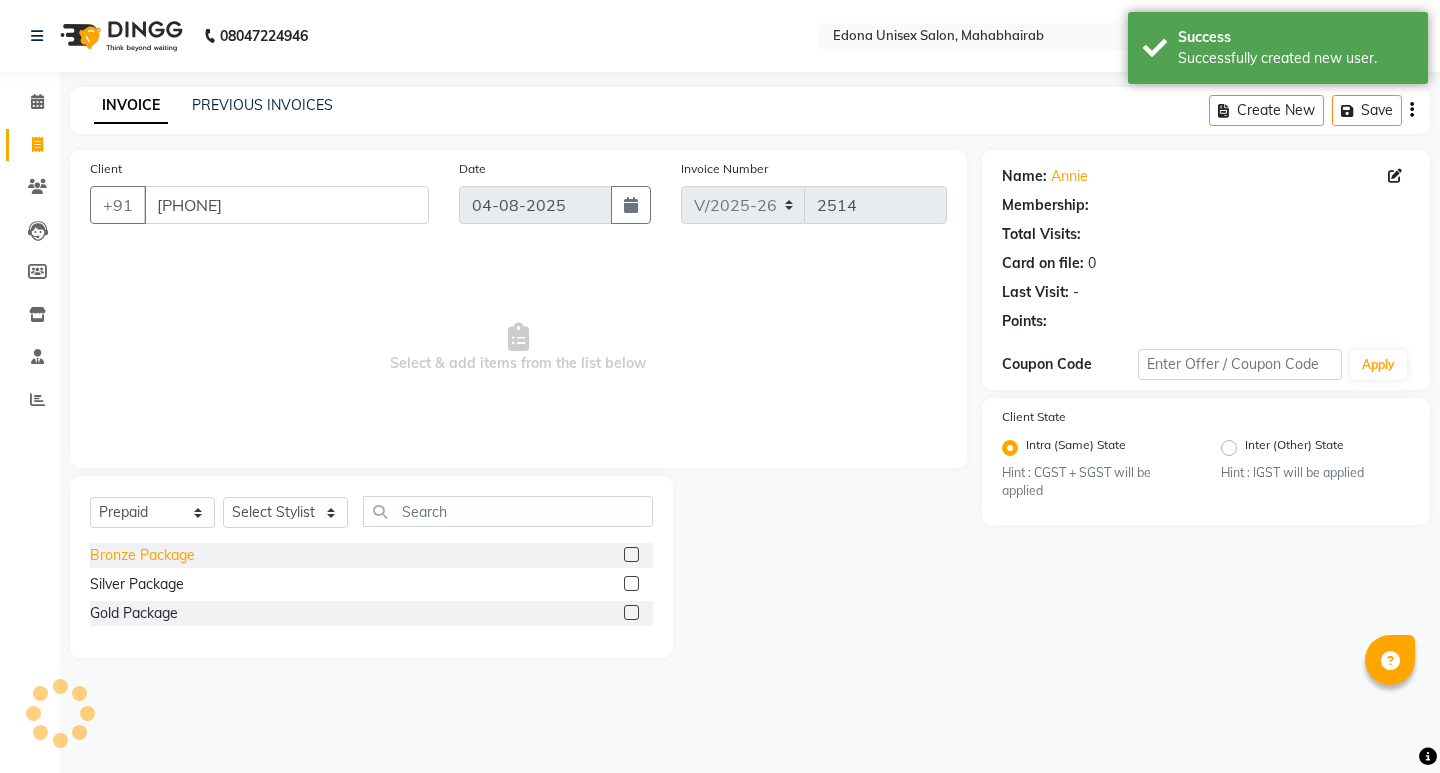 click on "Bronze Package" 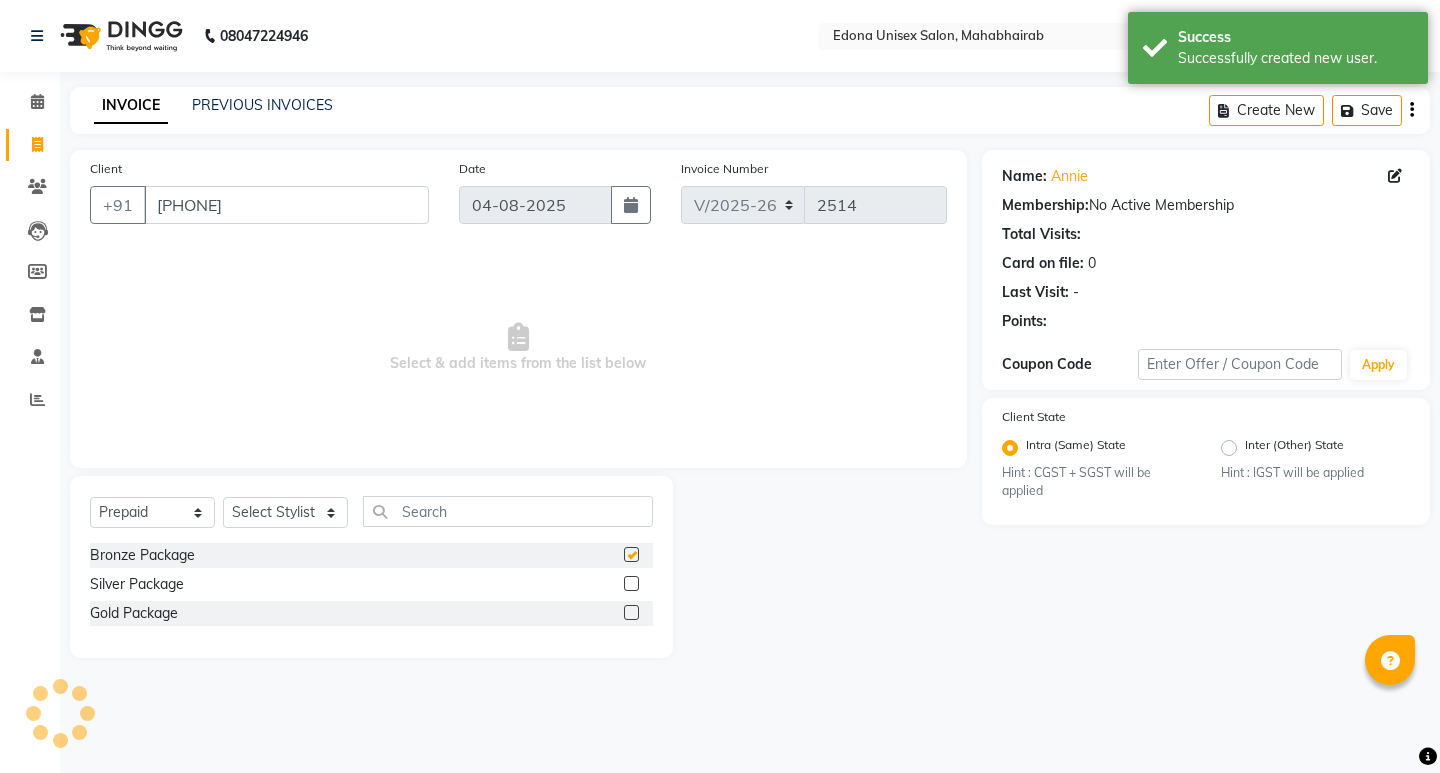 checkbox on "false" 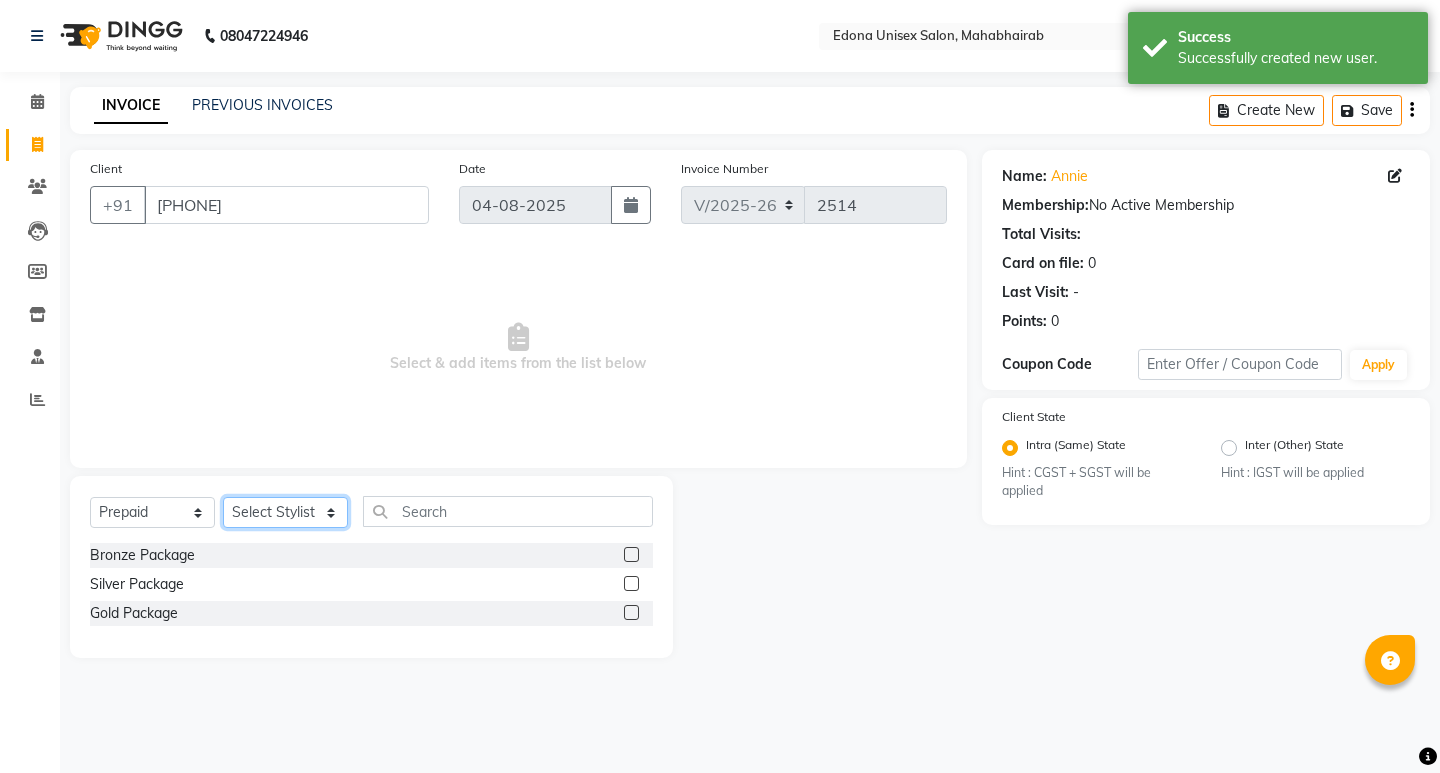 click on "Select Stylist Admin Anju Sonar Bir Basumtary Bishal Bharma Hemen Daimari Hombr Jogi Jenny kayina Kriti Kunal Lokesh Verma Mithiser Bodo Monisha Goyari Neha Pahi Prabir Das Rashmi Basumtary Reshma Sultana Roselin Basumtary Sumitra Subba" 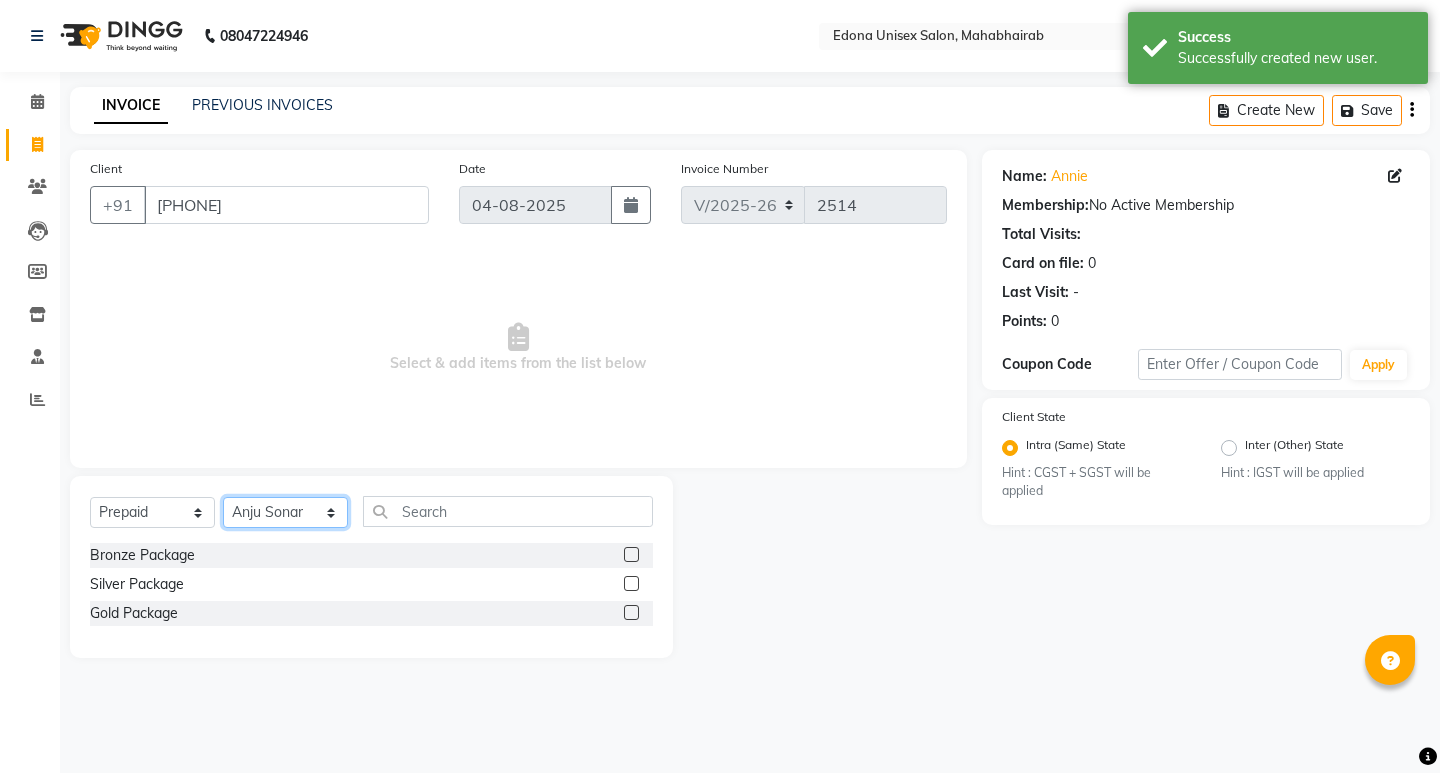 click on "Select Stylist Admin Anju Sonar Bir Basumtary Bishal Bharma Hemen Daimari Hombr Jogi Jenny kayina Kriti Kunal Lokesh Verma Mithiser Bodo Monisha Goyari Neha Pahi Prabir Das Rashmi Basumtary Reshma Sultana Roselin Basumtary Sumitra Subba" 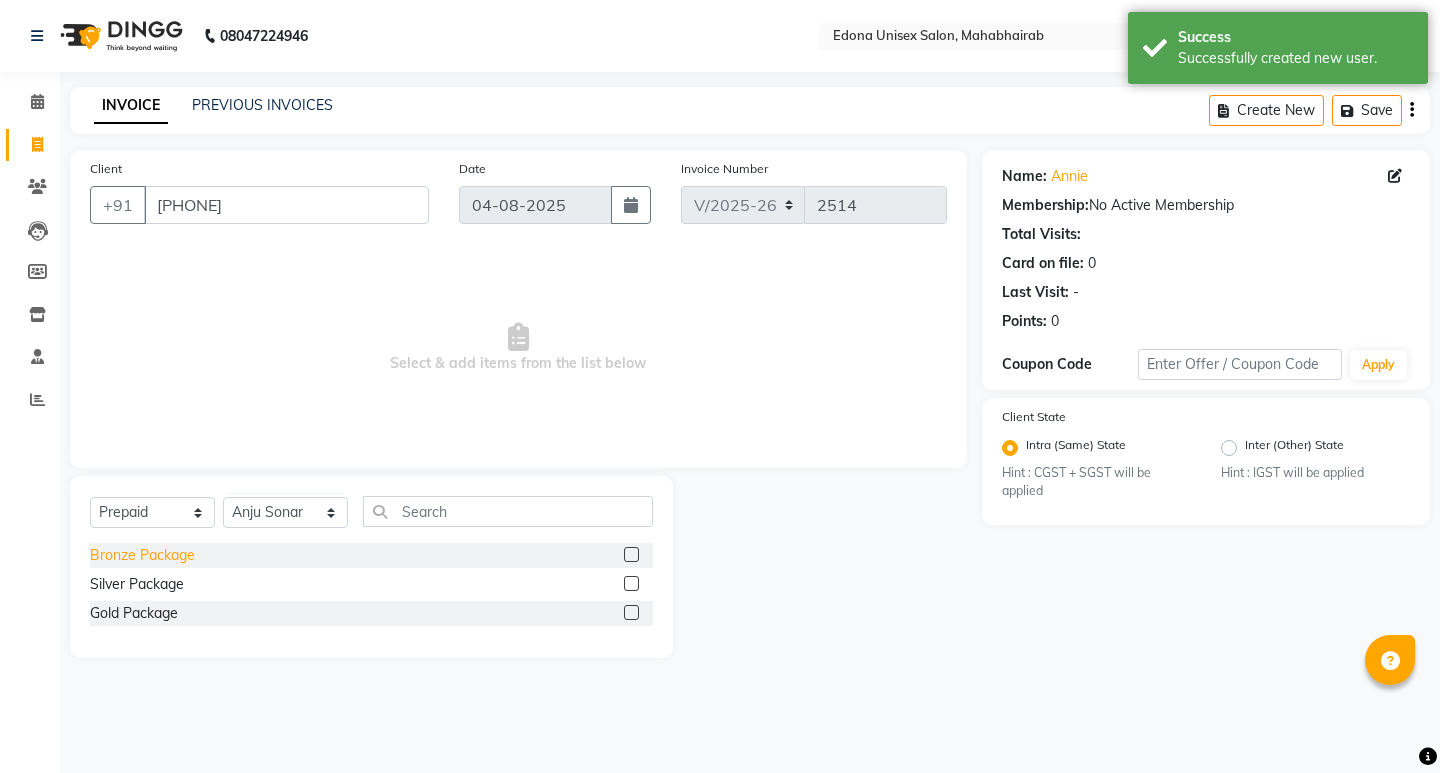 click on "Bronze Package" 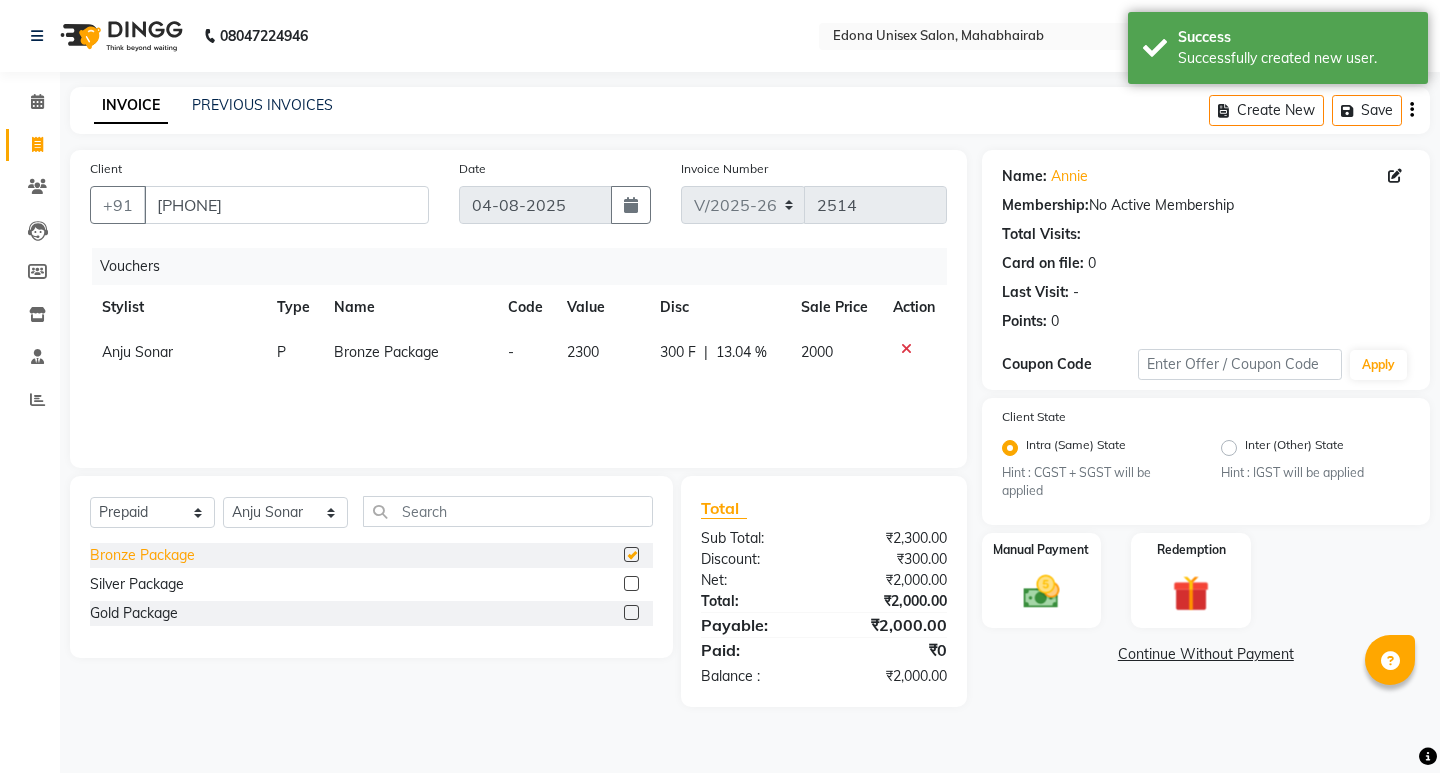 checkbox on "false" 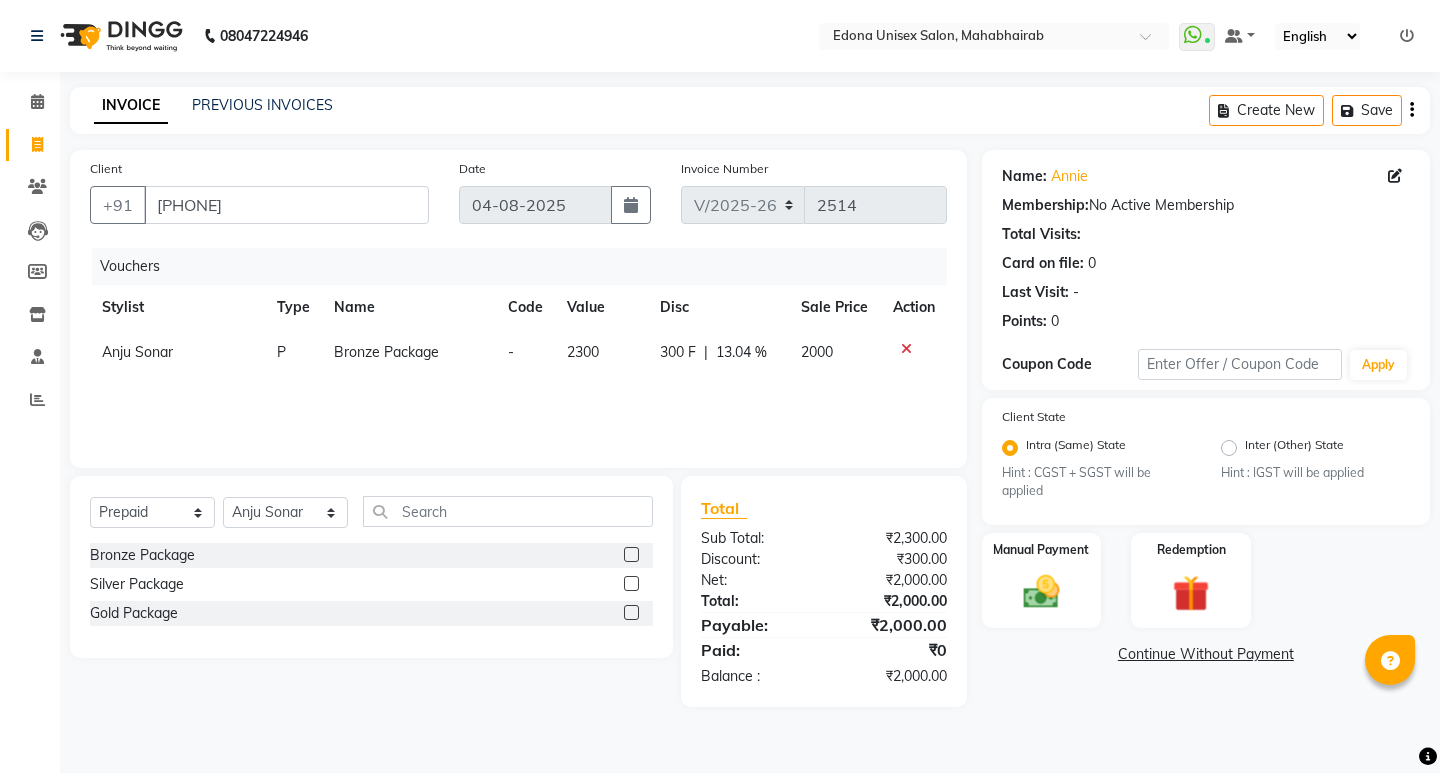 click on "Manual Payment" 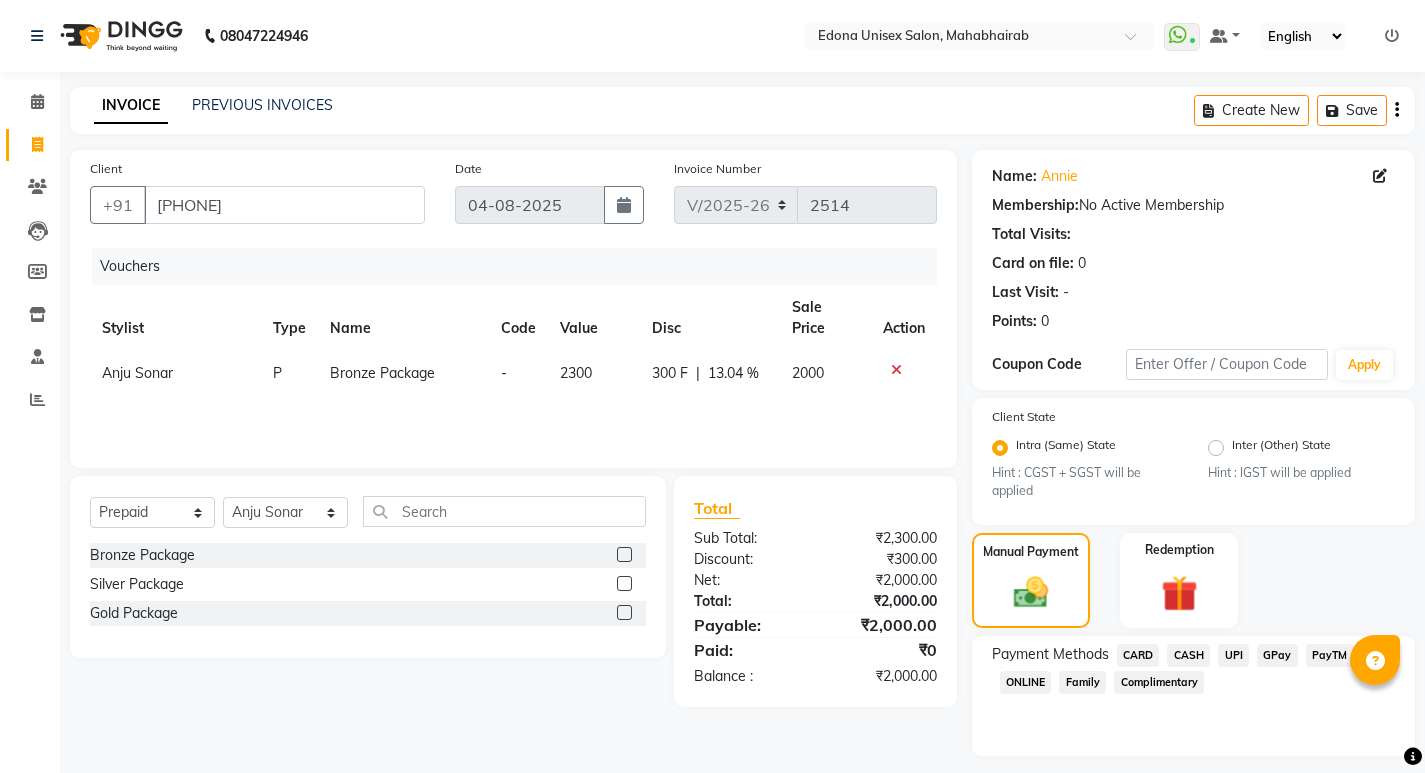click on "UPI" 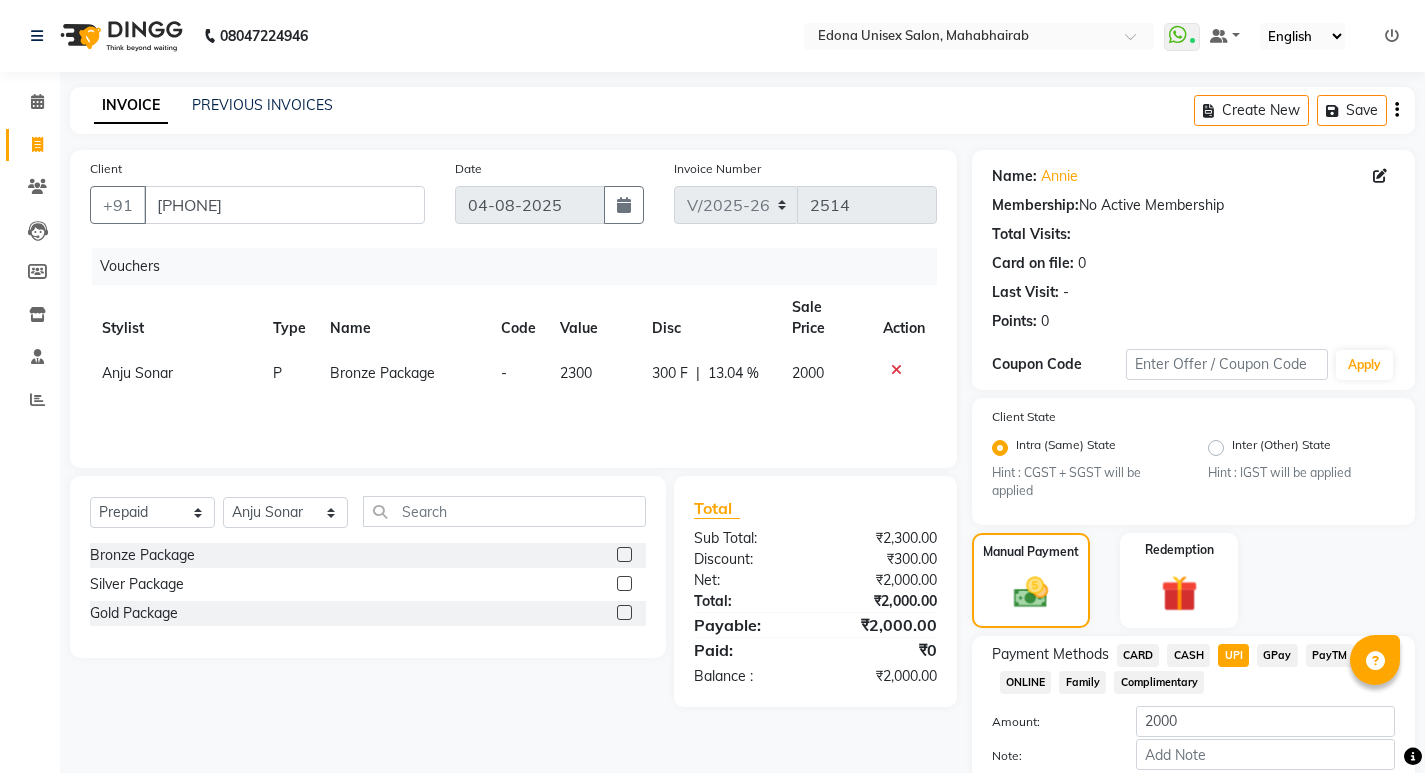 scroll, scrollTop: 110, scrollLeft: 0, axis: vertical 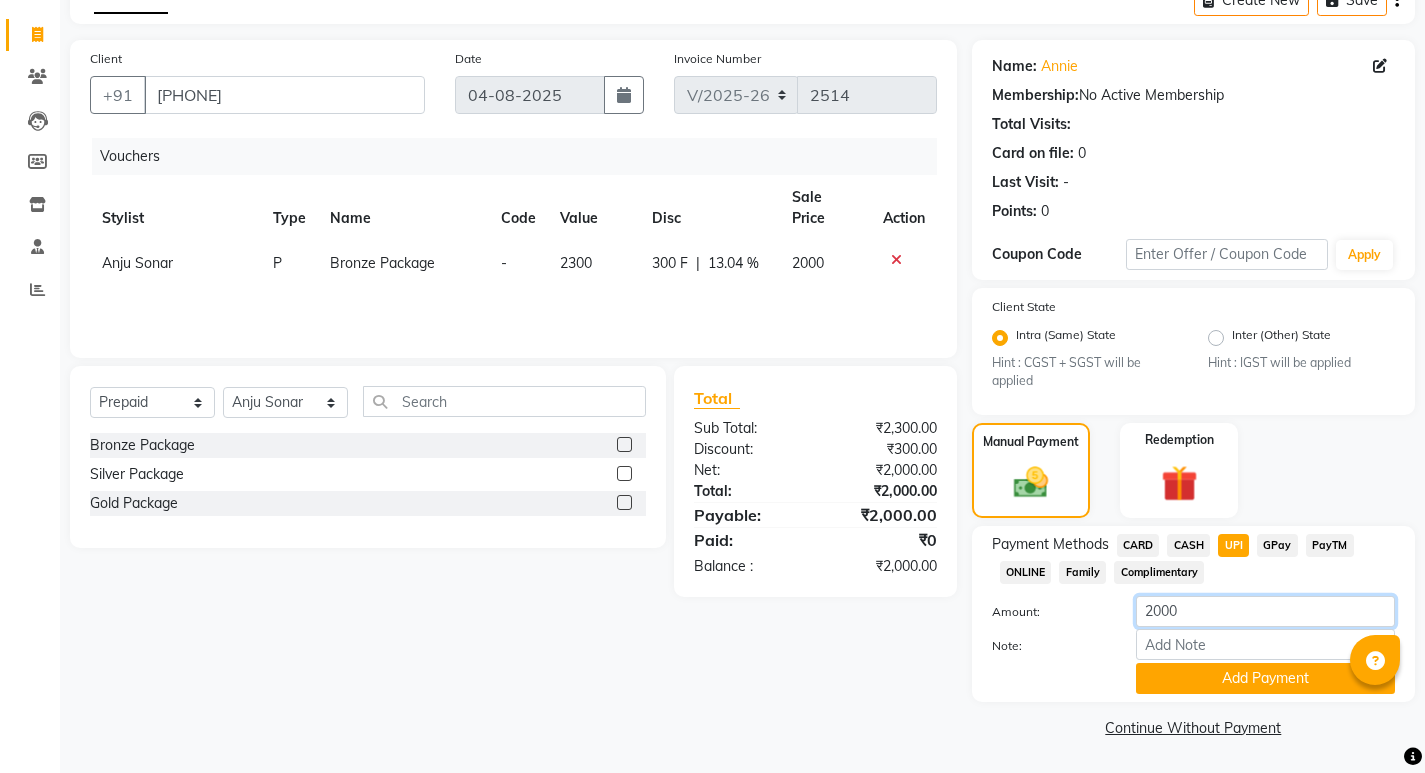 click on "2000" 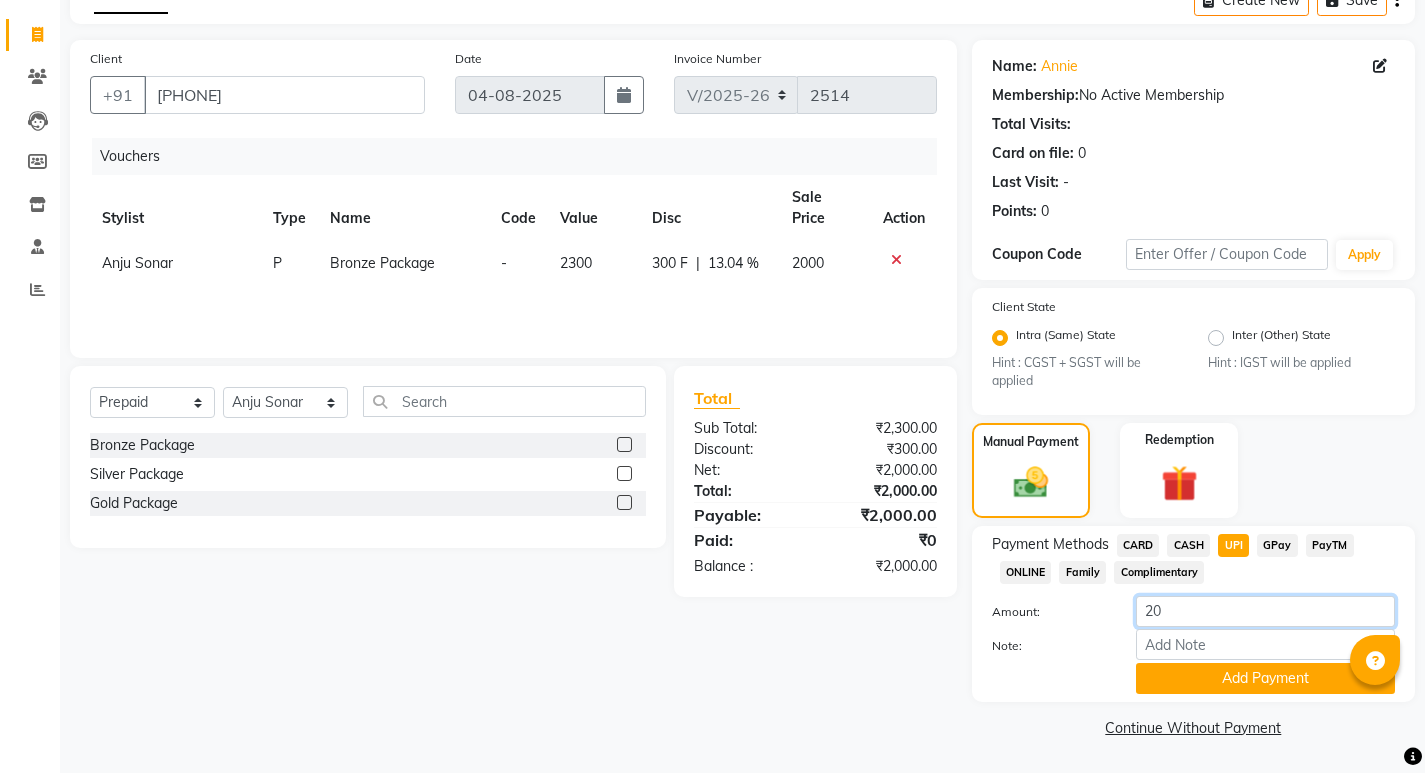 type on "2" 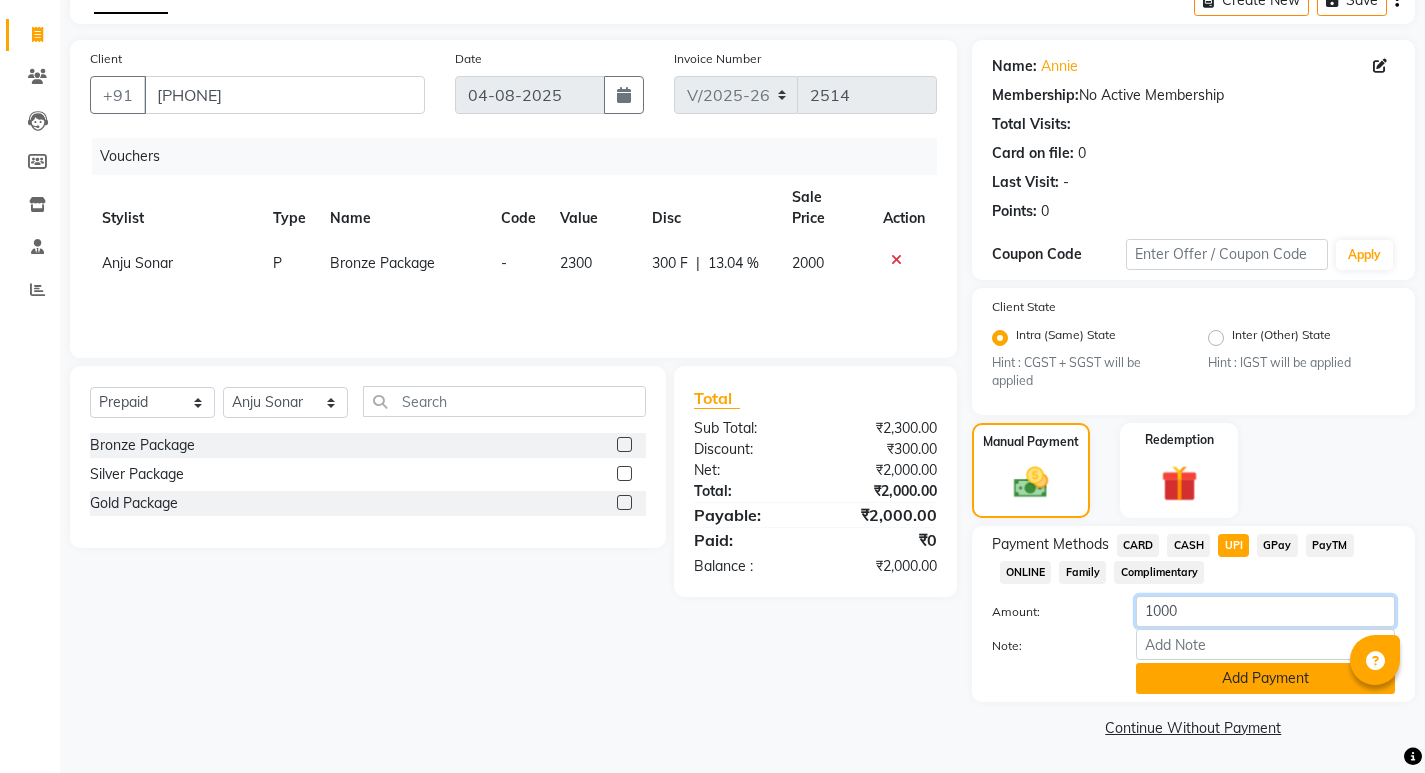 type on "1000" 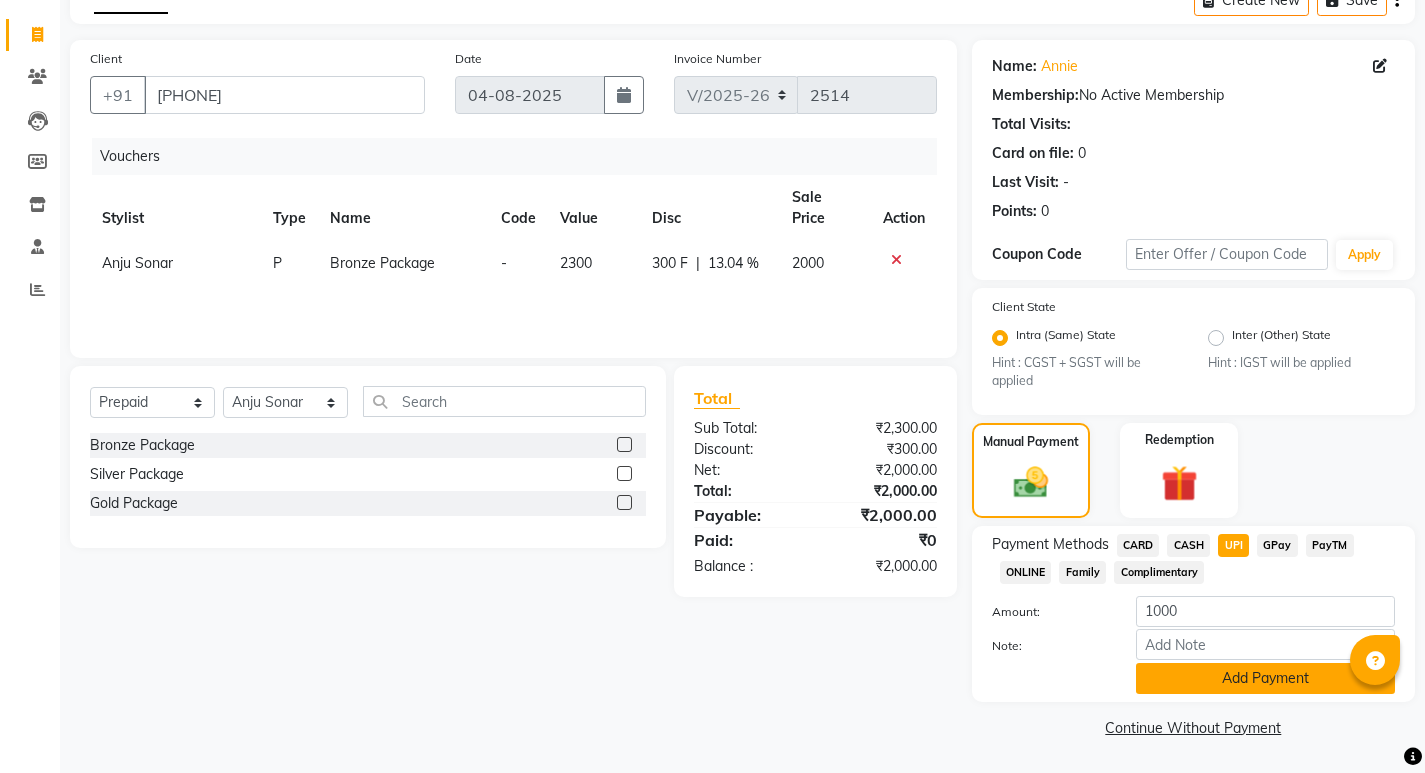 click on "Add Payment" 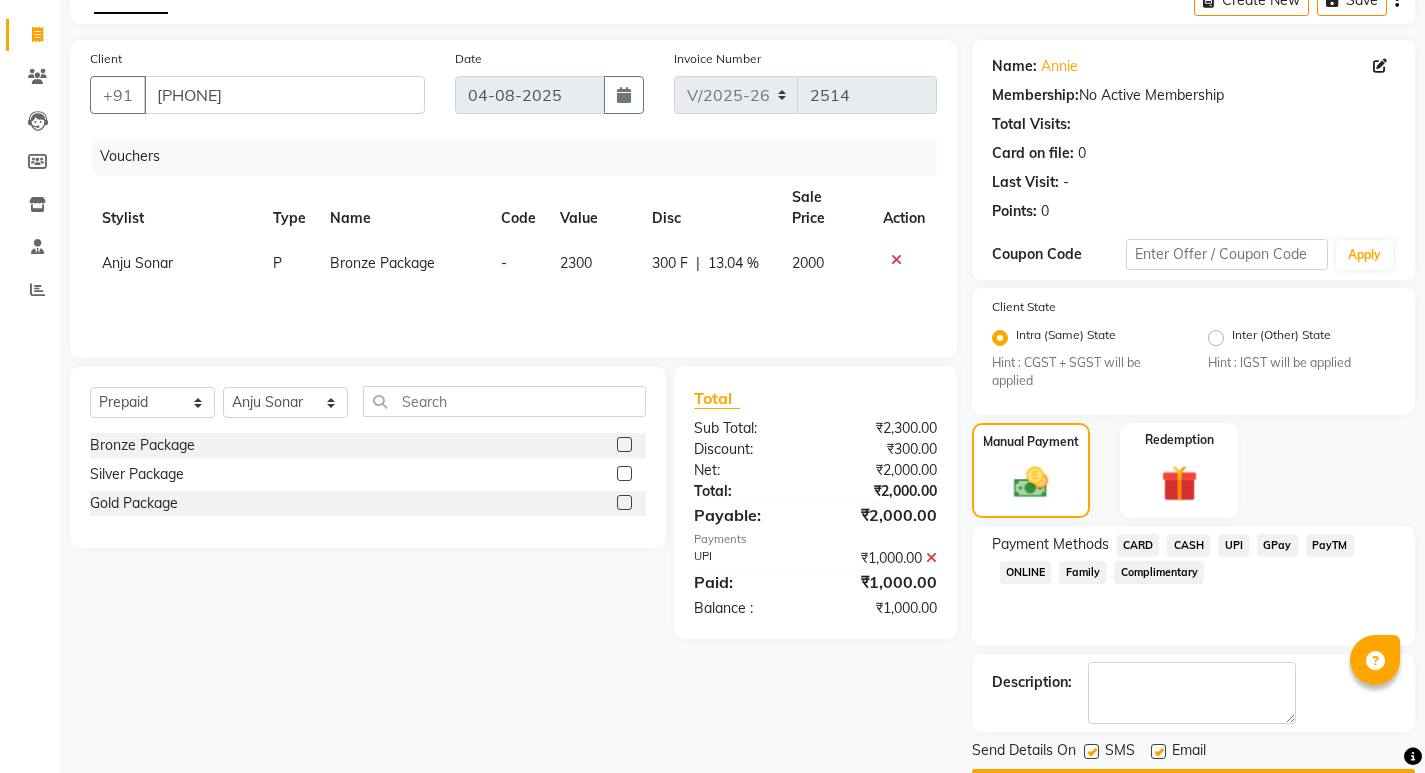click on "GPay" 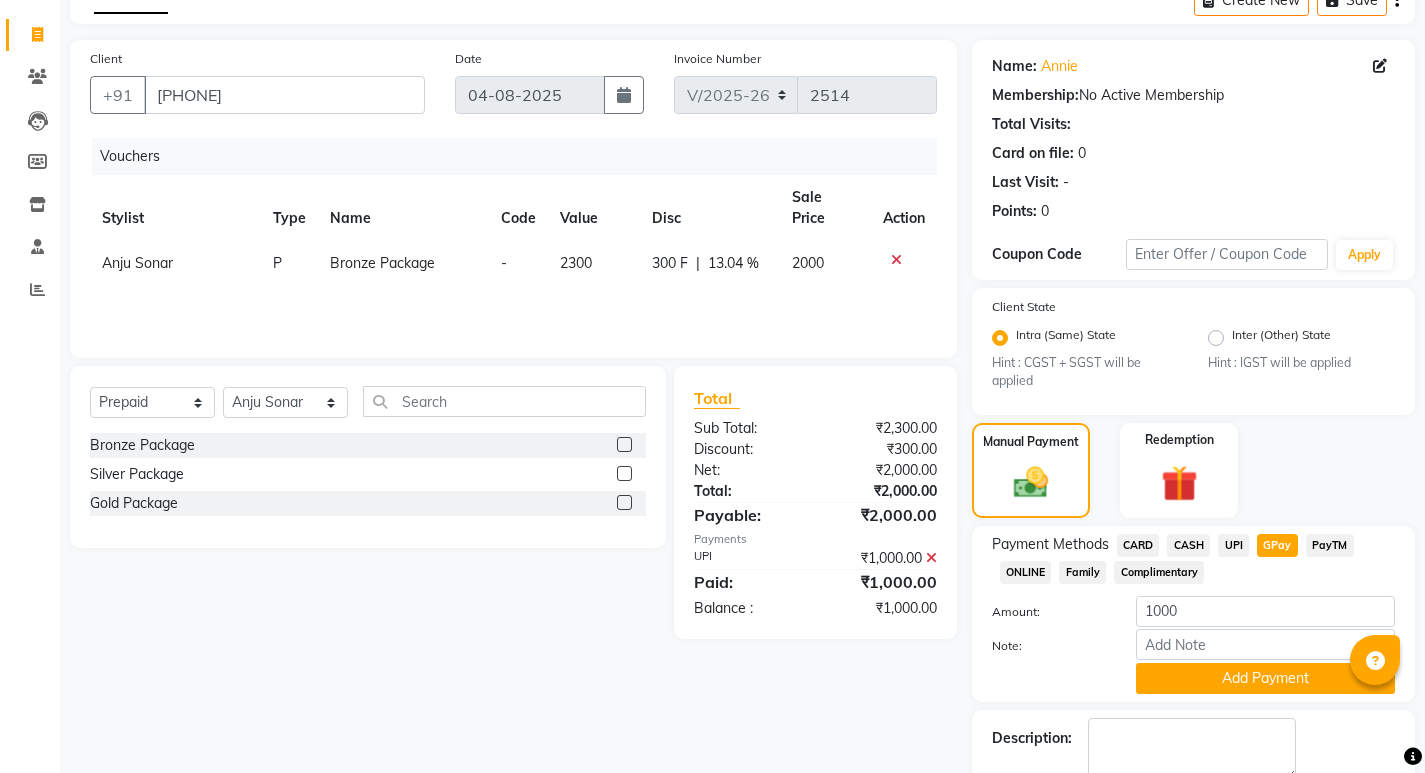 click on "CASH" 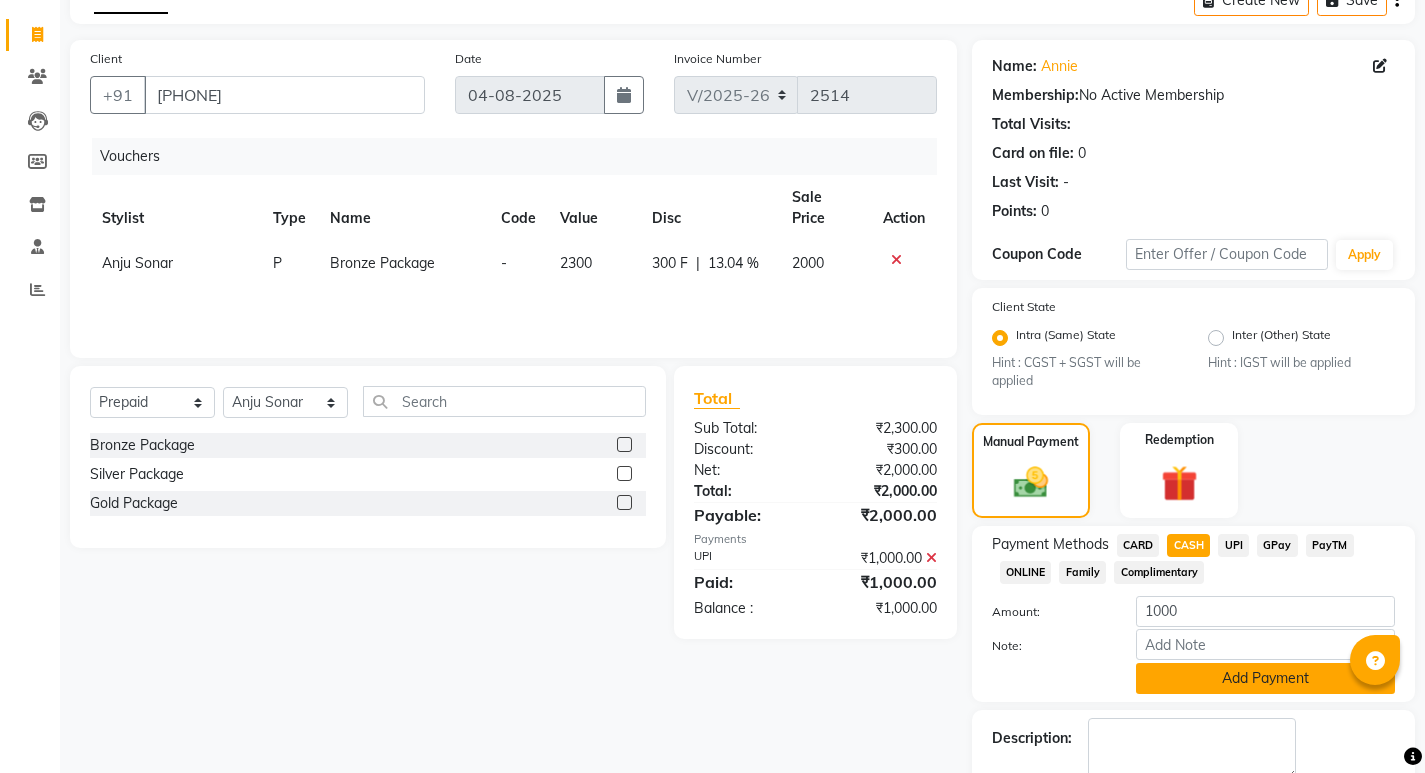click on "Add Payment" 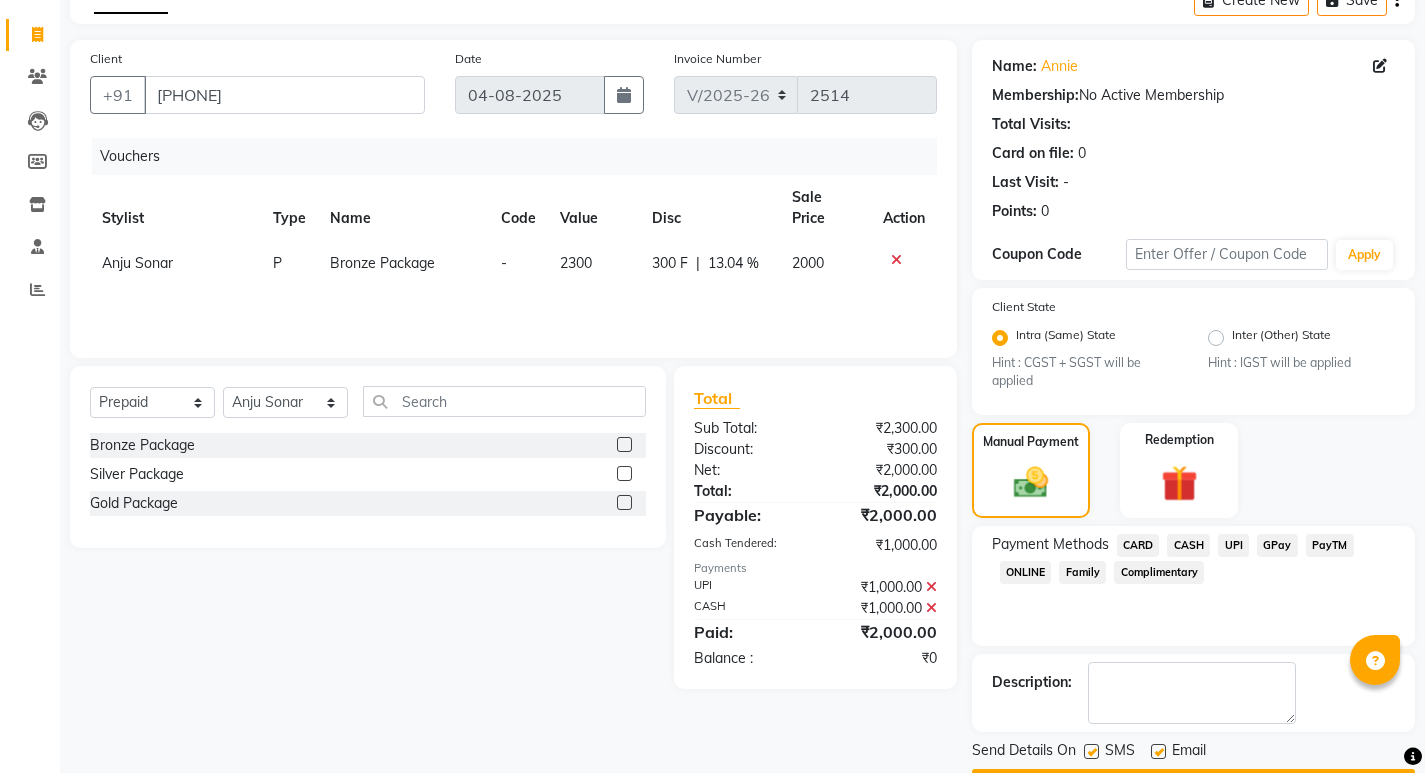 scroll, scrollTop: 167, scrollLeft: 0, axis: vertical 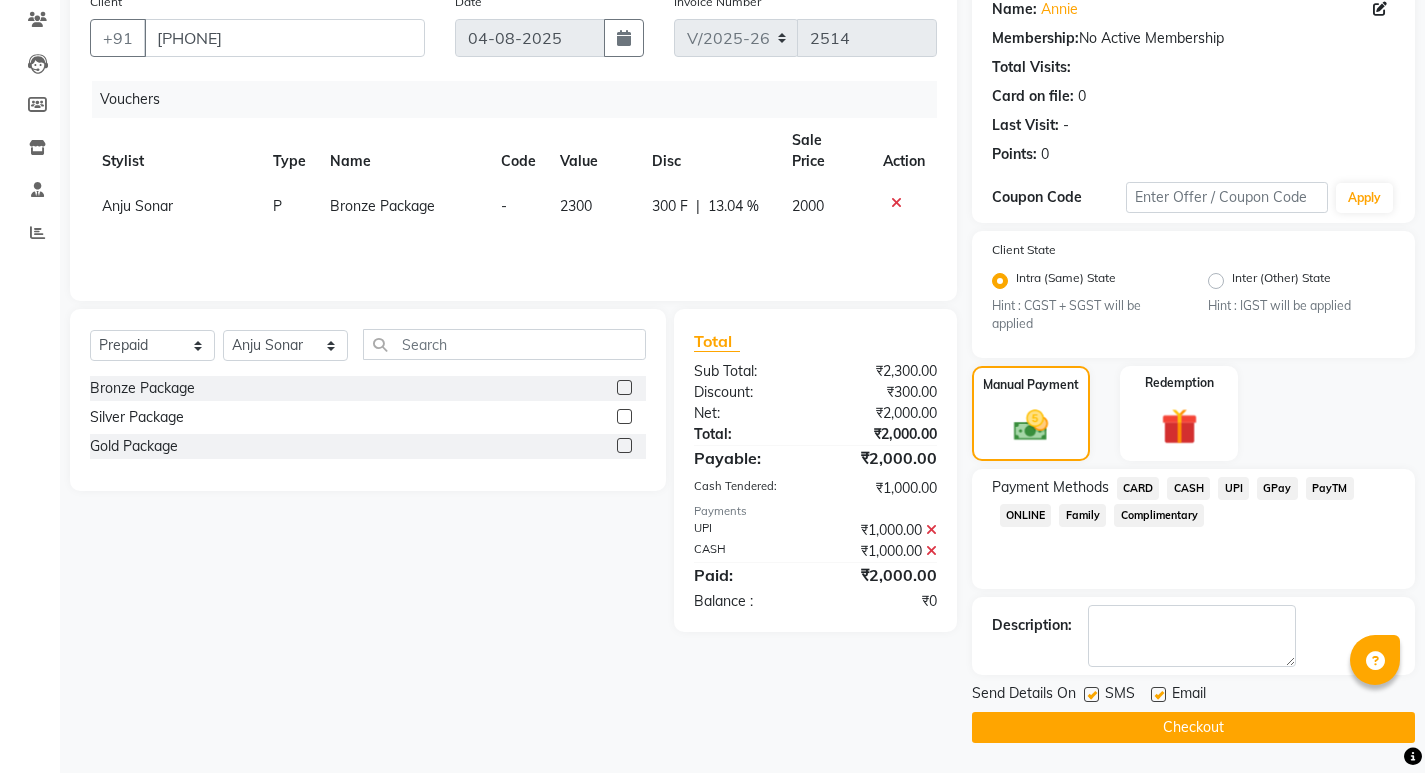 click 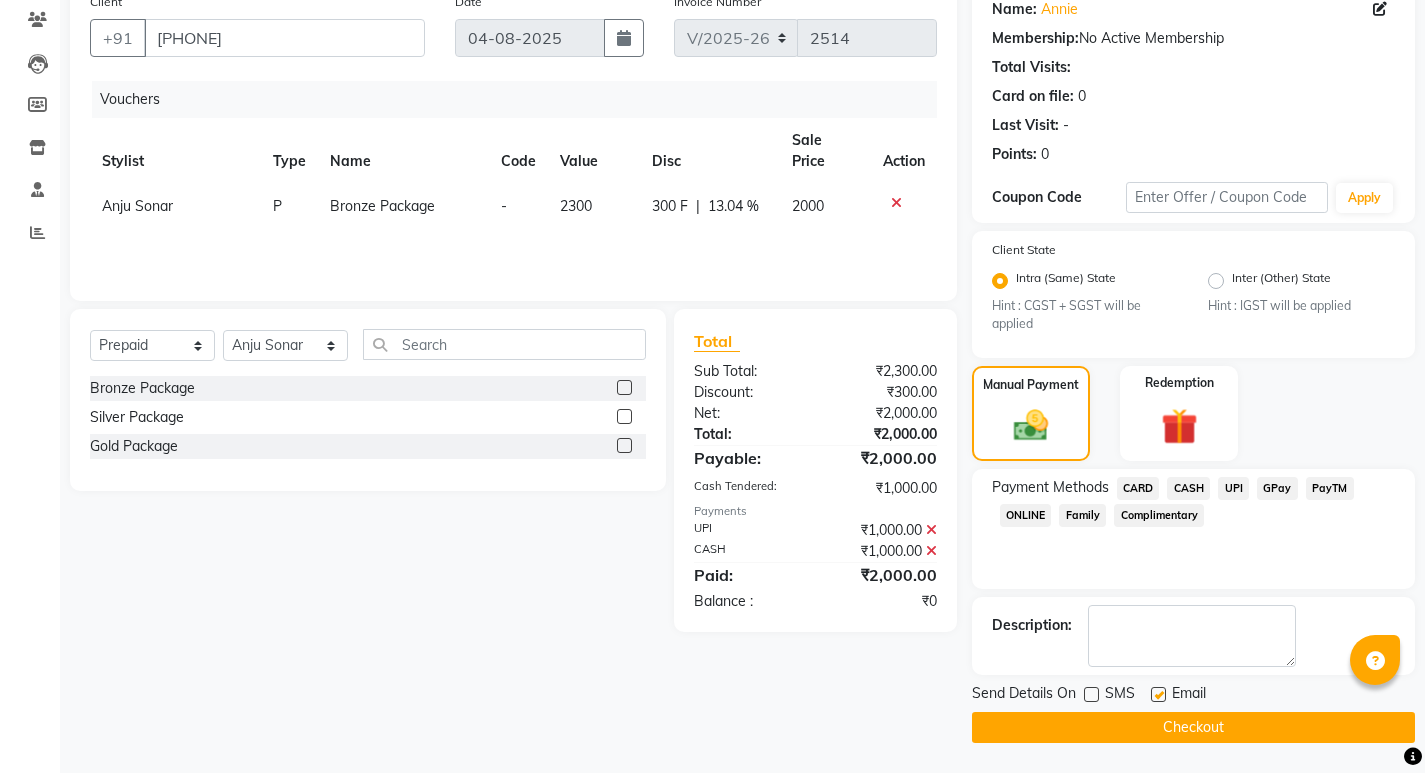 click 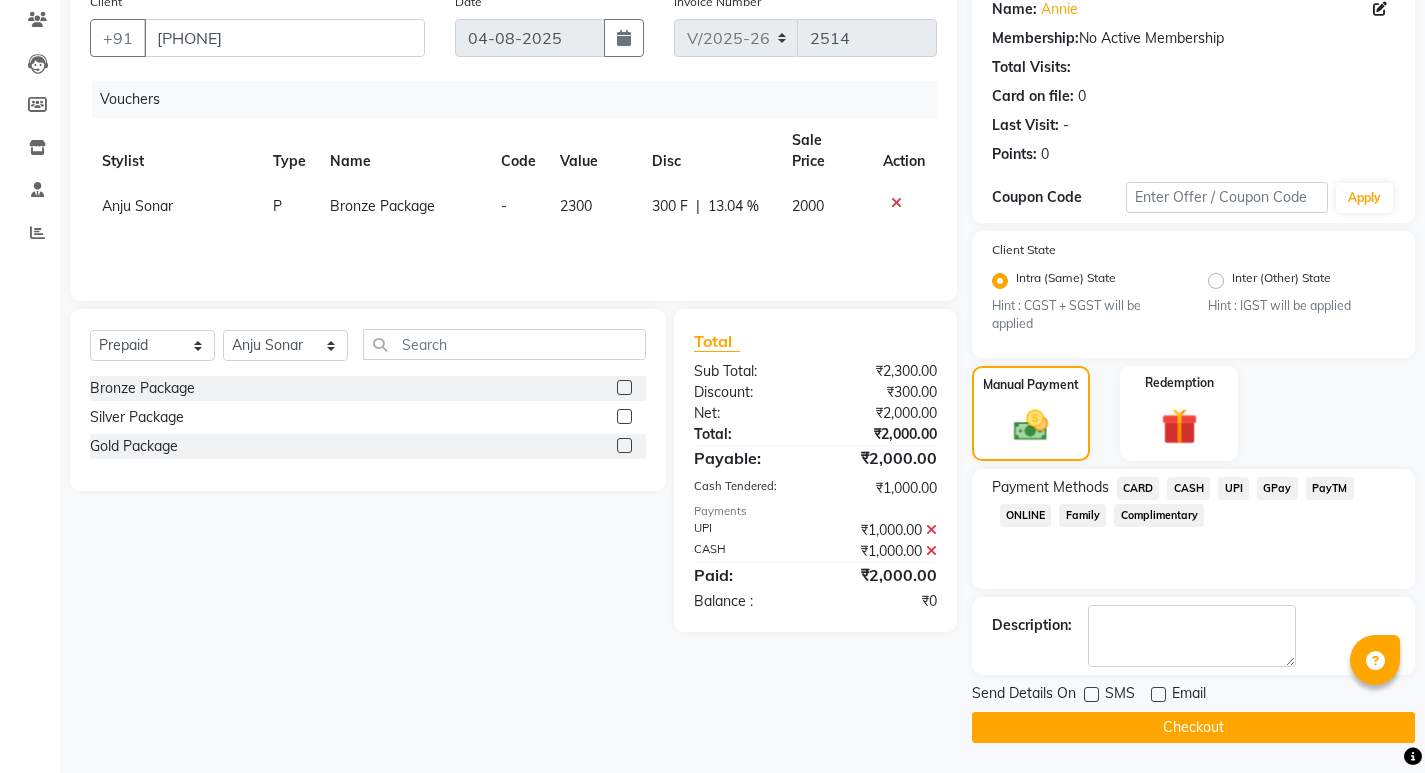 click on "Checkout" 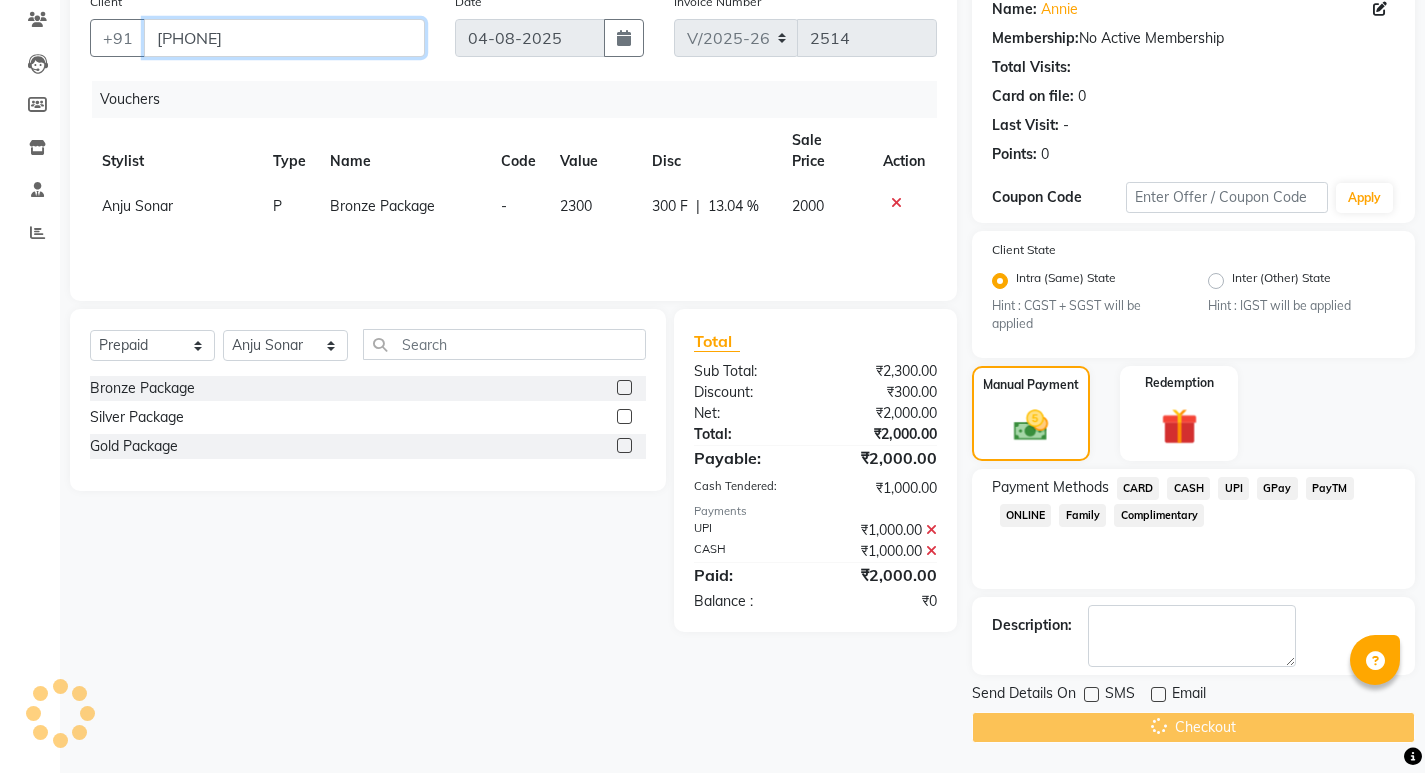 drag, startPoint x: 157, startPoint y: 34, endPoint x: 293, endPoint y: 25, distance: 136.29747 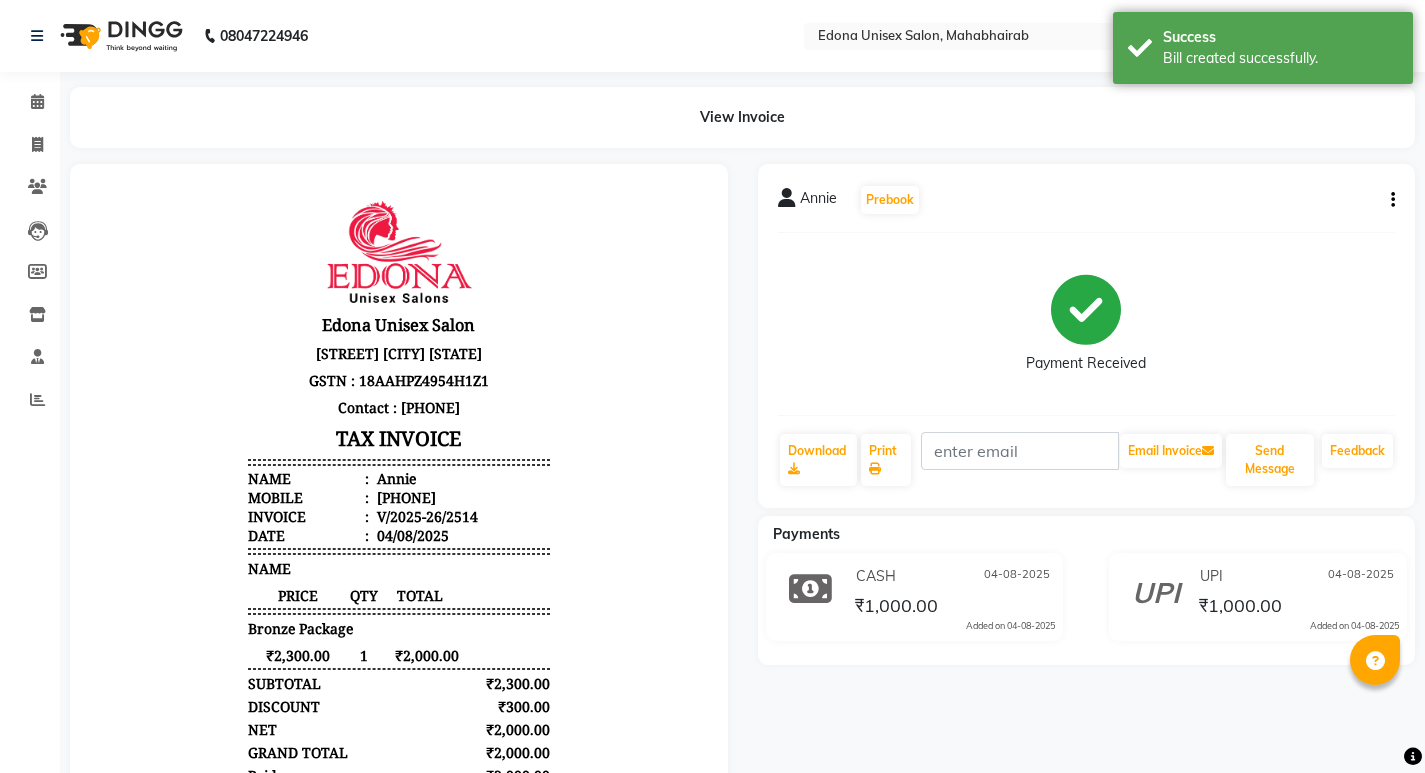 scroll, scrollTop: 0, scrollLeft: 0, axis: both 